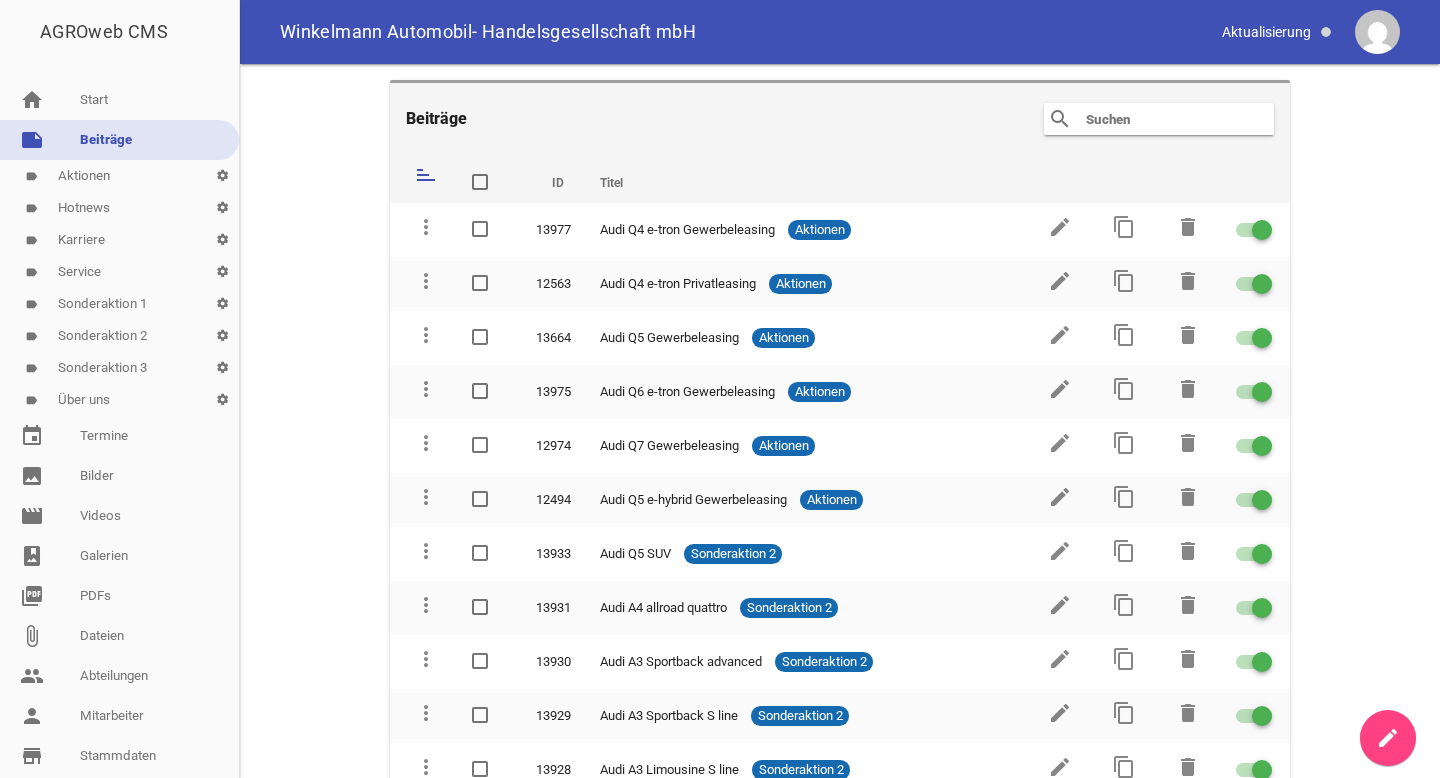 scroll, scrollTop: 0, scrollLeft: 0, axis: both 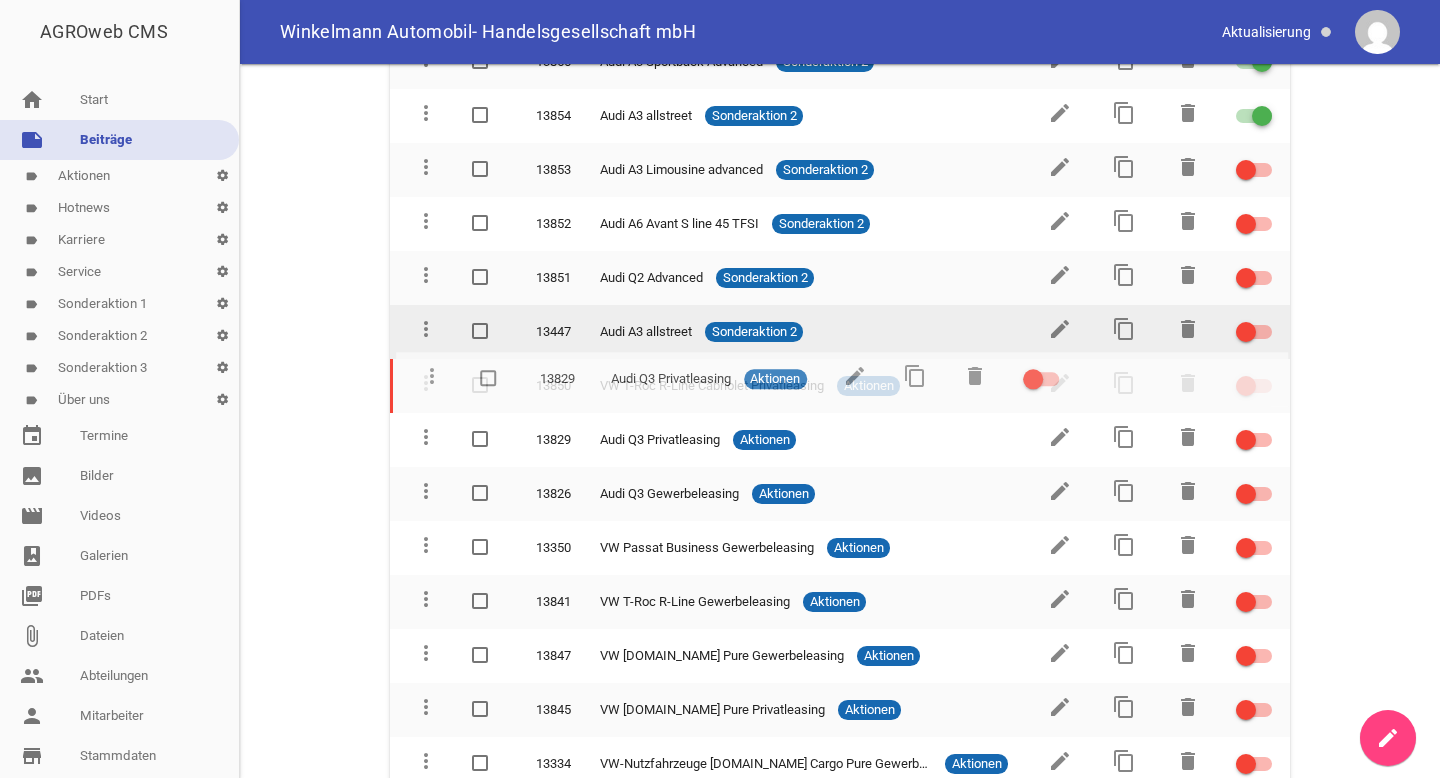 type 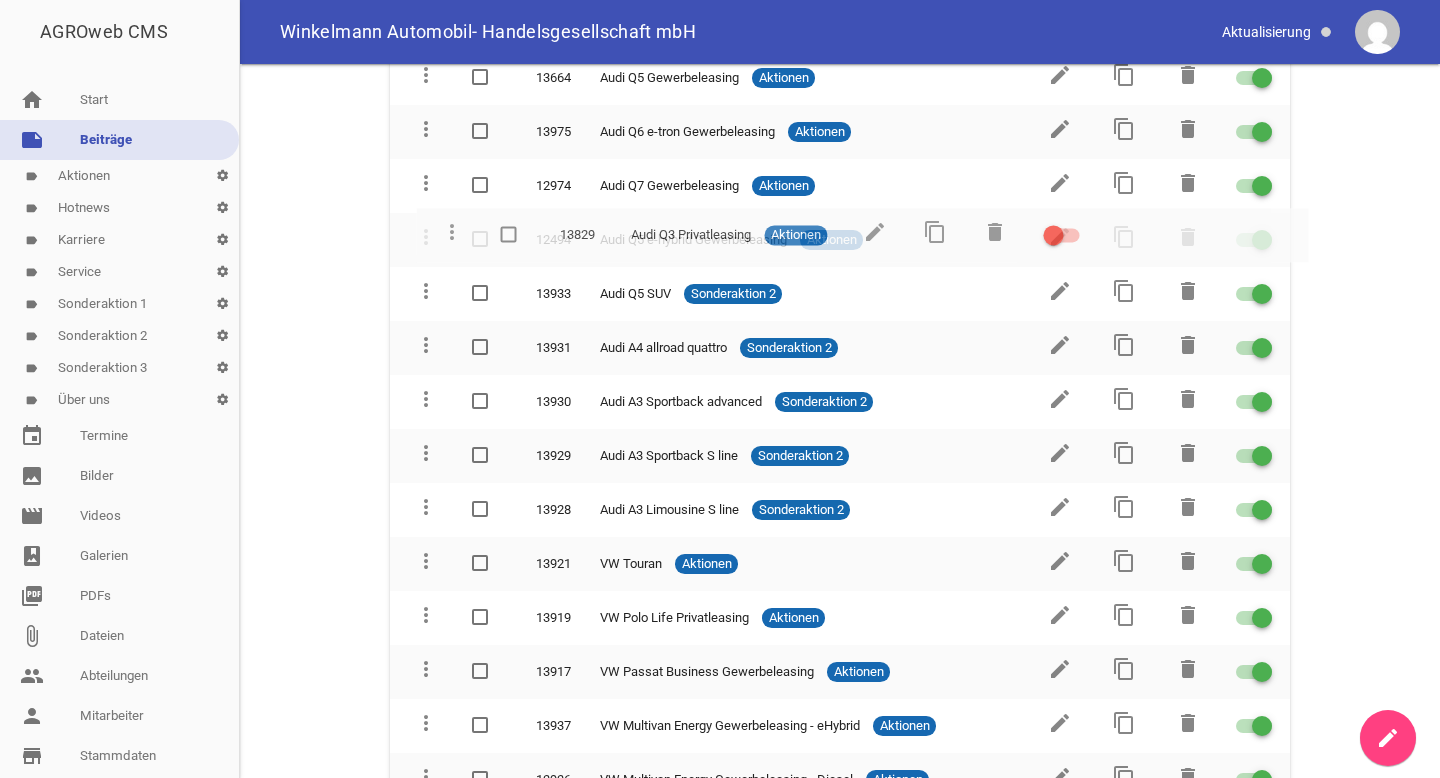 scroll, scrollTop: 0, scrollLeft: 0, axis: both 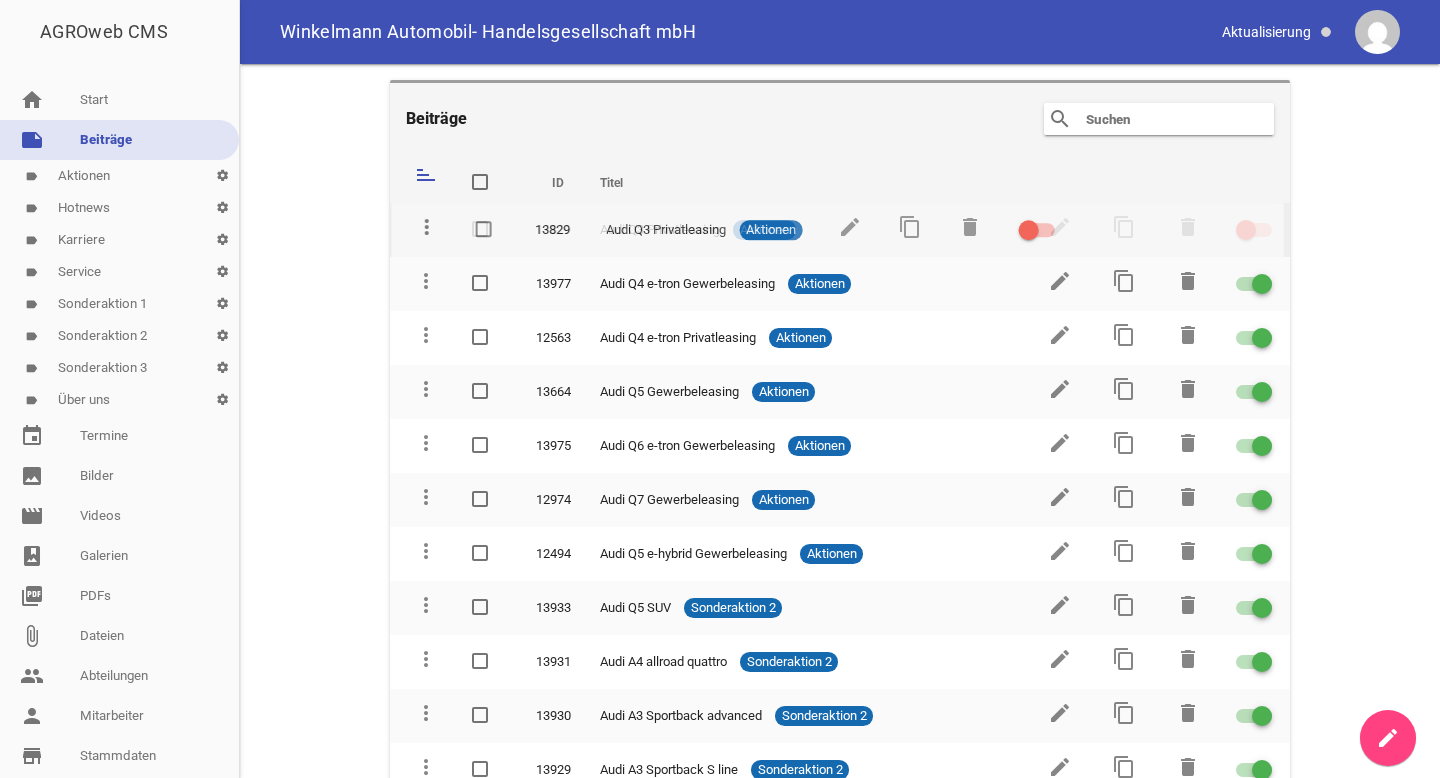drag, startPoint x: 426, startPoint y: 417, endPoint x: 429, endPoint y: 226, distance: 191.02356 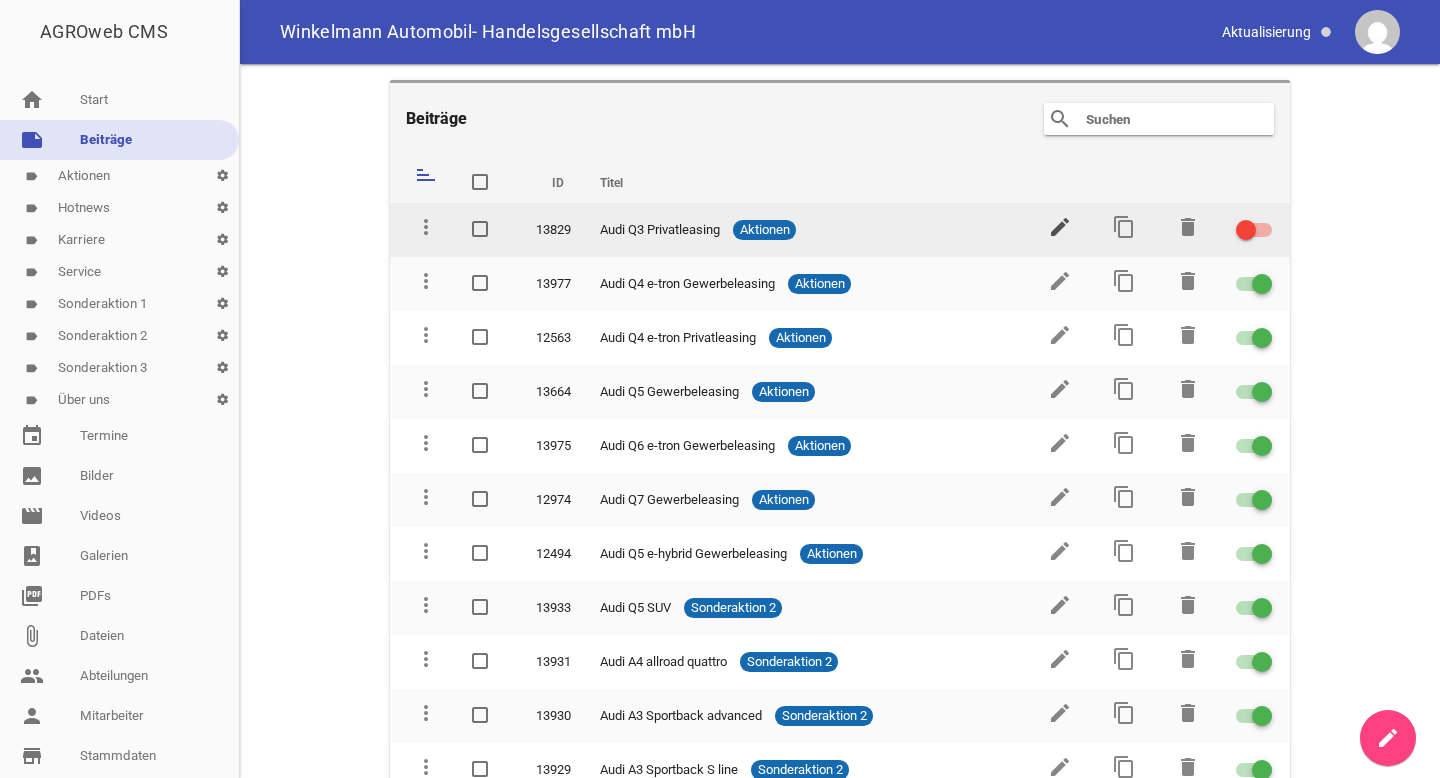 click on "edit" at bounding box center (1060, 227) 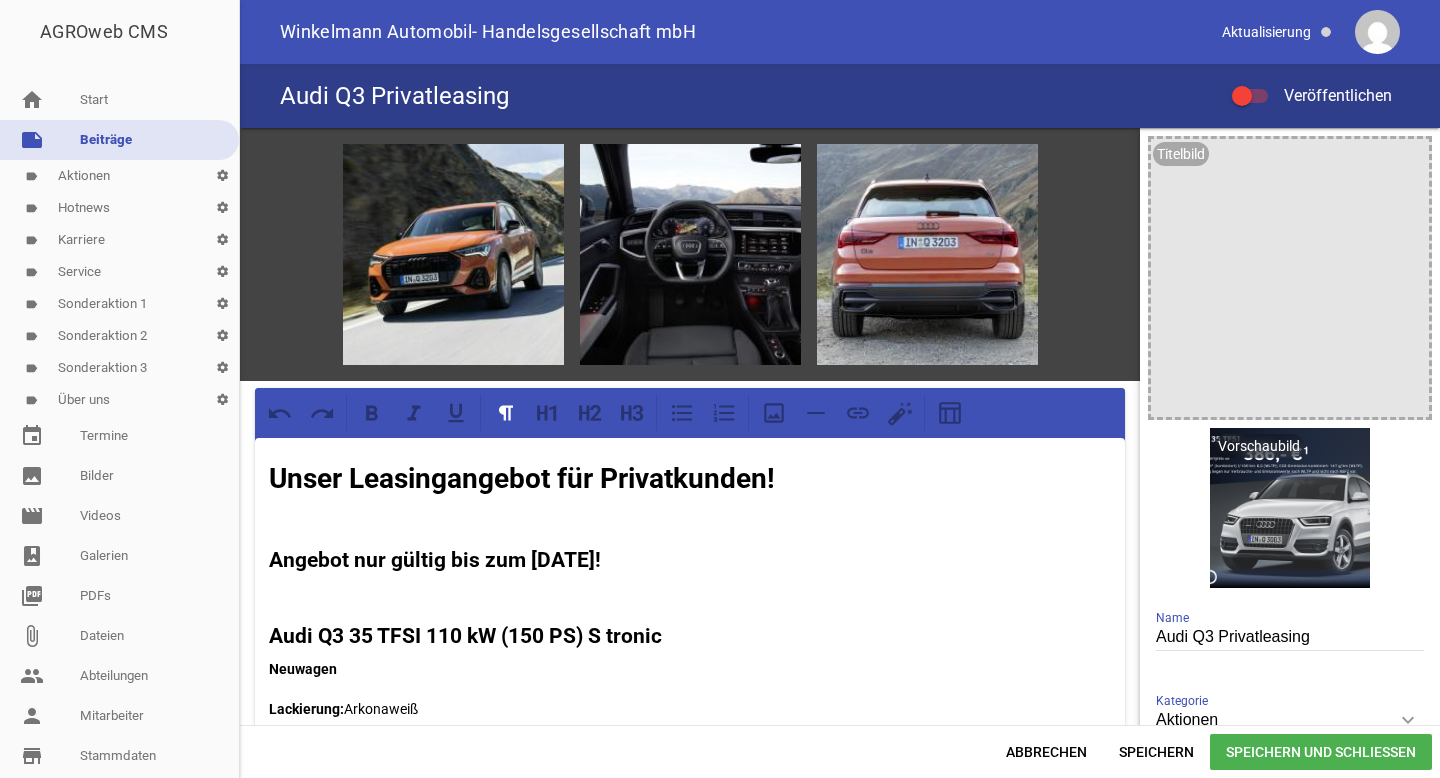 click at bounding box center (690, 517) 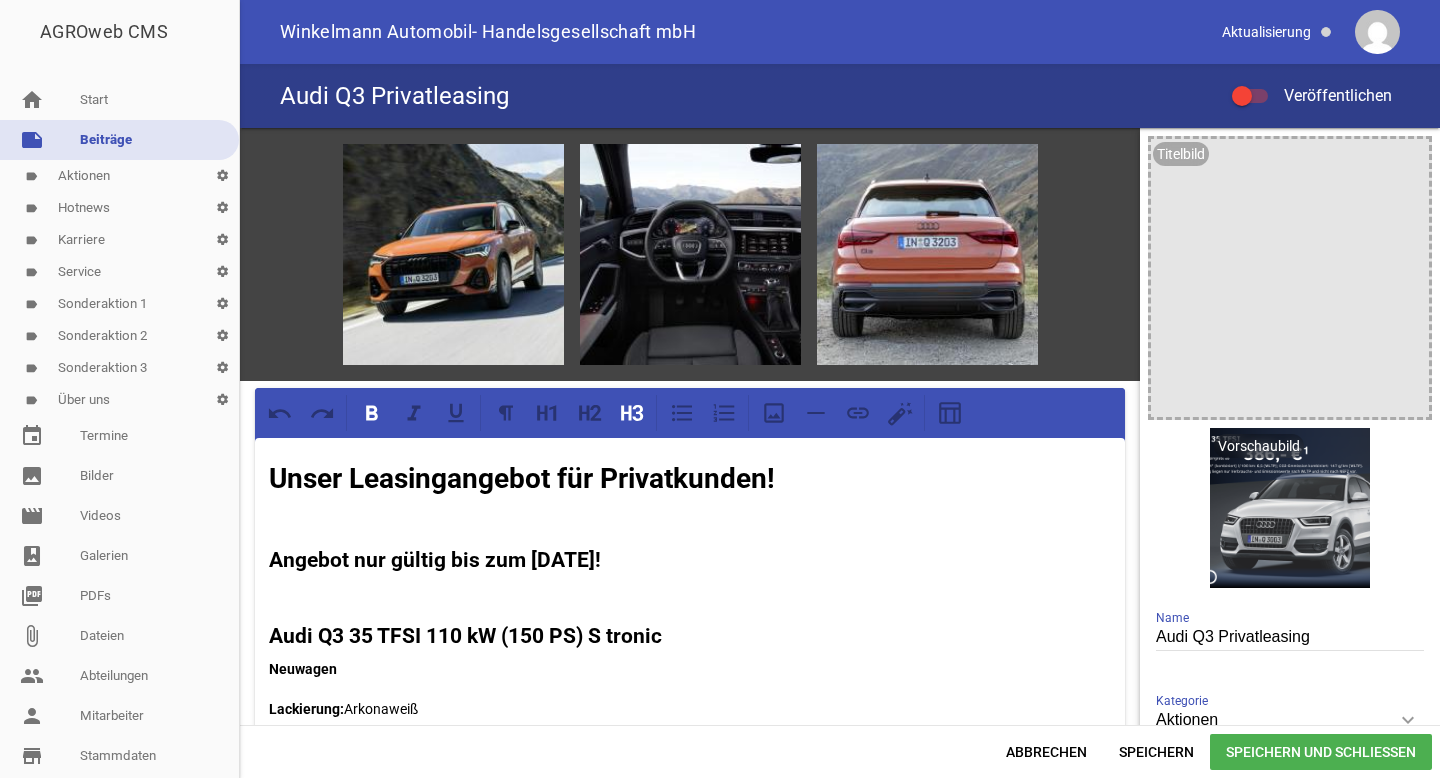 drag, startPoint x: 666, startPoint y: 562, endPoint x: 298, endPoint y: 520, distance: 370.38898 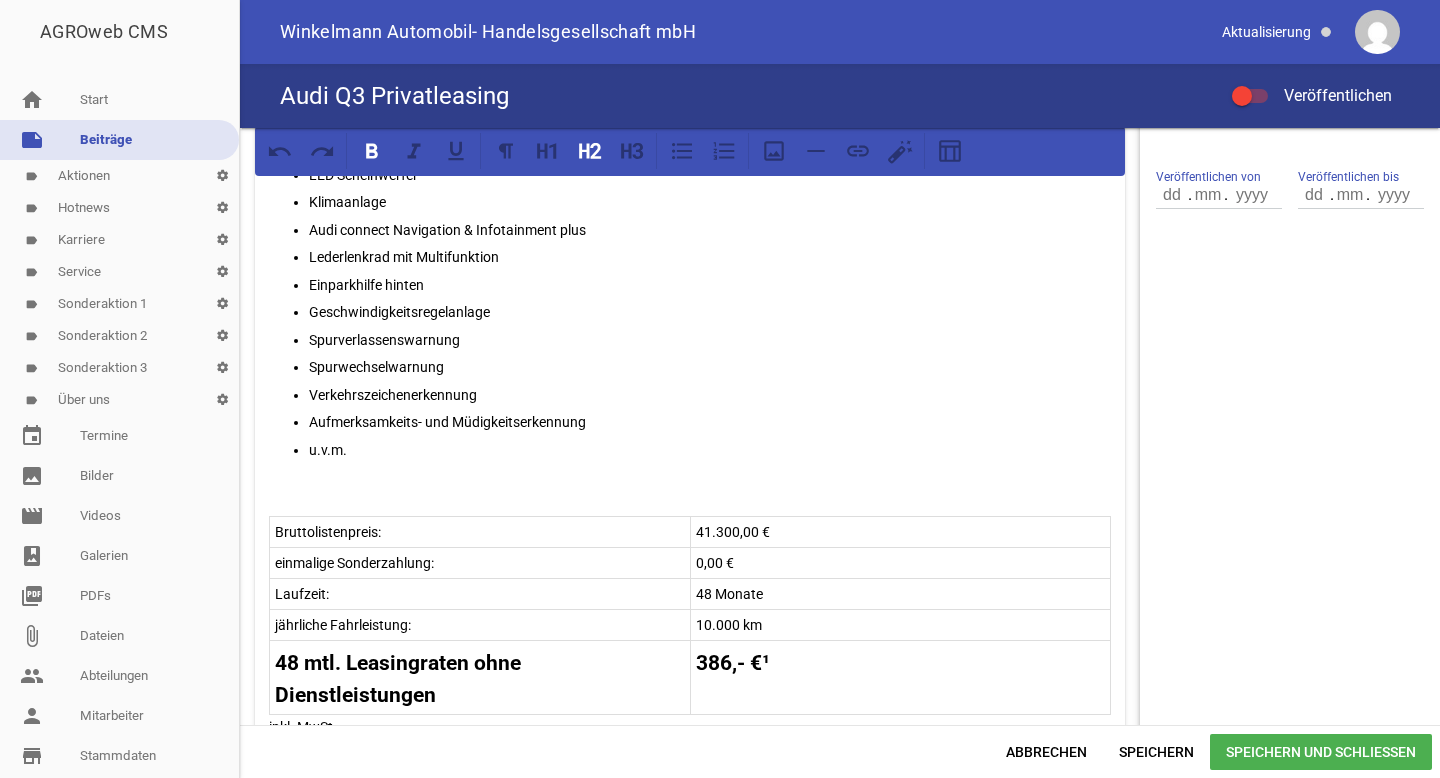 scroll, scrollTop: 731, scrollLeft: 0, axis: vertical 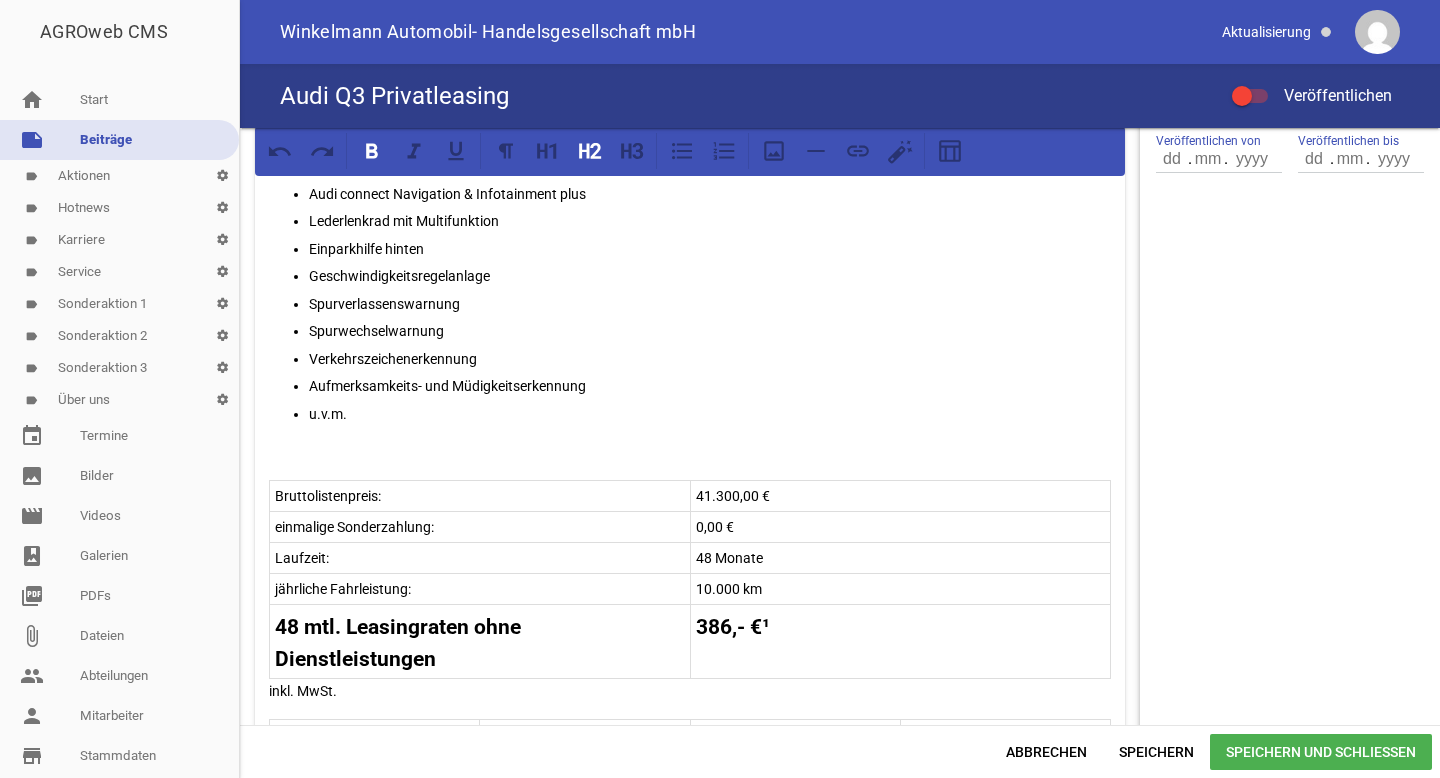 click on "Bruttolistenpreis: 41.300,00 €" at bounding box center [690, 495] 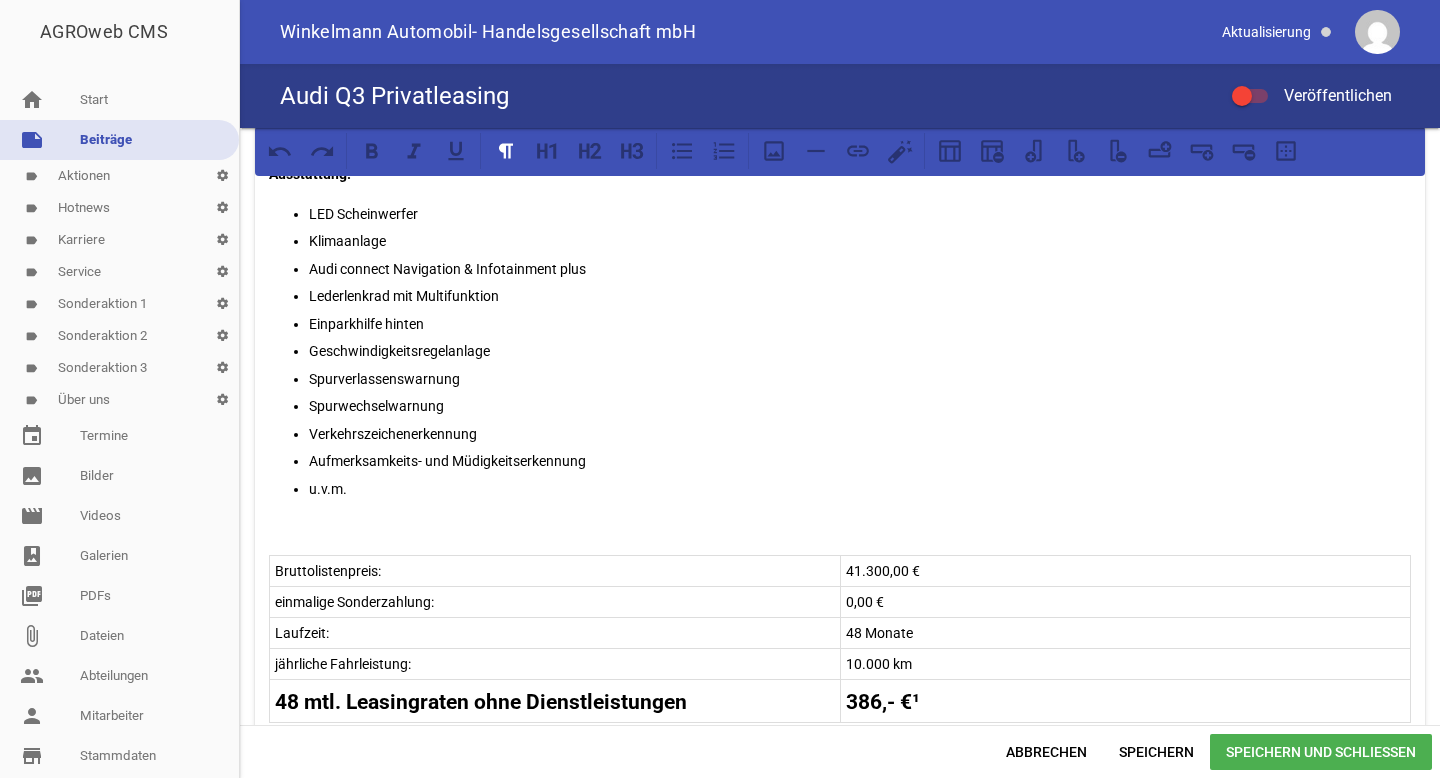 scroll, scrollTop: 806, scrollLeft: 0, axis: vertical 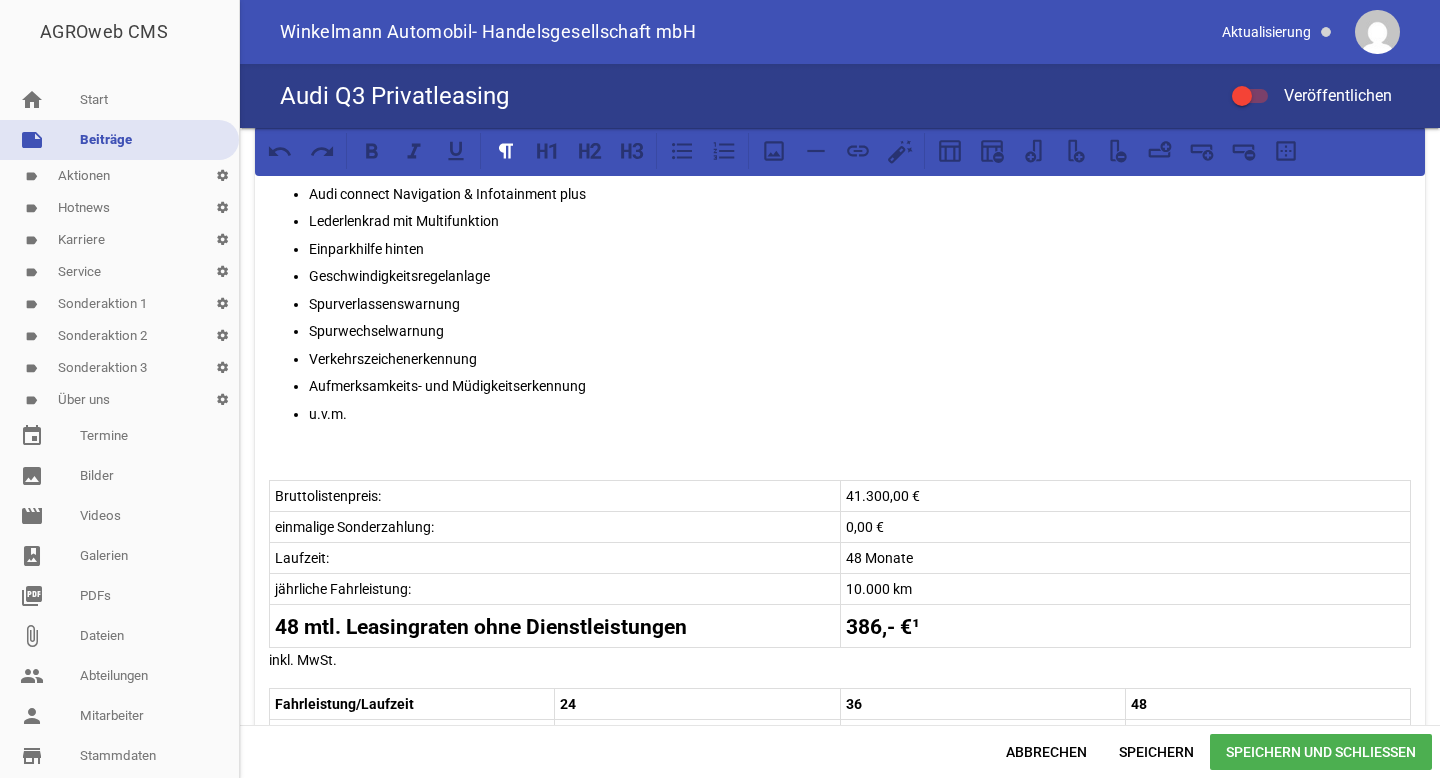 click on "41.300,00 €" at bounding box center (1126, 496) 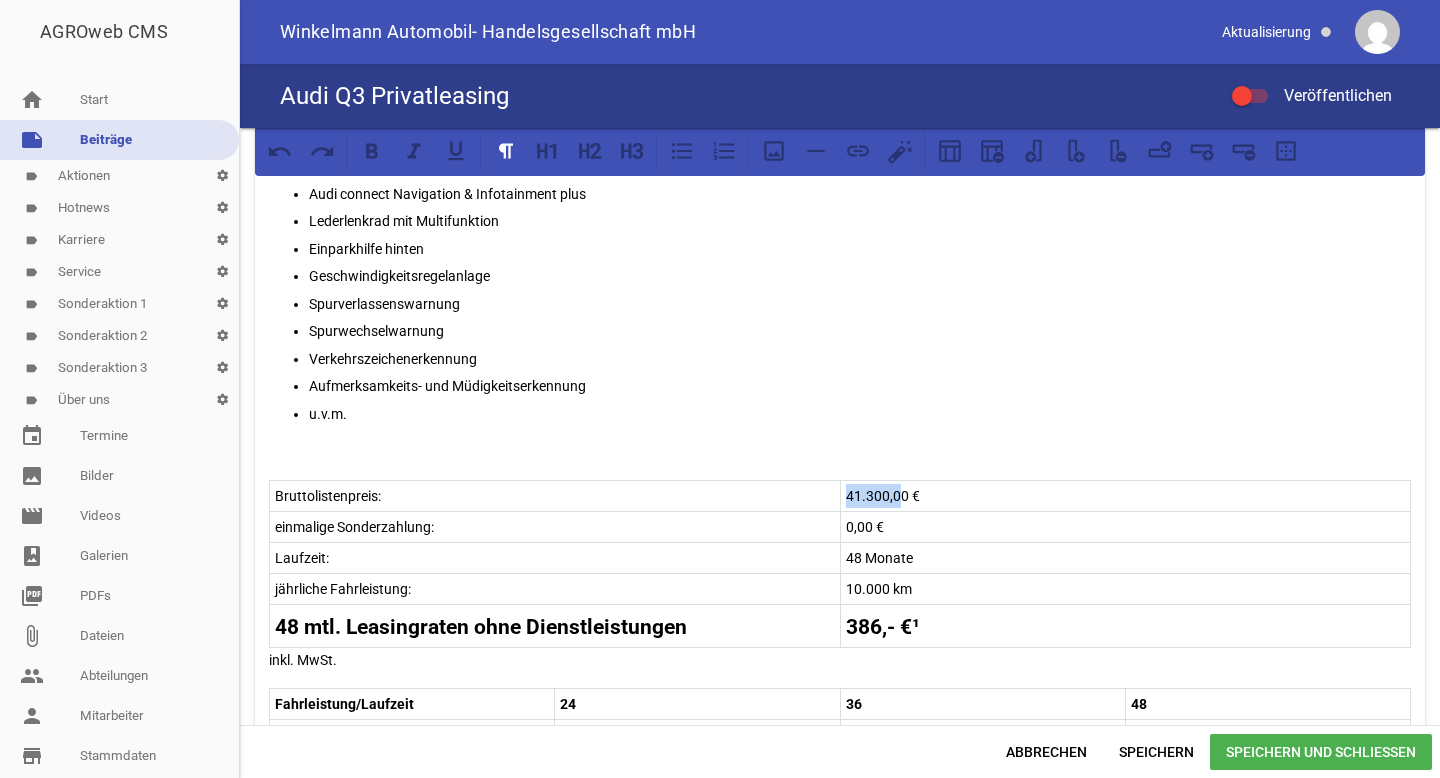 drag, startPoint x: 842, startPoint y: 493, endPoint x: 897, endPoint y: 494, distance: 55.00909 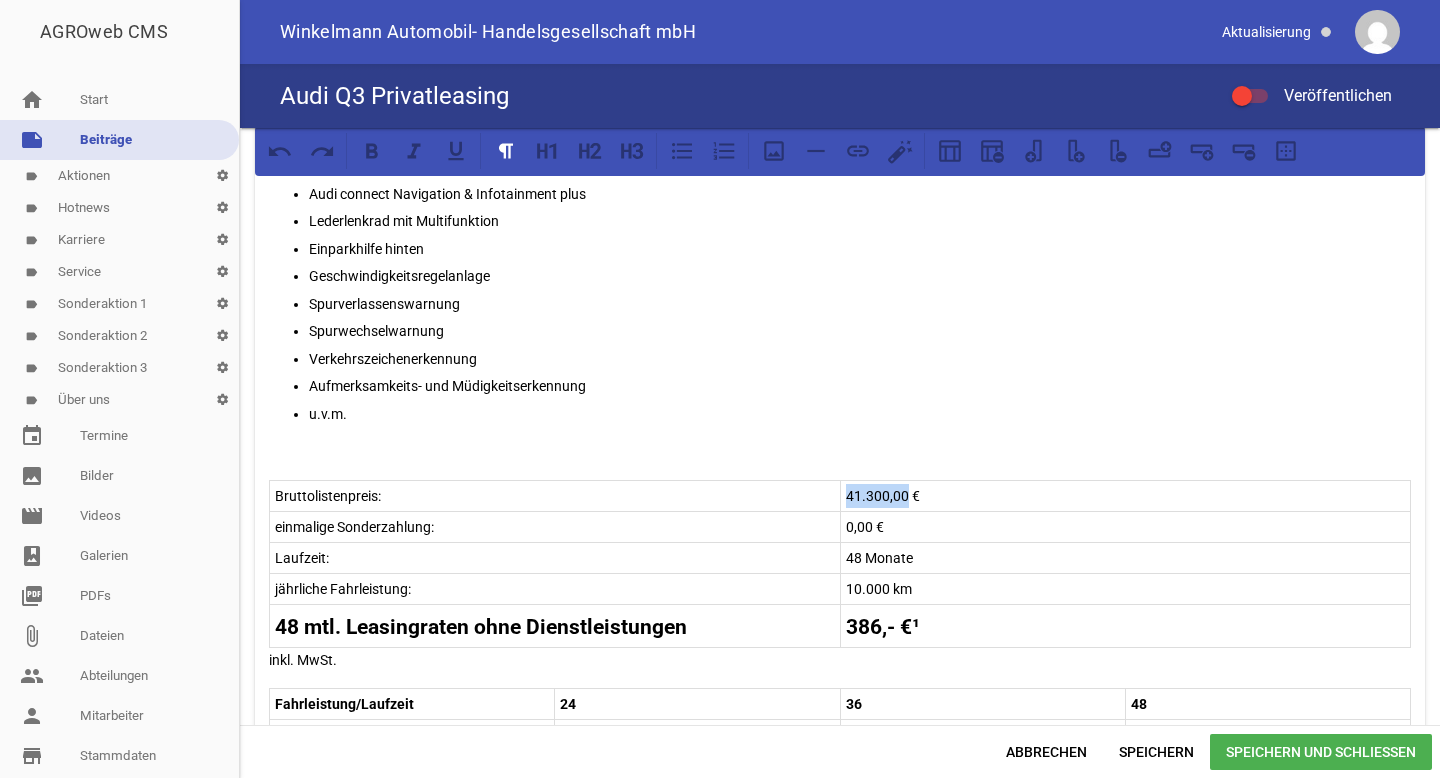 drag, startPoint x: 899, startPoint y: 496, endPoint x: 843, endPoint y: 494, distance: 56.0357 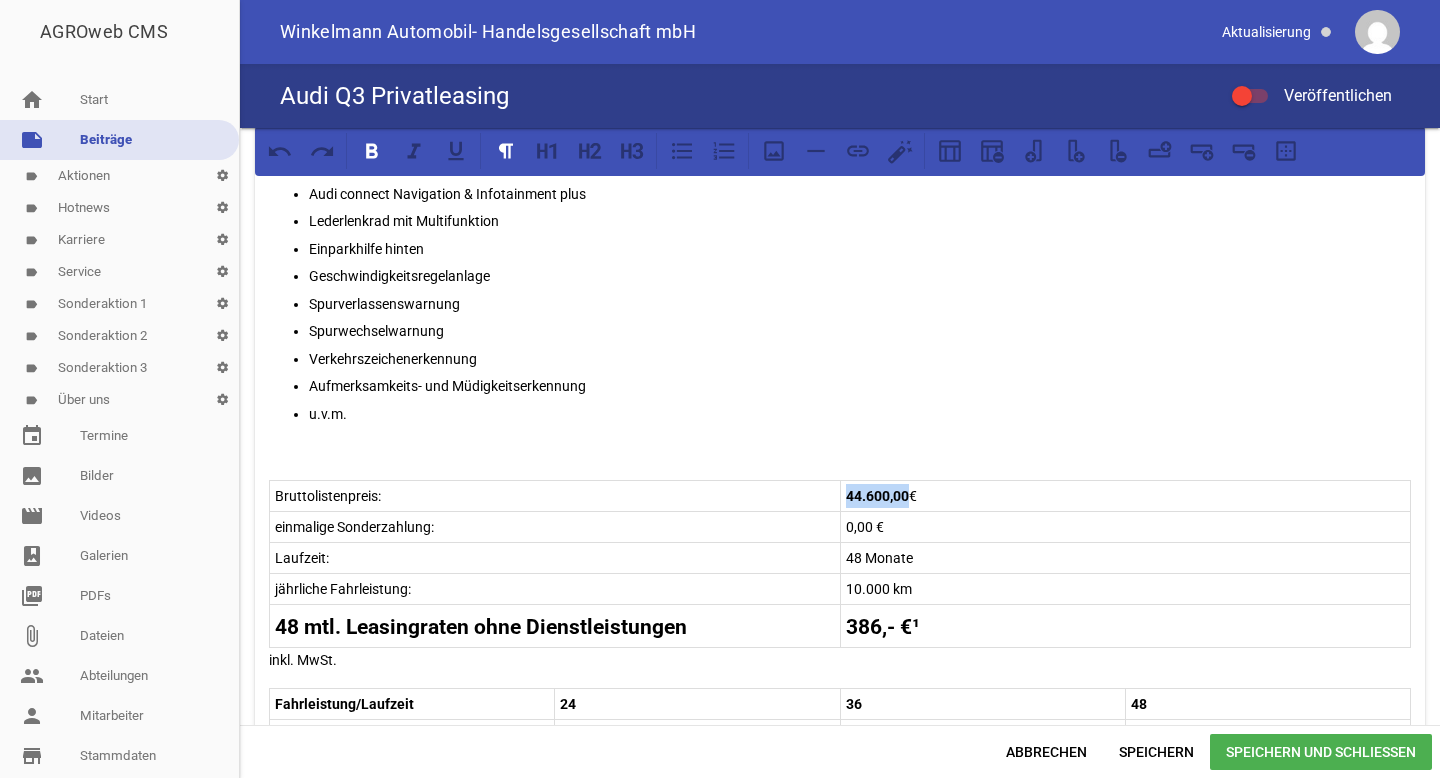 drag, startPoint x: 904, startPoint y: 493, endPoint x: 842, endPoint y: 494, distance: 62.008064 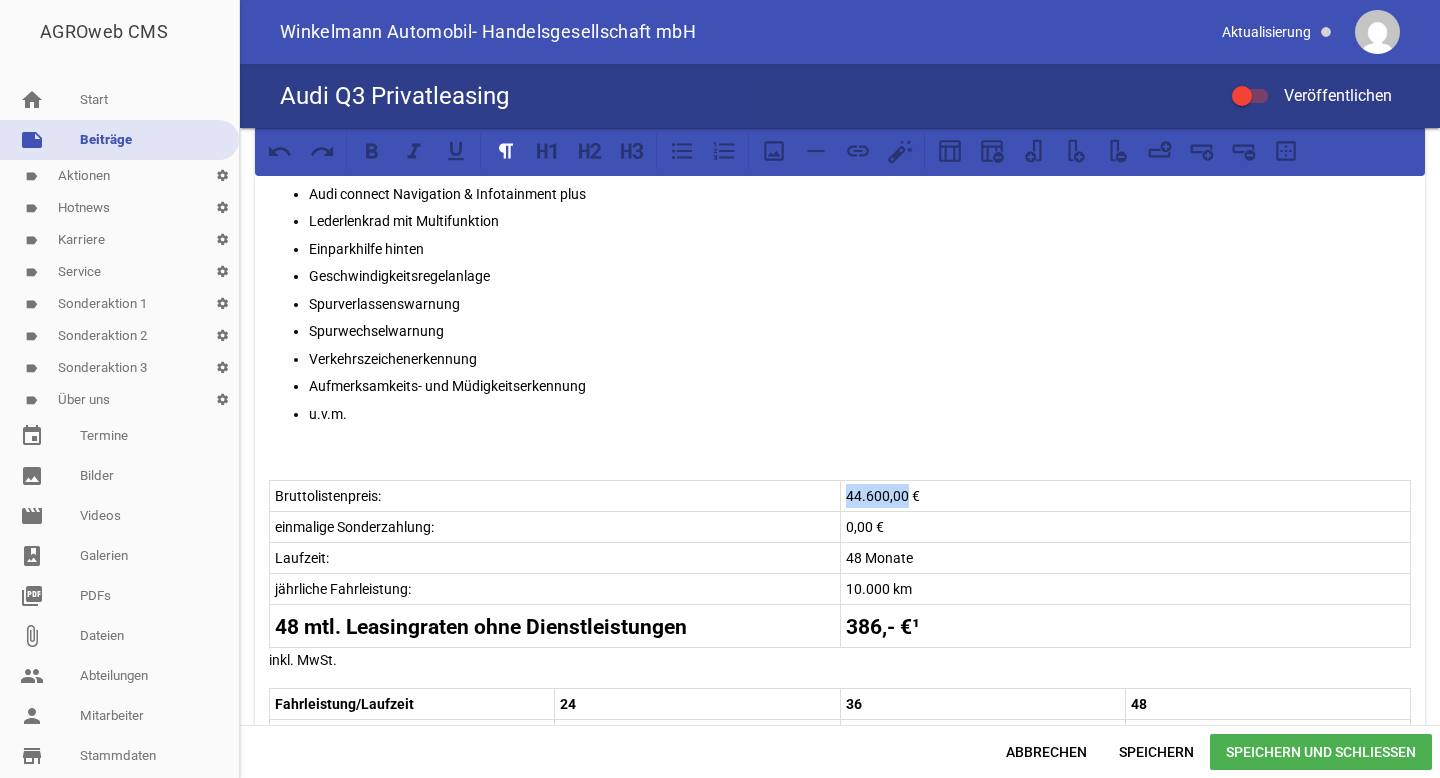 click on "386,- €¹" at bounding box center [883, 627] 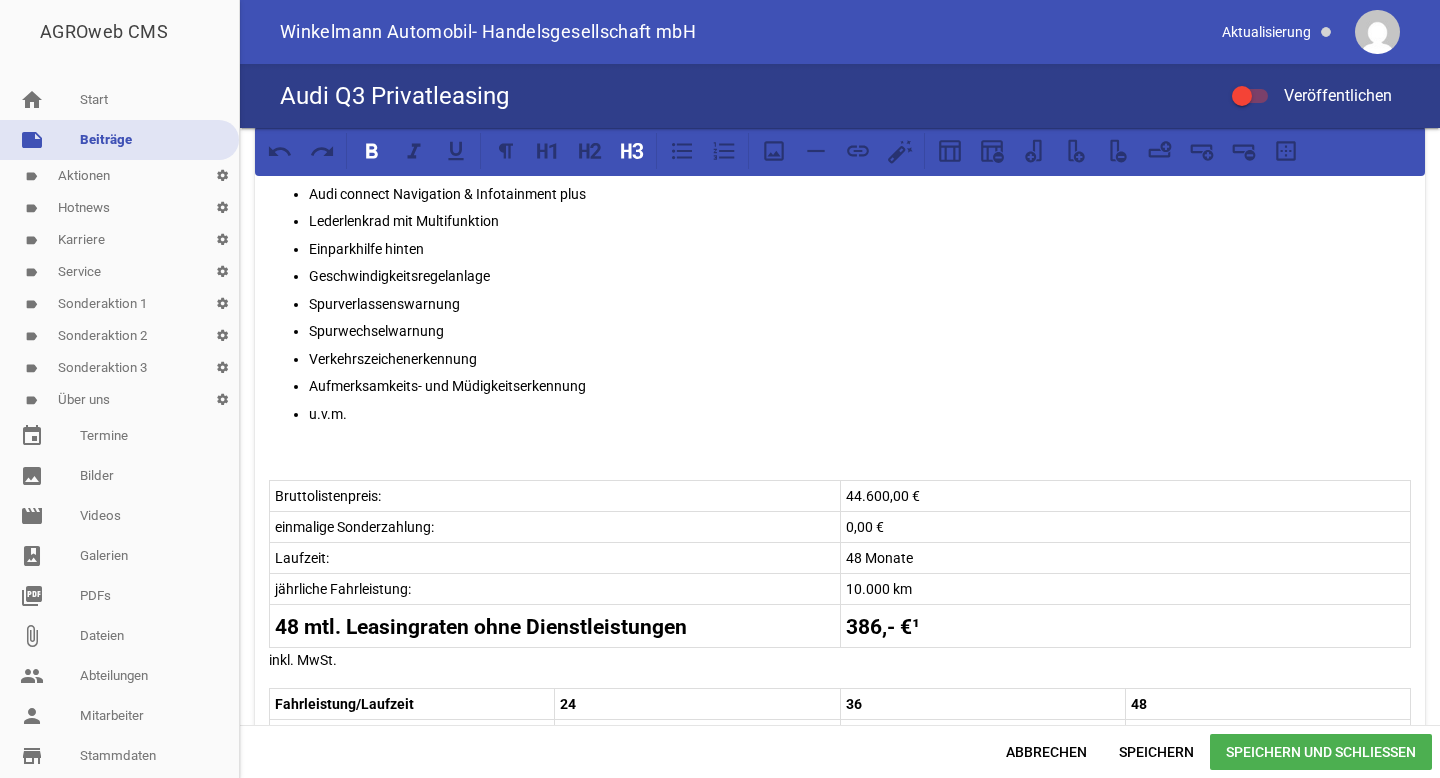 type 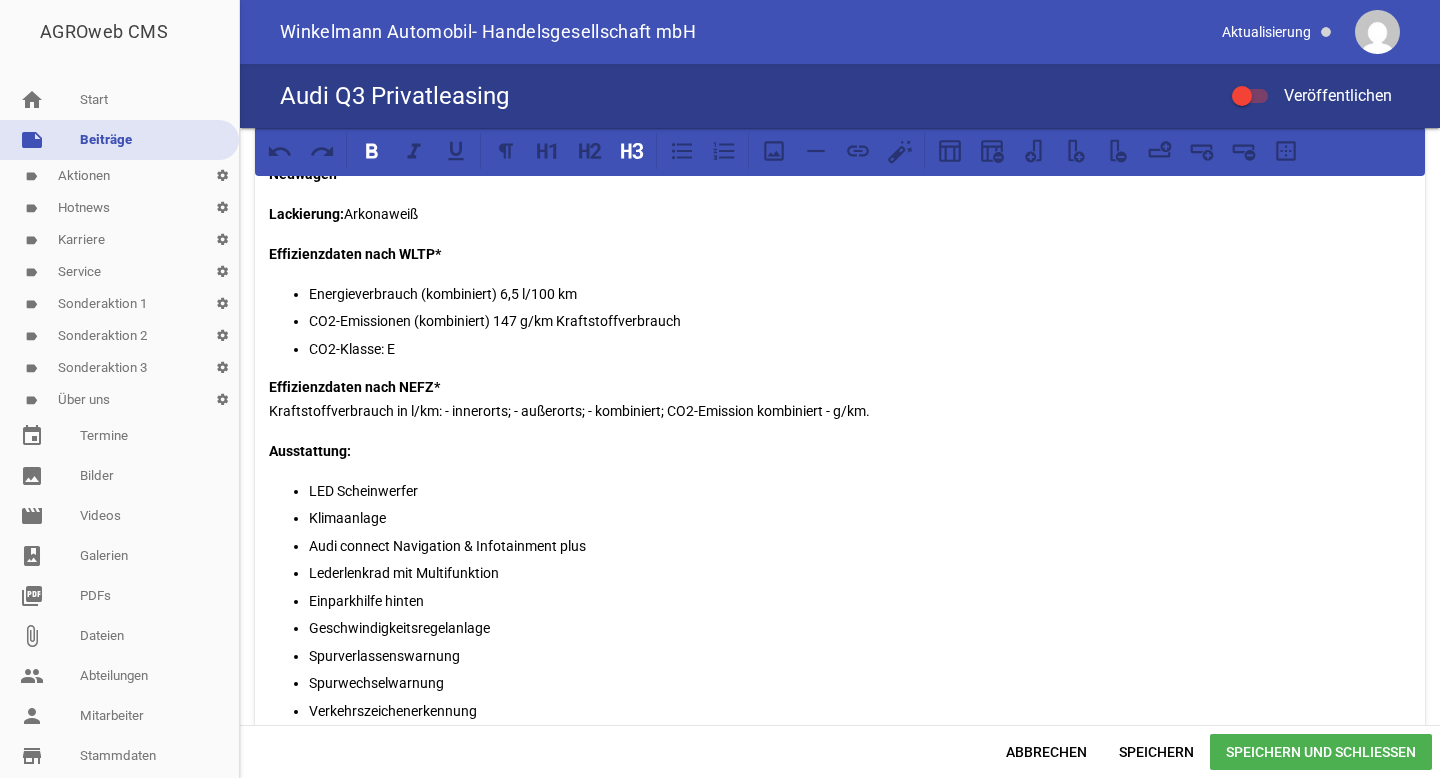 scroll, scrollTop: 446, scrollLeft: 0, axis: vertical 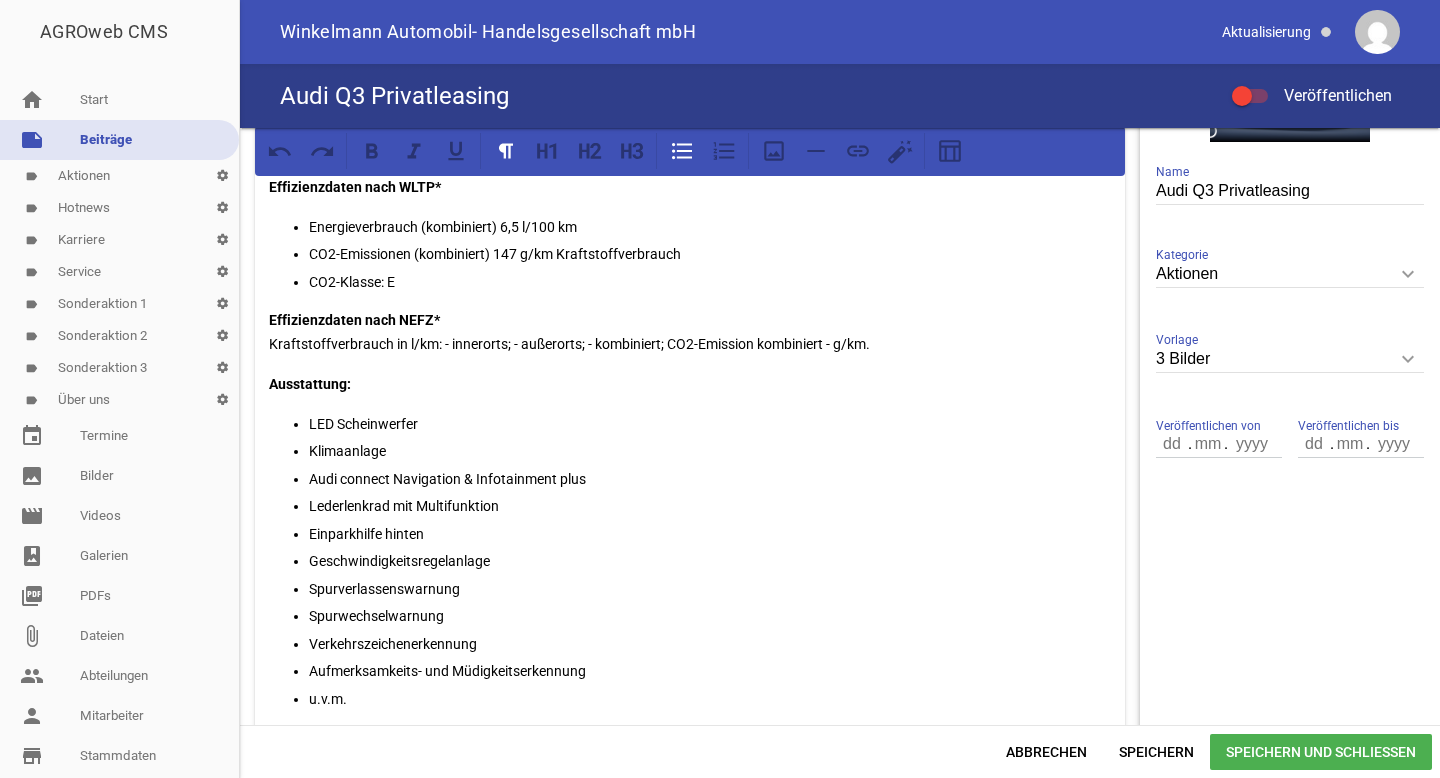 click on "Energieverbrauch (kombiniert) 6,5 l/100 km" at bounding box center (710, 227) 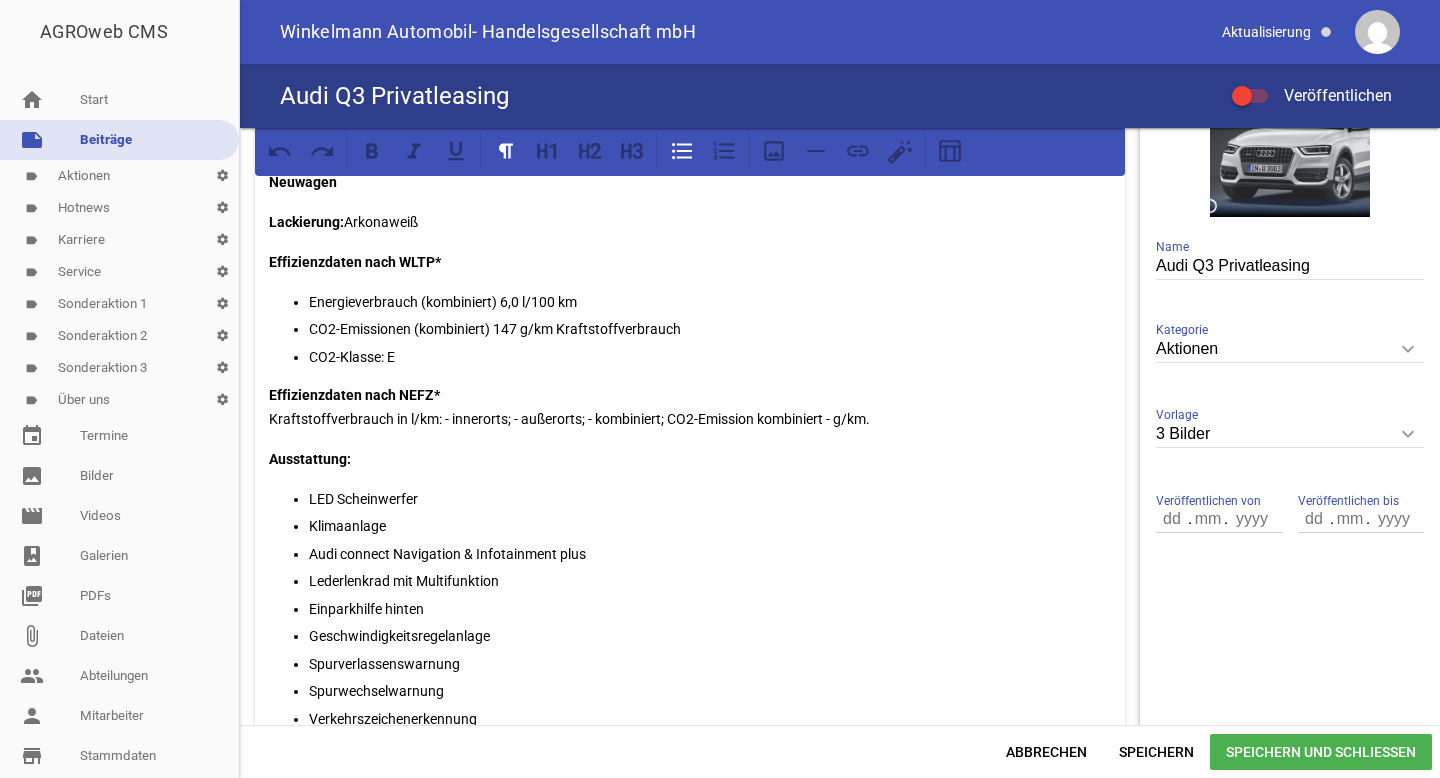 click on "CO2-Emissionen (kombiniert) 147 g/km Kraftstoffverbrauch" at bounding box center (710, 329) 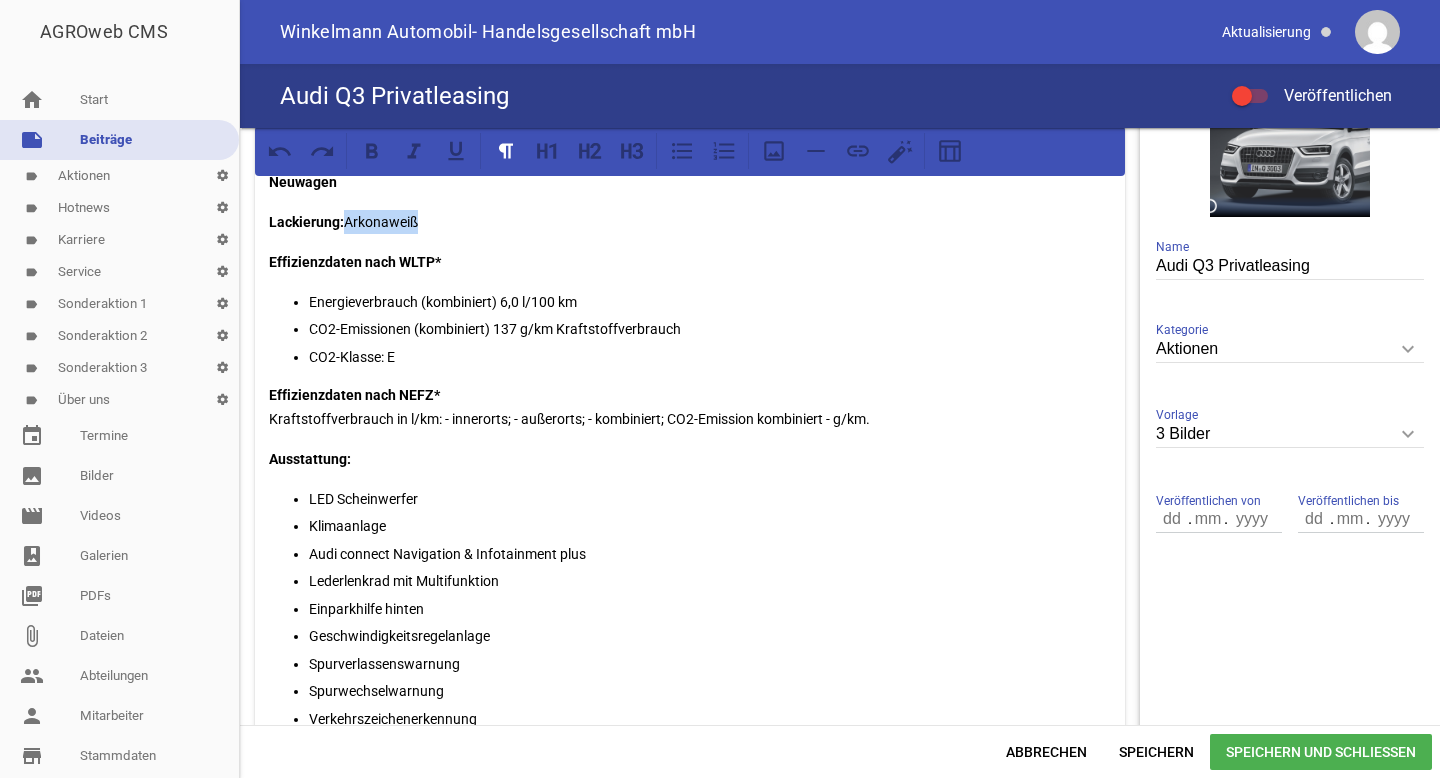 drag, startPoint x: 347, startPoint y: 216, endPoint x: 581, endPoint y: 216, distance: 234 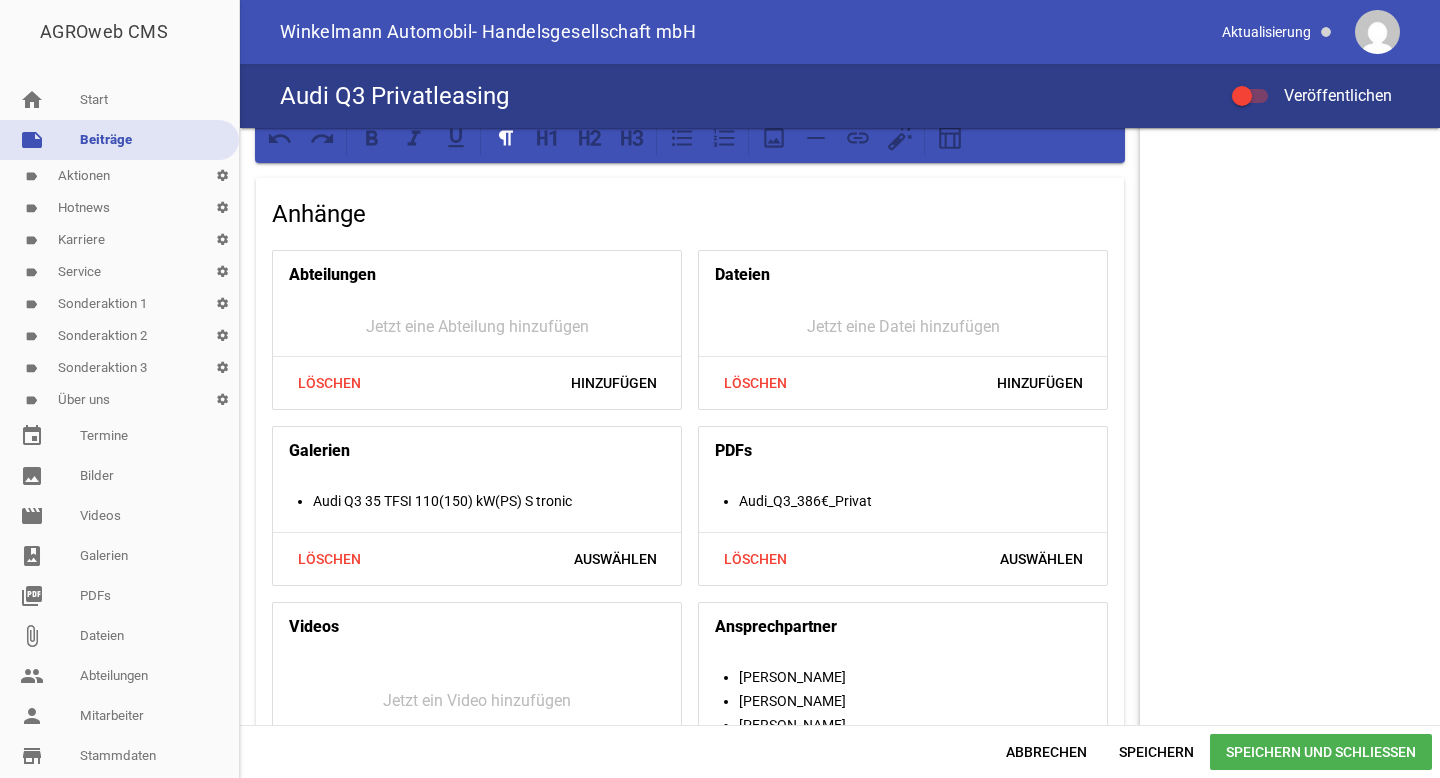 scroll, scrollTop: 1863, scrollLeft: 0, axis: vertical 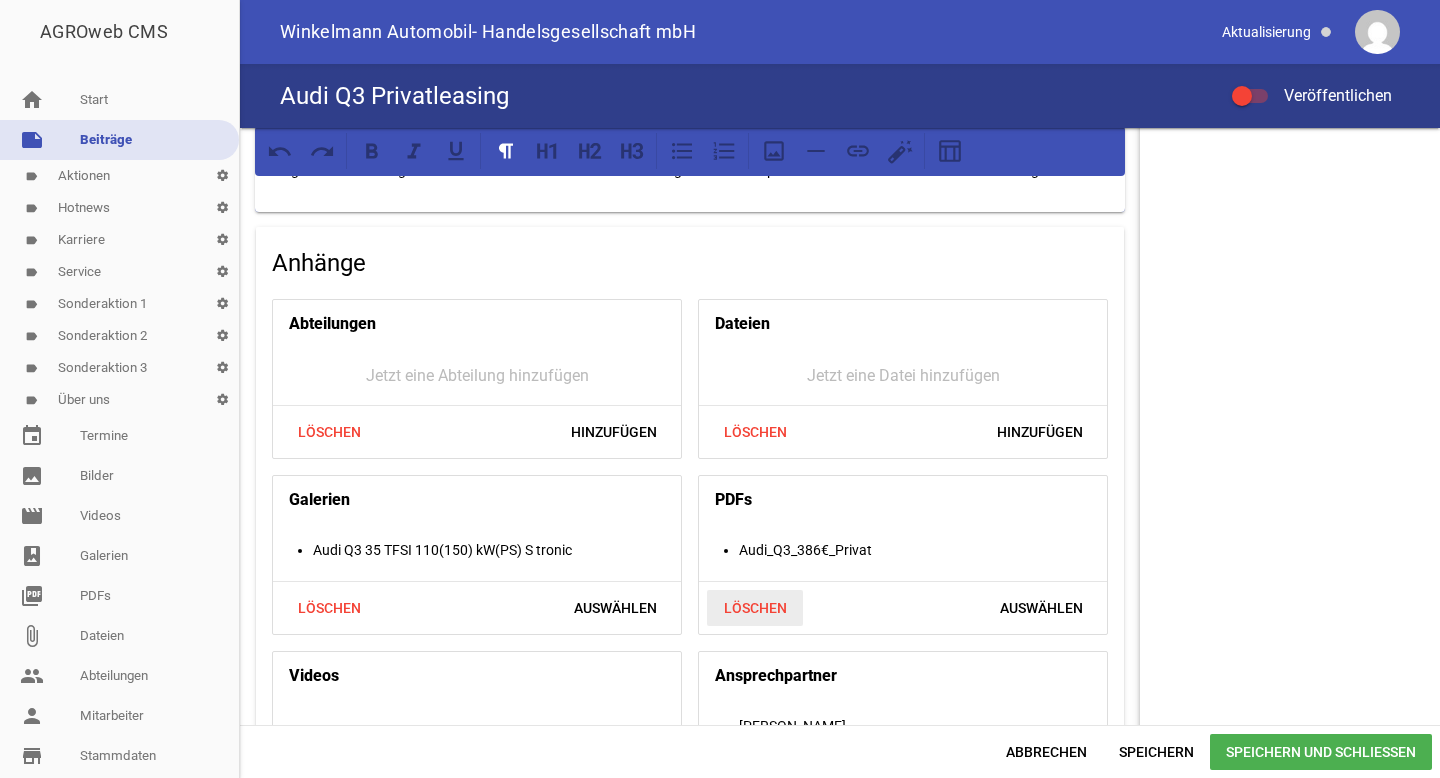 click on "Löschen" at bounding box center [755, 608] 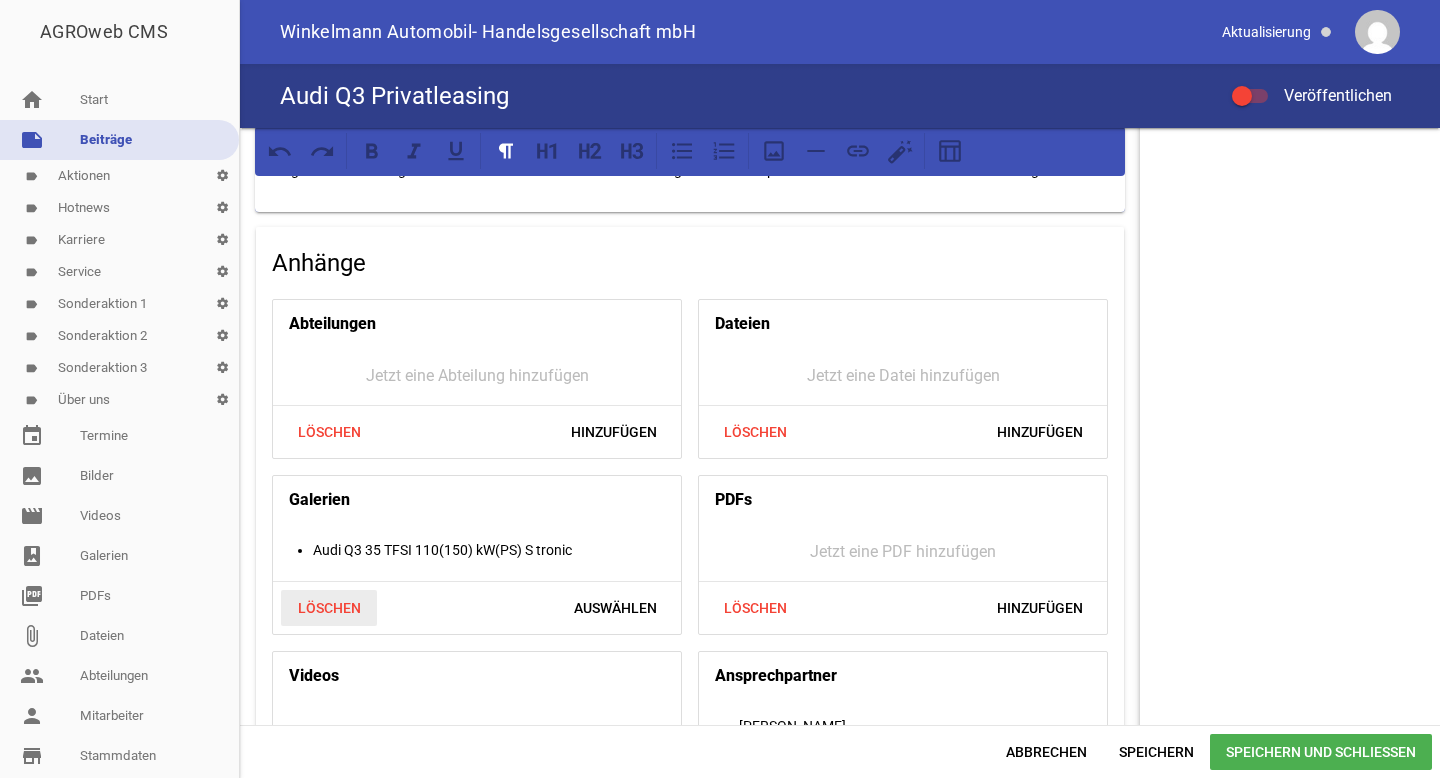 click on "Löschen" at bounding box center (329, 608) 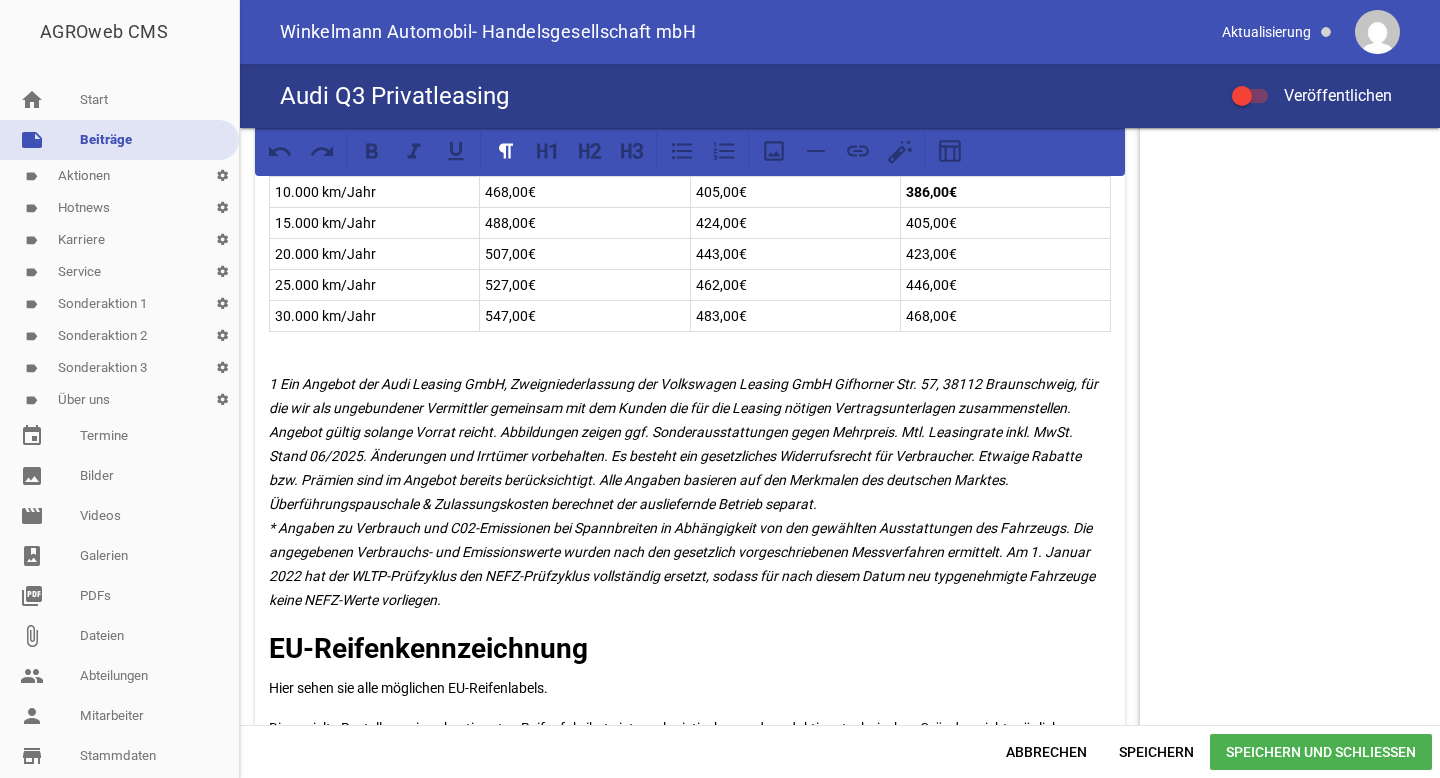 scroll, scrollTop: 1303, scrollLeft: 0, axis: vertical 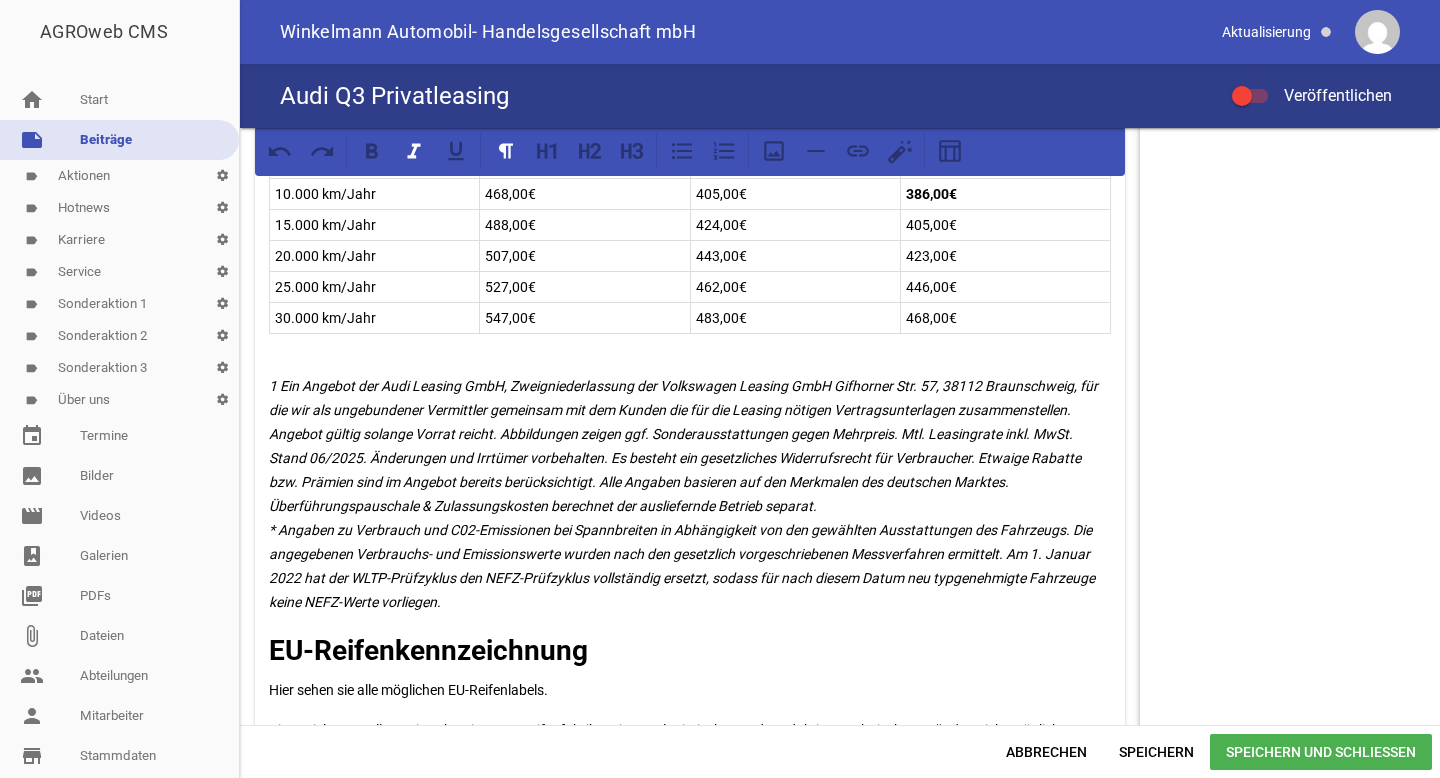 click on "1 Ein Angebot der Audi Leasing GmbH, Zweigniederlassung der Volkswagen Leasing GmbH Gifhorner Str. 57, 38112 Braunschweig, für die wir als ungebundener Vermittler gemeinsam mit dem Kunden die für die Leasing nötigen Vertragsunterlagen zusammenstellen. Angebot gültig solange Vorrat reicht. Abbildungen zeigen ggf. Sonderausstattungen gegen Mehrpreis. Mtl. Leasingrate inkl. MwSt. Stand 06/2025. Änderungen und Irrtümer vorbehalten. Es besteht ein gesetzliches Widerrufsrecht für Verbraucher. Etwaige Rabatte bzw. Prämien sind im Angebot bereits berücksichtigt. Alle Angaben basieren auf den Merkmalen des deutschen Marktes. Überführungspauschale & Zulassungskosten berechnet der ausliefernde Betrieb separat." at bounding box center [685, 494] 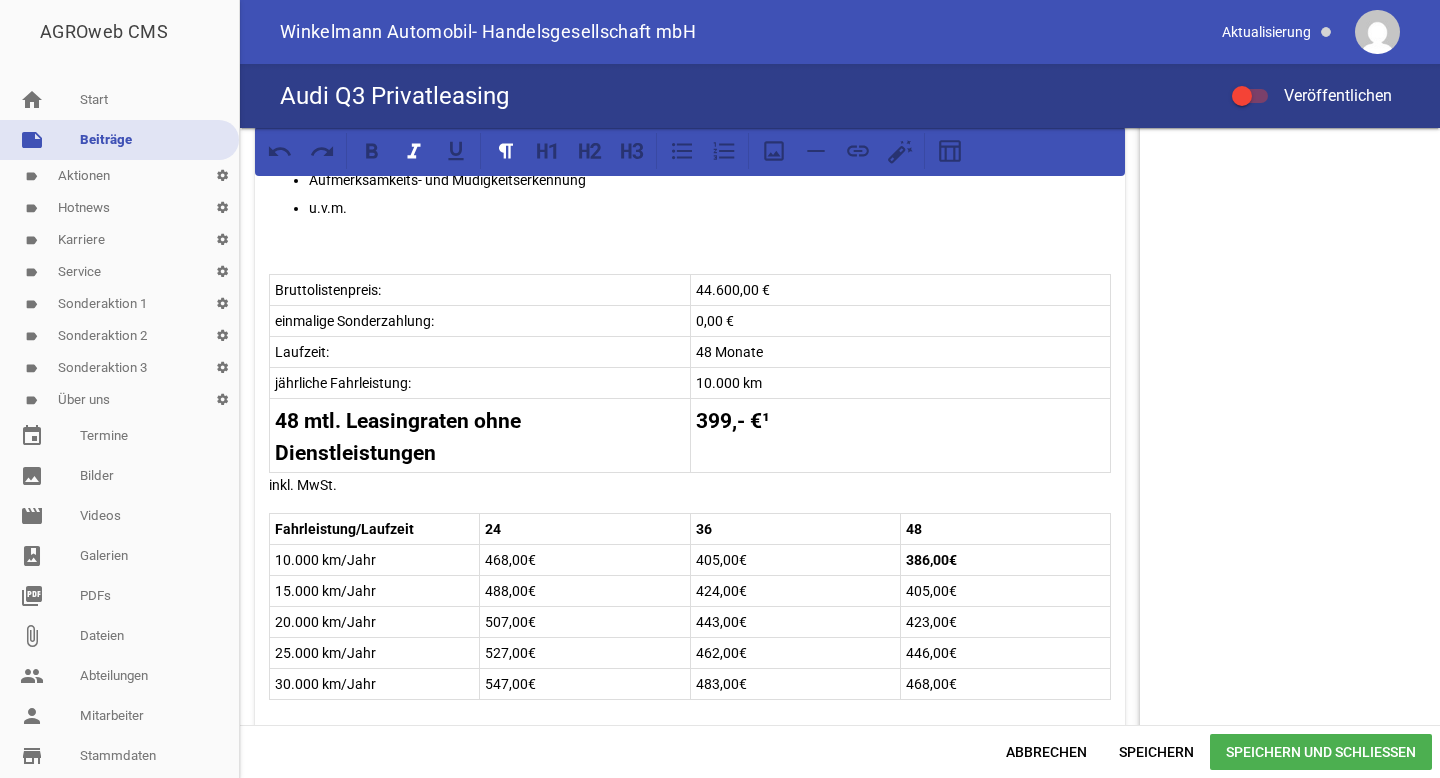 scroll, scrollTop: 820, scrollLeft: 0, axis: vertical 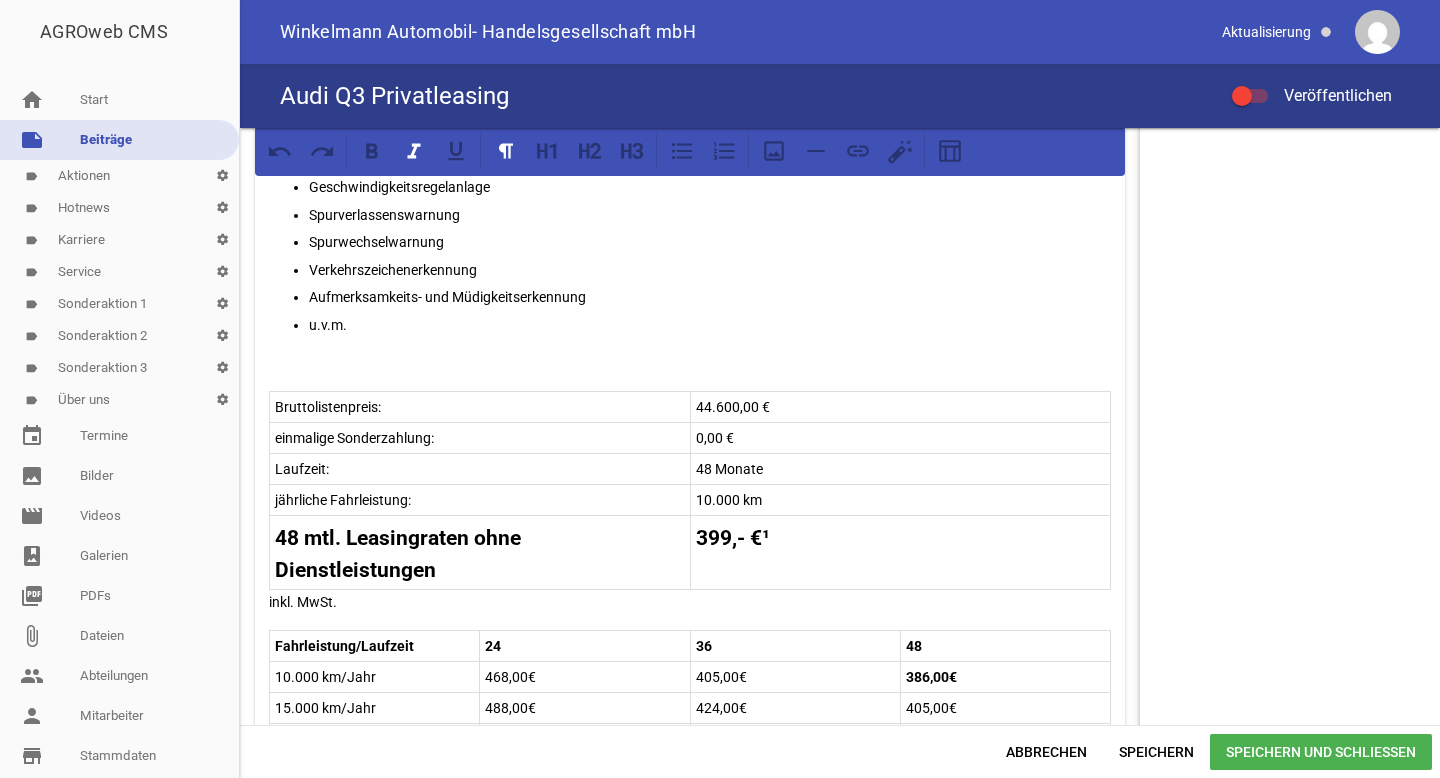 click on "Unser Leasingangebot für Privatkunden! Audi Q3 35 TFSI 110 kW (150 PS) S tronic Neuwagen Lackierung:  Arkonaweiß Effizienzdaten nach WLTP* Energieverbrauch (kombiniert) 6,0 l/100 km CO2-Emissionen (kombiniert) 137 g/km Kraftstoffverbrauch CO2-Klasse: E Effizienzdaten nach NEFZ* Kraftstoffverbrauch in l/km: - innerorts; - außerorts; - kombiniert; CO2-Emission kombiniert - g/km. Ausstattung:  LED Scheinwerfer Klimaanlage Audi connect Navigation & Infotainment plus Lederlenkrad mit Multifunktion Einparkhilfe hinten Geschwindigkeitsregelanlage Spurverlassenswarnung Spurwechselwarnung Verkehrszeichenerkennung Aufmerksamkeits- und Müdigkeitserkennung u.v.m. Bruttolistenpreis: 44.600,00 € einmalige Sonderzahlung: 0,00 € Laufzeit: 48 Monate jährliche Fahrleistung: 10.000 km 48 mtl. Leasingraten ohne Dienstleistungen 399,- €¹ inkl. MwSt. Fahrleistung/Laufzeit 24 36 48 10.000 km/Jahr 468,00€ 405,00€ 386,00€ 15.000 km/Jahr 488,00€ 424,00€ 405,00€ 20.000 km/Jahr 507,00€ 443,00€ 423,00€" at bounding box center (690, 436) 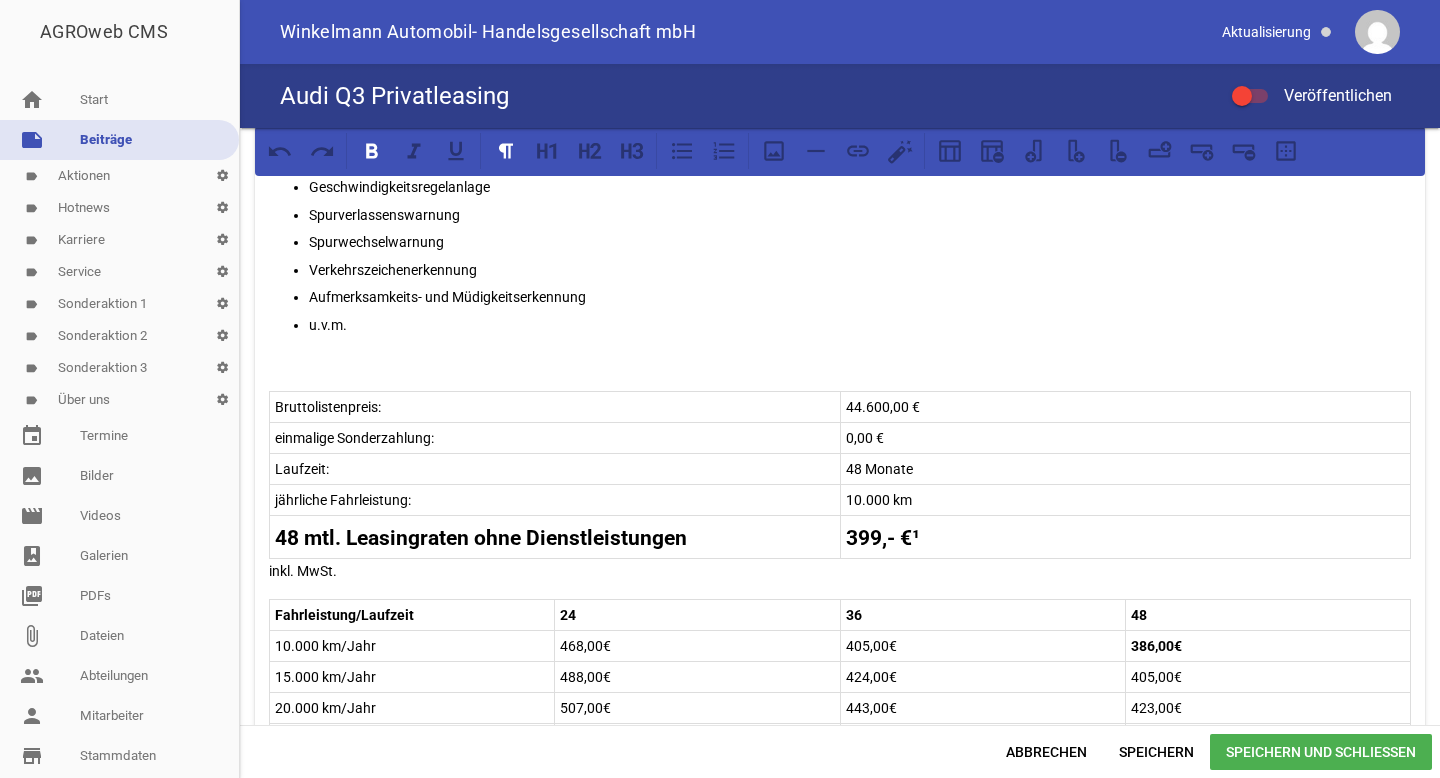 click on "Unser Leasingangebot für Privatkunden! Audi Q3 35 TFSI 110 kW (150 PS) S tronic Neuwagen Lackierung:  Arkonaweiß Effizienzdaten nach WLTP* Energieverbrauch (kombiniert) 6,0 l/100 km CO2-Emissionen (kombiniert) 137 g/km Kraftstoffverbrauch CO2-Klasse: E Effizienzdaten nach NEFZ* Kraftstoffverbrauch in l/km: - innerorts; - außerorts; - kombiniert; CO2-Emission kombiniert - g/km. Ausstattung:  LED Scheinwerfer Klimaanlage Audi connect Navigation & Infotainment plus Lederlenkrad mit Multifunktion Einparkhilfe hinten Geschwindigkeitsregelanlage Spurverlassenswarnung Spurwechselwarnung Verkehrszeichenerkennung Aufmerksamkeits- und Müdigkeitserkennung u.v.m. Bruttolistenpreis: 44.600,00 € einmalige Sonderzahlung: 0,00 € Laufzeit: 48 Monate jährliche Fahrleistung: 10.000 km 48 mtl. Leasingraten ohne Dienstleistungen 399,- €¹ inkl. MwSt. Fahrleistung/Laufzeit 24 36 48 10.000 km/Jahr 468,00€ 405,00€ 386,00€ 15.000 km/Jahr 488,00€ 424,00€ 405,00€ 20.000 km/Jahr 507,00€ 443,00€ 423,00€" at bounding box center [840, 396] 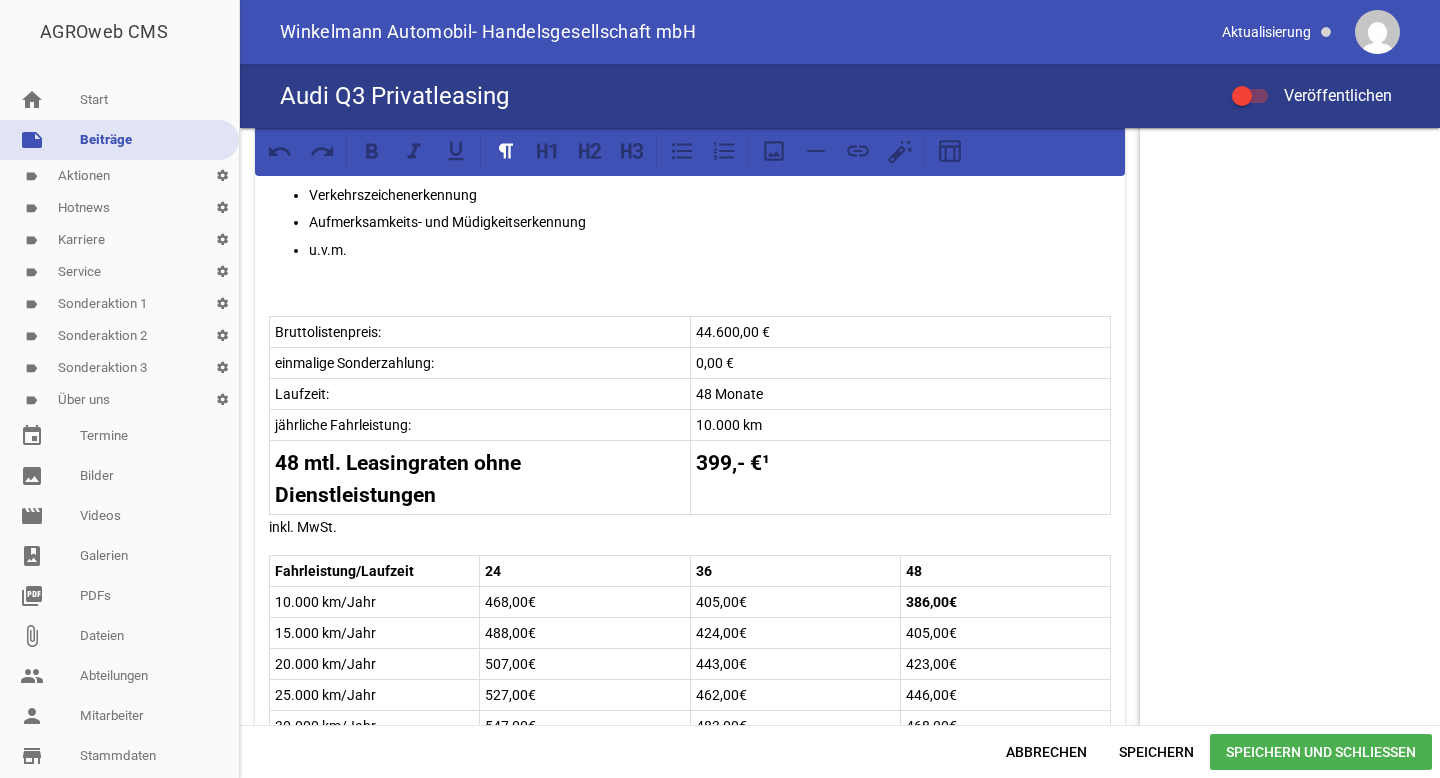 click on "Unser Leasingangebot für Privatkunden! Audi Q3 35 TFSI 110 kW (150 PS) S tronic Neuwagen Lackierung:  Arkonaweiß Effizienzdaten nach WLTP* Energieverbrauch (kombiniert) 6,0 l/100 km CO2-Emissionen (kombiniert) 137 g/km Kraftstoffverbrauch CO2-Klasse: E Effizienzdaten nach NEFZ* Kraftstoffverbrauch in l/km: - innerorts; - außerorts; - kombiniert; CO2-Emission kombiniert - g/km. Ausstattung:  LED Scheinwerfer Klimaanlage Audi connect Navigation & Infotainment plus Lederlenkrad mit Multifunktion Einparkhilfe hinten Geschwindigkeitsregelanlage Spurverlassenswarnung Spurwechselwarnung Verkehrszeichenerkennung Aufmerksamkeits- und Müdigkeitserkennung u.v.m. Bruttolistenpreis: 44.600,00 € einmalige Sonderzahlung: 0,00 € Laufzeit: 48 Monate jährliche Fahrleistung: 10.000 km 48 mtl. Leasingraten ohne Dienstleistungen 399,- €¹ inkl. MwSt. Fahrleistung/Laufzeit 24 36 48 10.000 km/Jahr 468,00€ 405,00€ 386,00€ 15.000 km/Jahr 488,00€ 424,00€ 405,00€ 20.000 km/Jahr 507,00€ 443,00€ 423,00€" at bounding box center (690, 361) 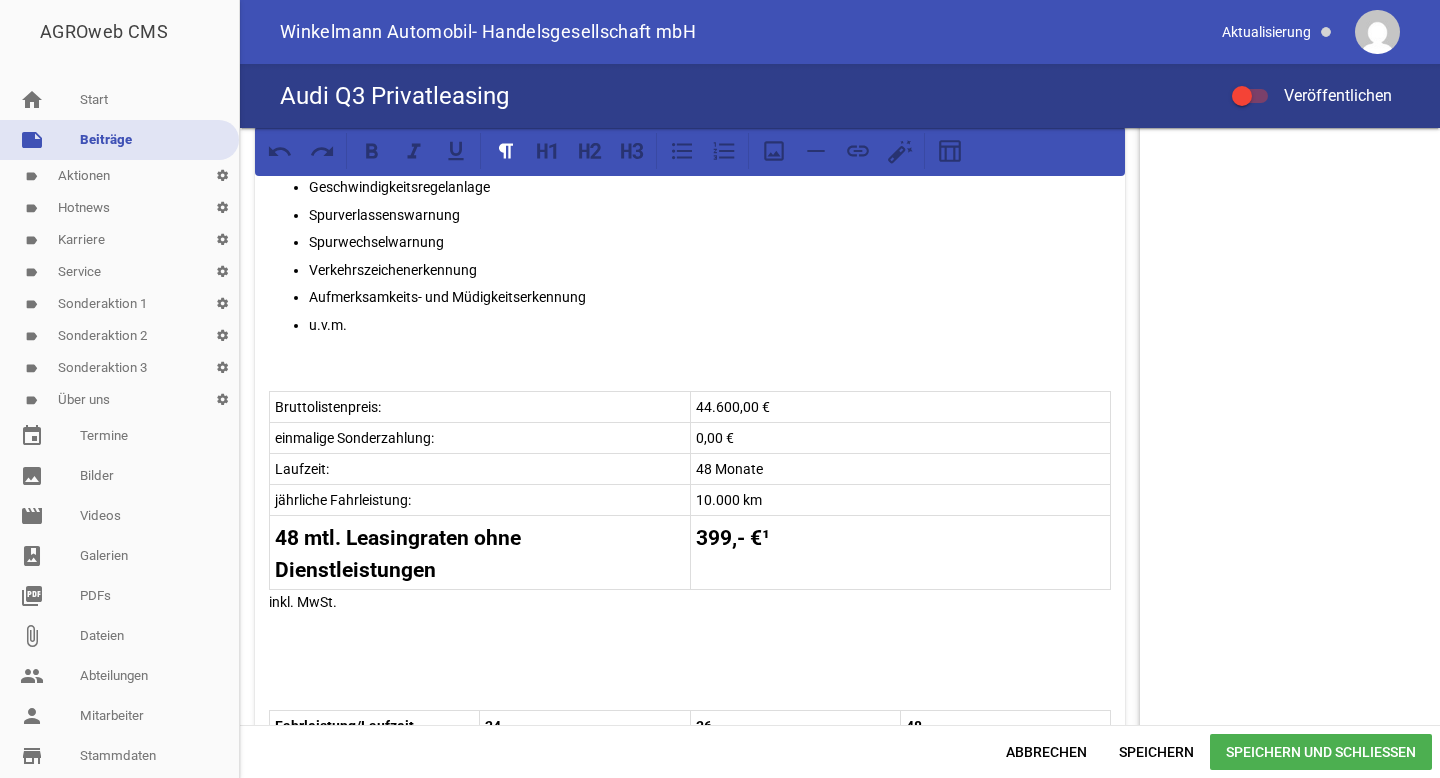 click on "Unser Leasingangebot für Privatkunden! Audi Q3 35 TFSI 110 kW (150 PS) S tronic Neuwagen Lackierung:  Arkonaweiß Effizienzdaten nach WLTP* Energieverbrauch (kombiniert) 6,0 l/100 km CO2-Emissionen (kombiniert) 137 g/km Kraftstoffverbrauch CO2-Klasse: E Effizienzdaten nach NEFZ* Kraftstoffverbrauch in l/km: - innerorts; - außerorts; - kombiniert; CO2-Emission kombiniert - g/km. Ausstattung:  LED Scheinwerfer Klimaanlage Audi connect Navigation & Infotainment plus Lederlenkrad mit Multifunktion Einparkhilfe hinten Geschwindigkeitsregelanlage Spurverlassenswarnung Spurwechselwarnung Verkehrszeichenerkennung Aufmerksamkeits- und Müdigkeitserkennung u.v.m. Bruttolistenpreis: 44.600,00 € einmalige Sonderzahlung: 0,00 € Laufzeit: 48 Monate jährliche Fahrleistung: 10.000 km 48 mtl. Leasingraten ohne Dienstleistungen 399,- €¹ inkl. MwSt. Fahrleistung/Laufzeit 24 36 48 10.000 km/Jahr 468,00€ 405,00€ 386,00€ 15.000 km/Jahr 488,00€ 424,00€ 405,00€ 20.000 km/Jahr 507,00€ 443,00€ 423,00€" at bounding box center (690, 476) 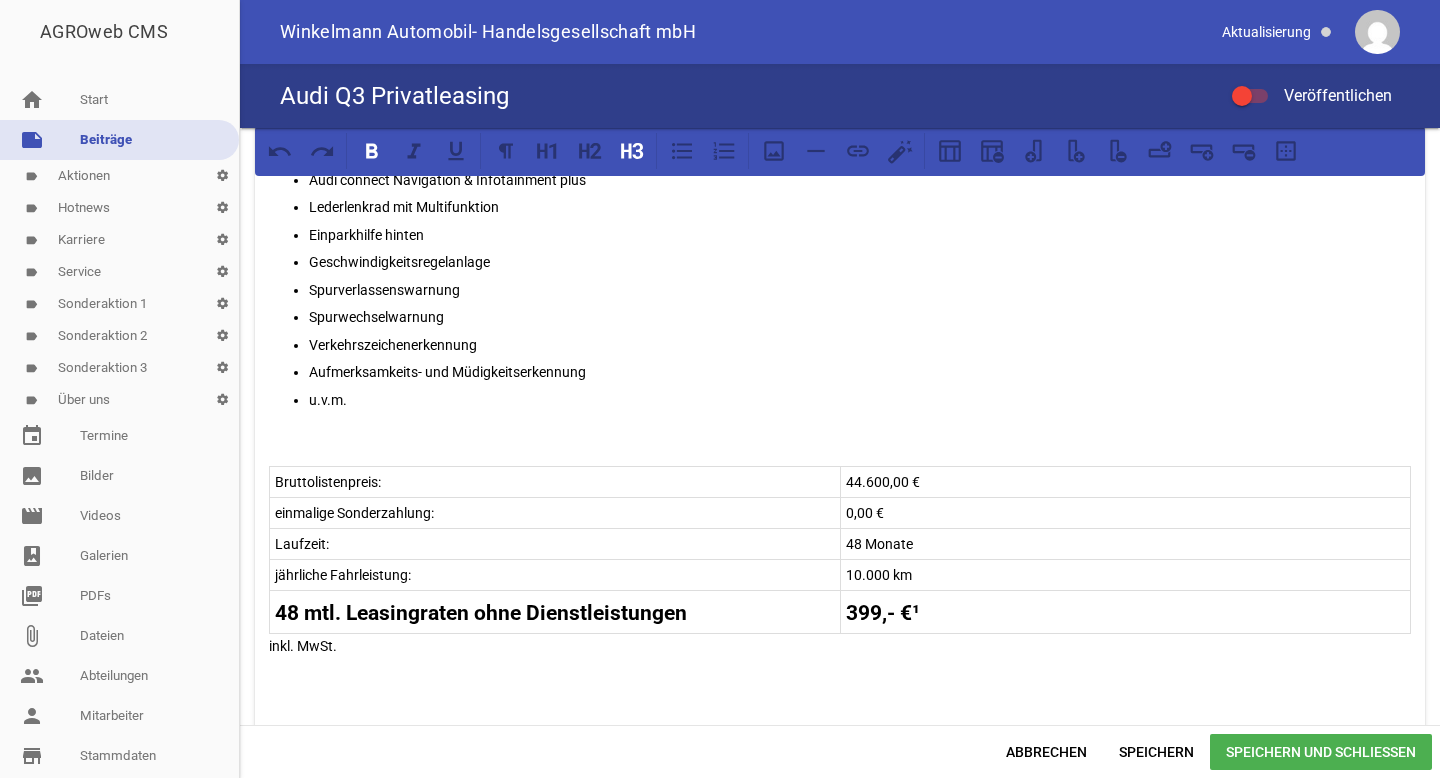 scroll, scrollTop: 895, scrollLeft: 0, axis: vertical 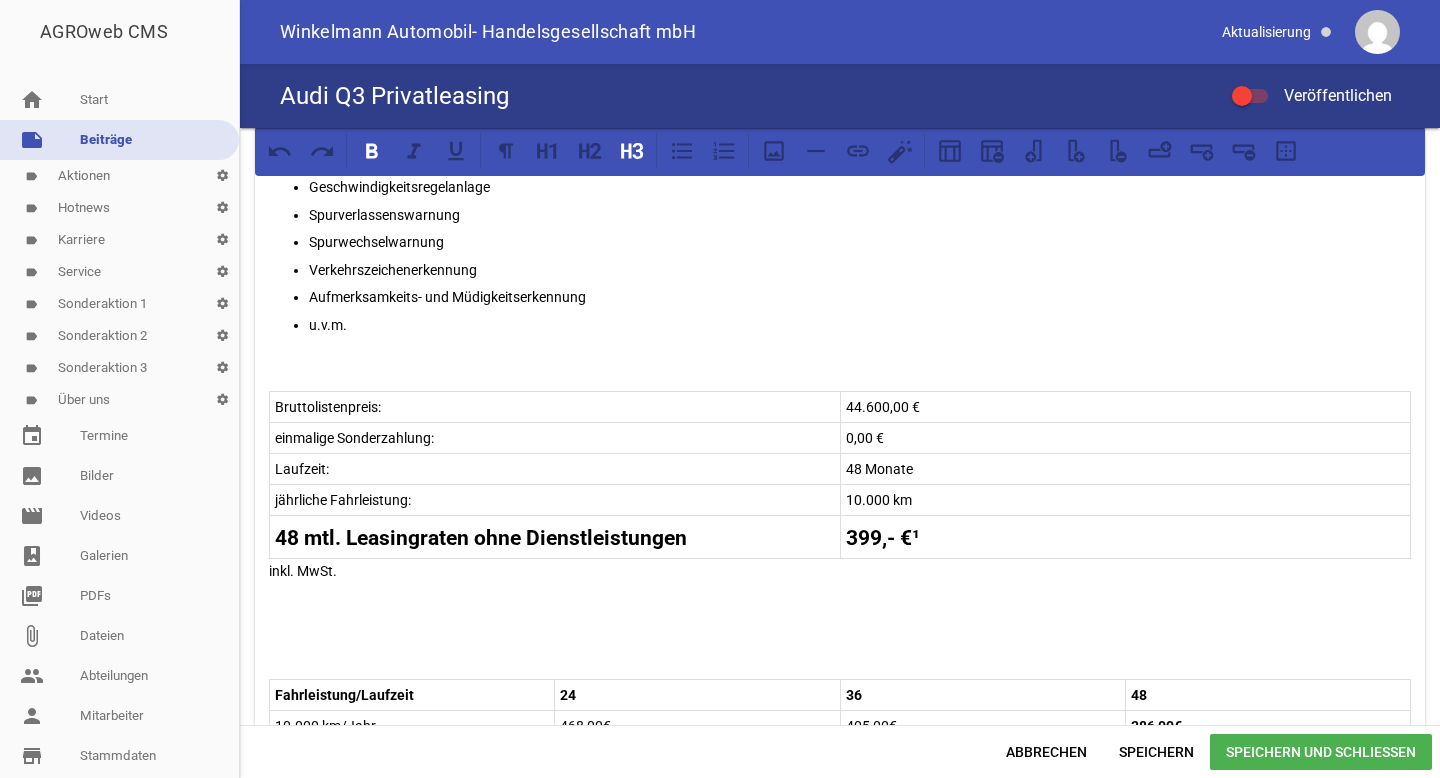 click on "399,- €¹" at bounding box center [883, 538] 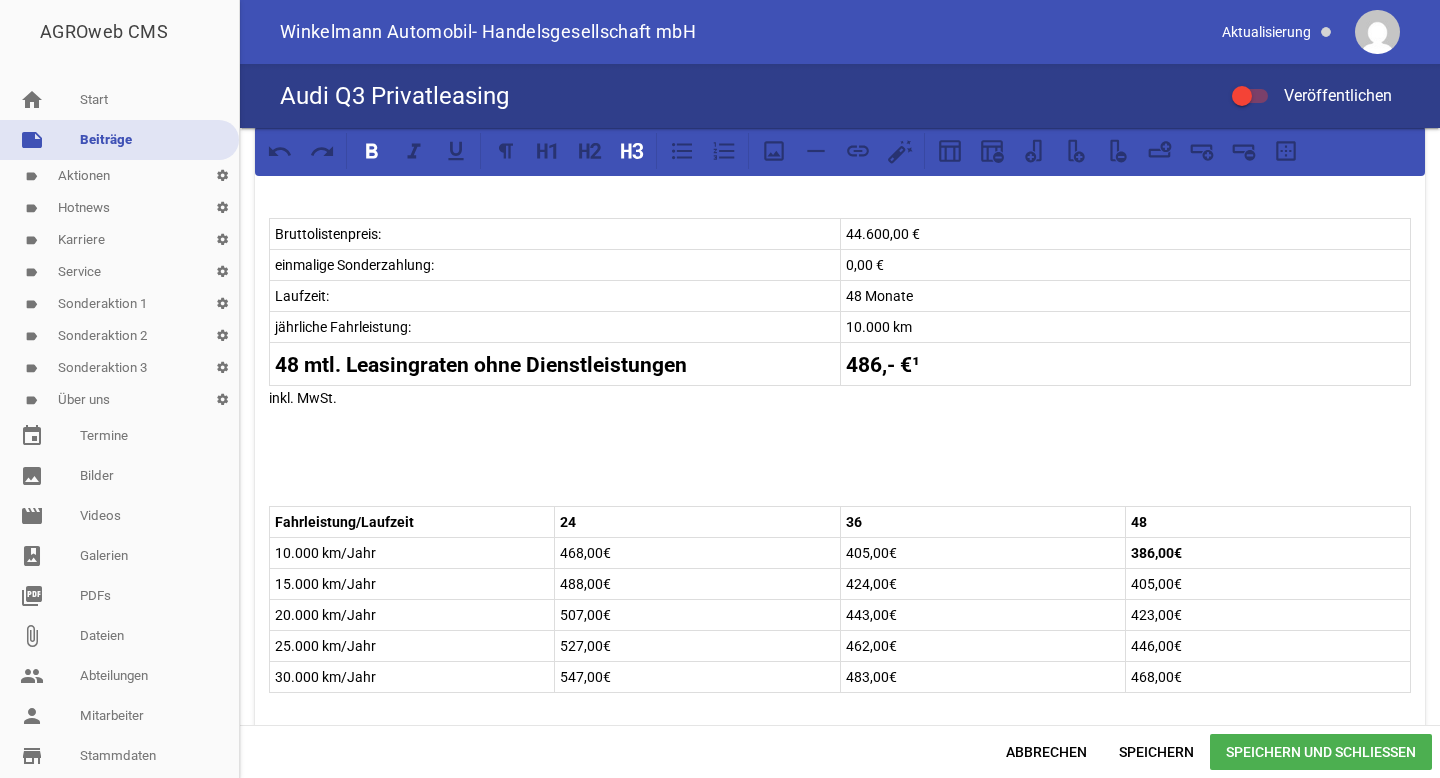 scroll, scrollTop: 1088, scrollLeft: 0, axis: vertical 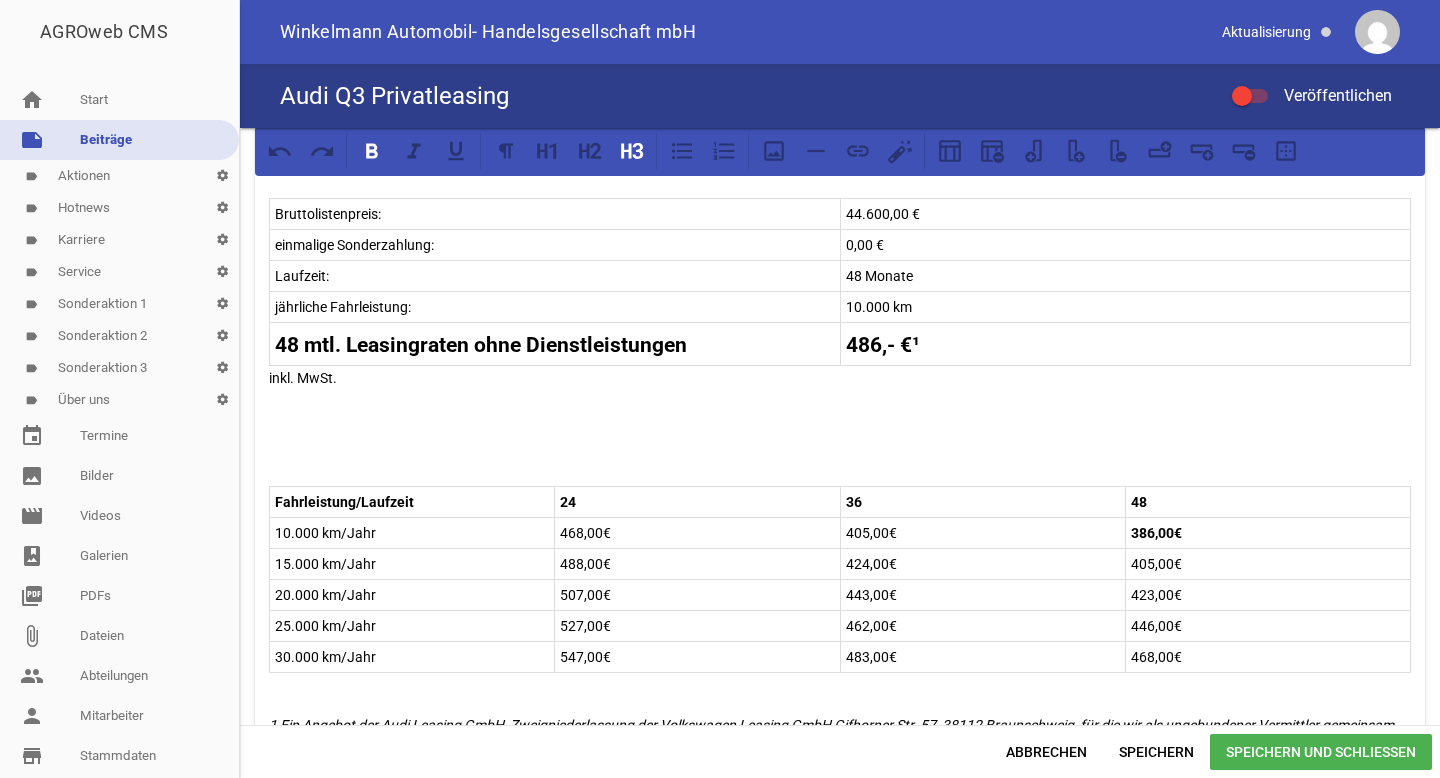 click on "36" at bounding box center (983, 502) 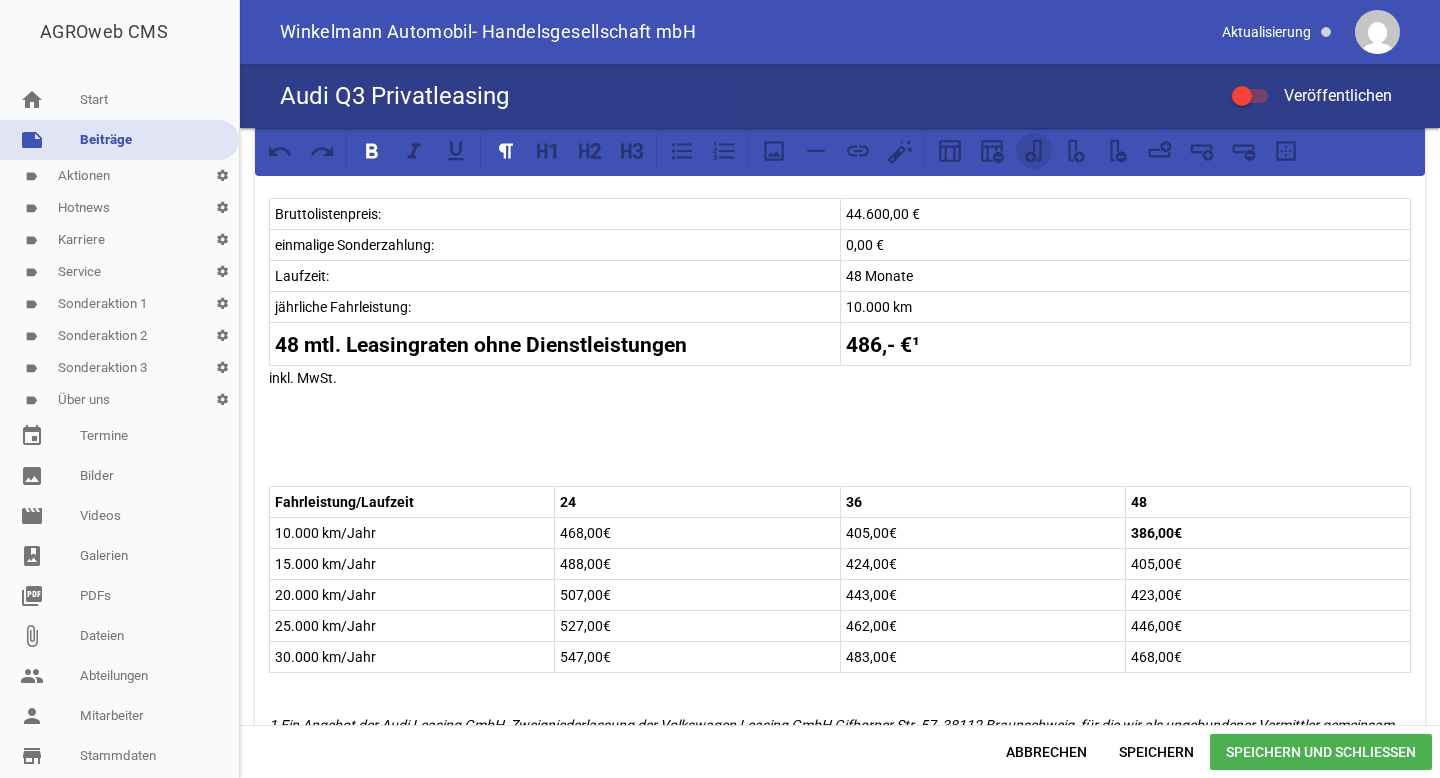 click 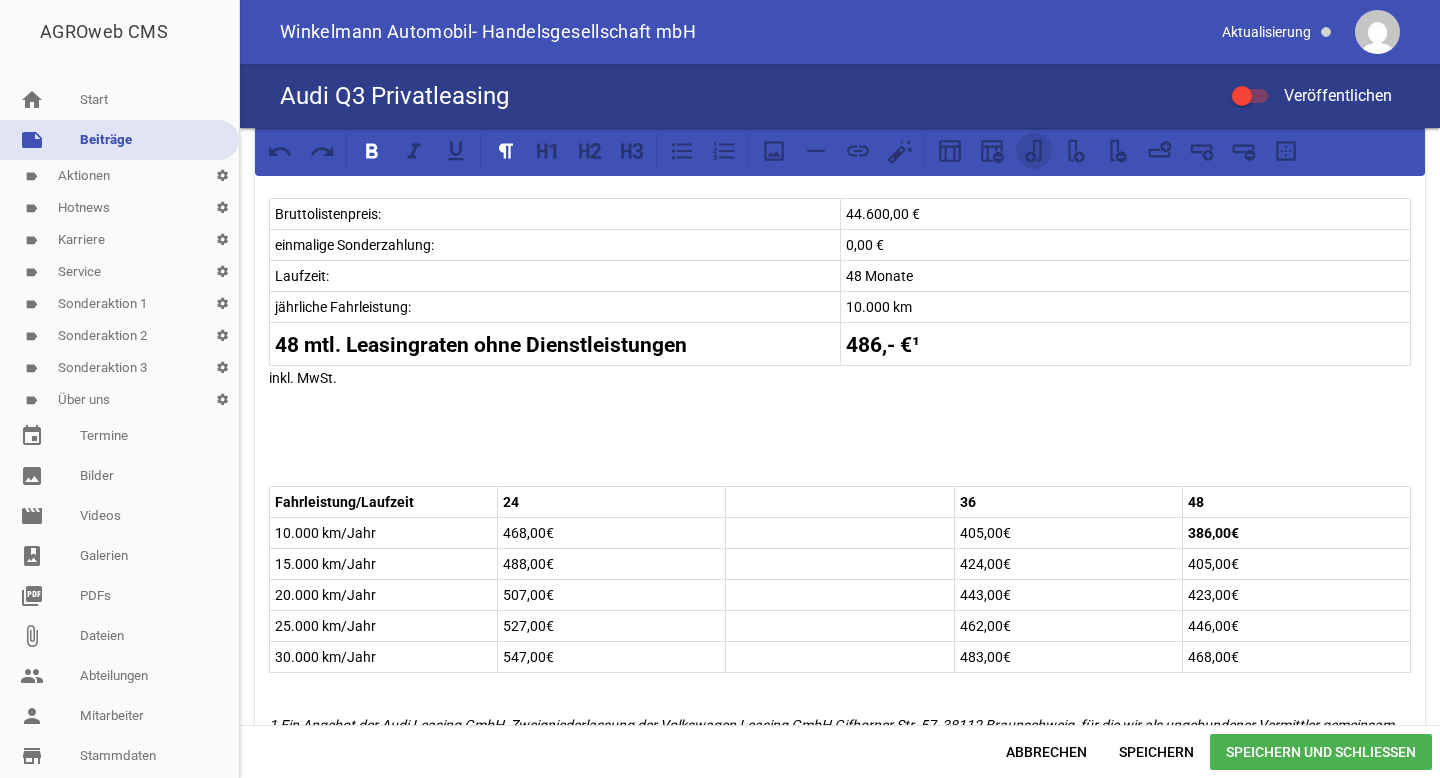 click 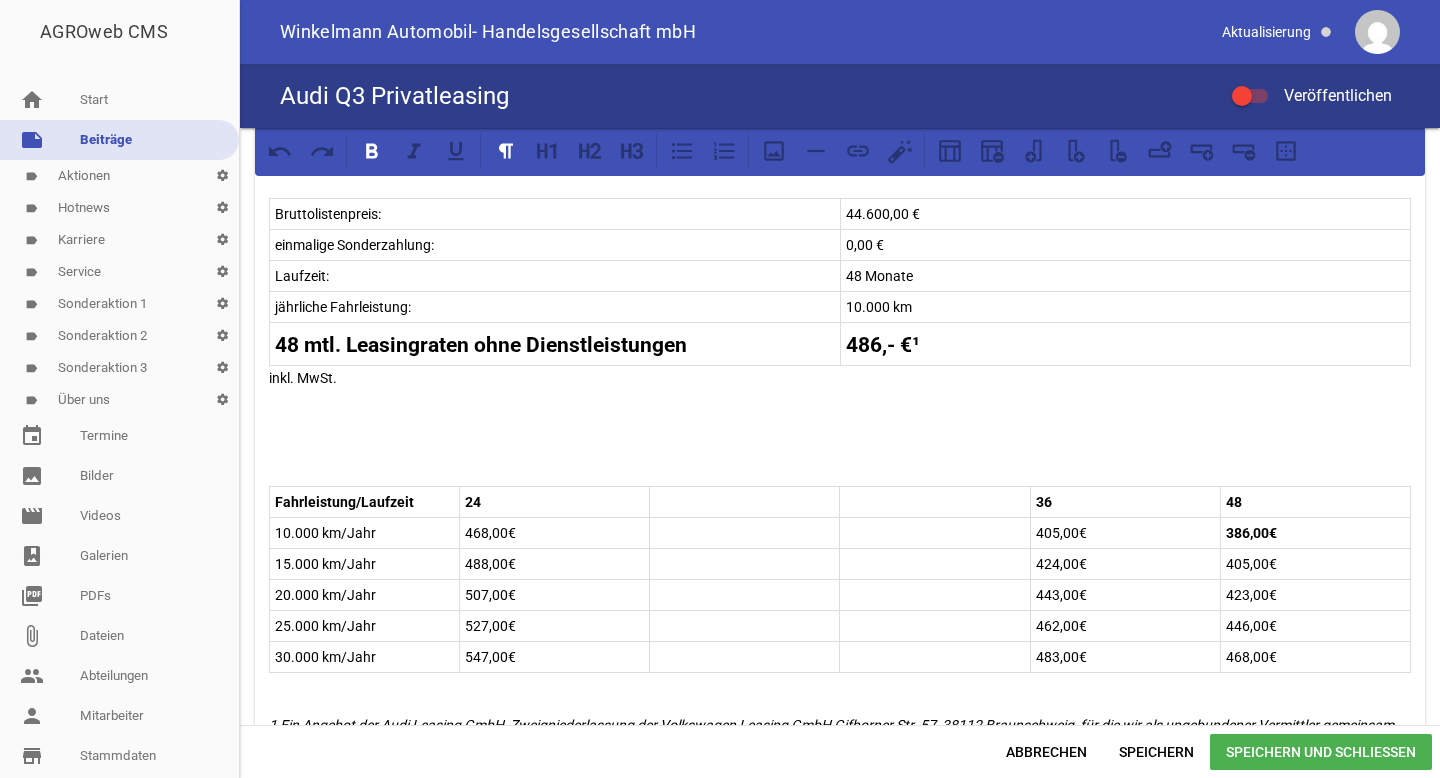 click on "24" at bounding box center (554, 502) 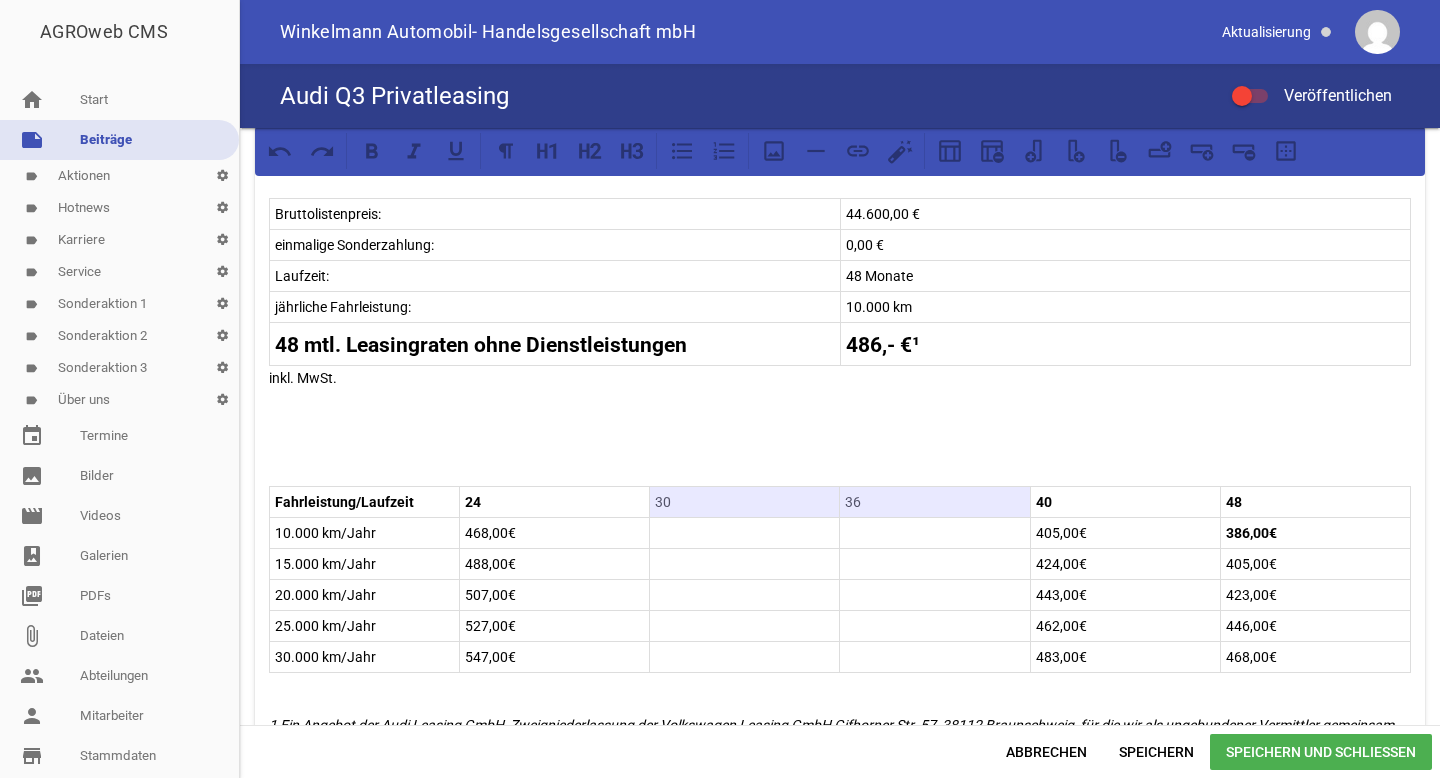 drag, startPoint x: 694, startPoint y: 491, endPoint x: 846, endPoint y: 491, distance: 152 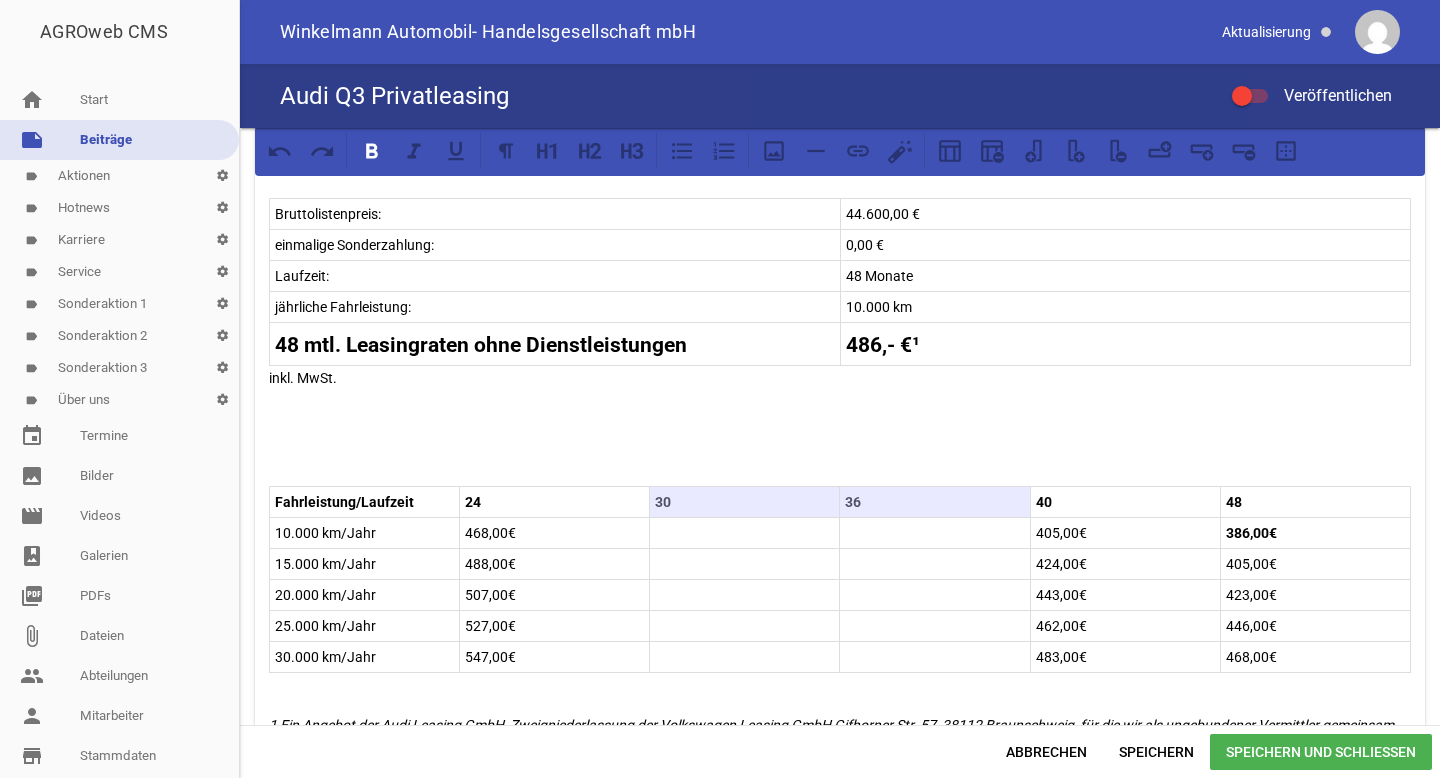 click on "468,00€" at bounding box center (554, 533) 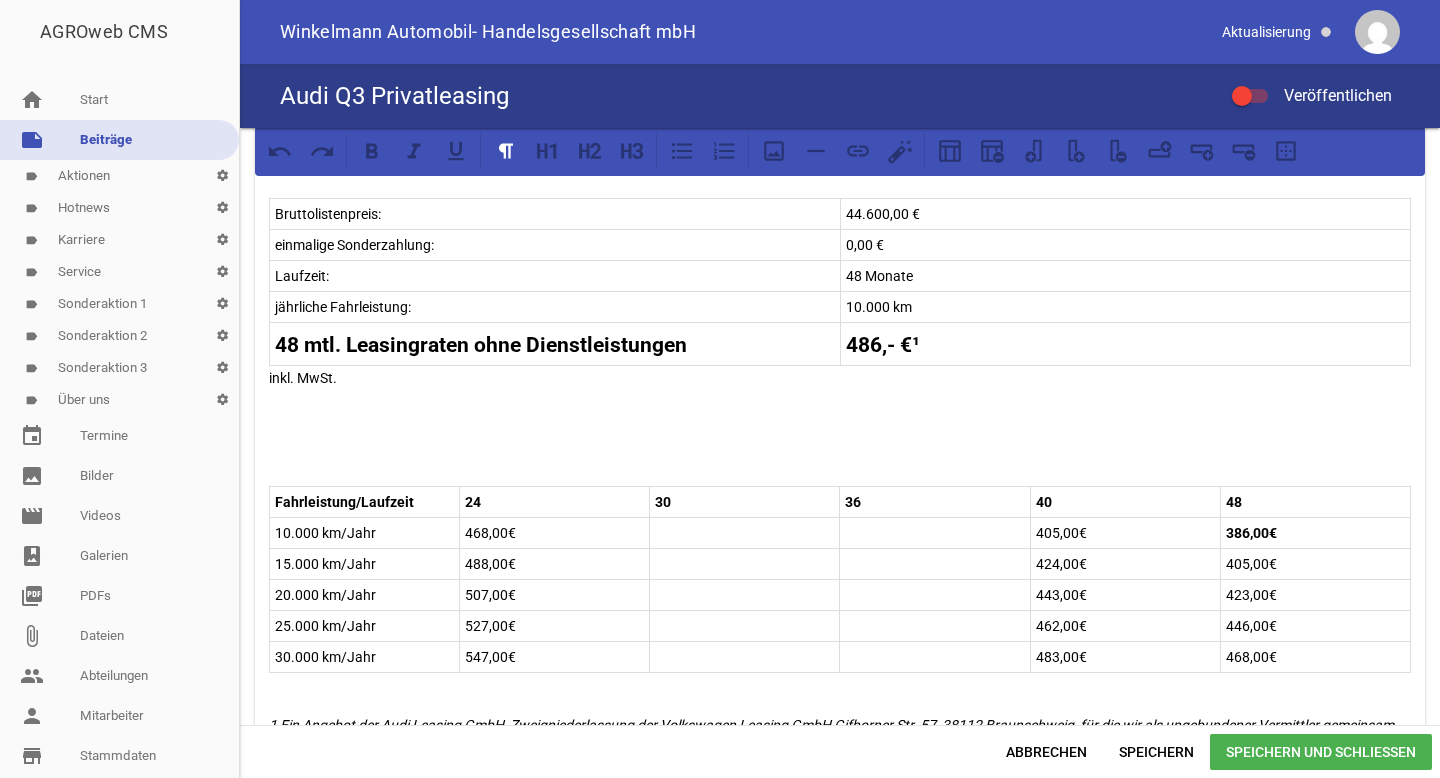 click on "468,00€" at bounding box center (1315, 657) 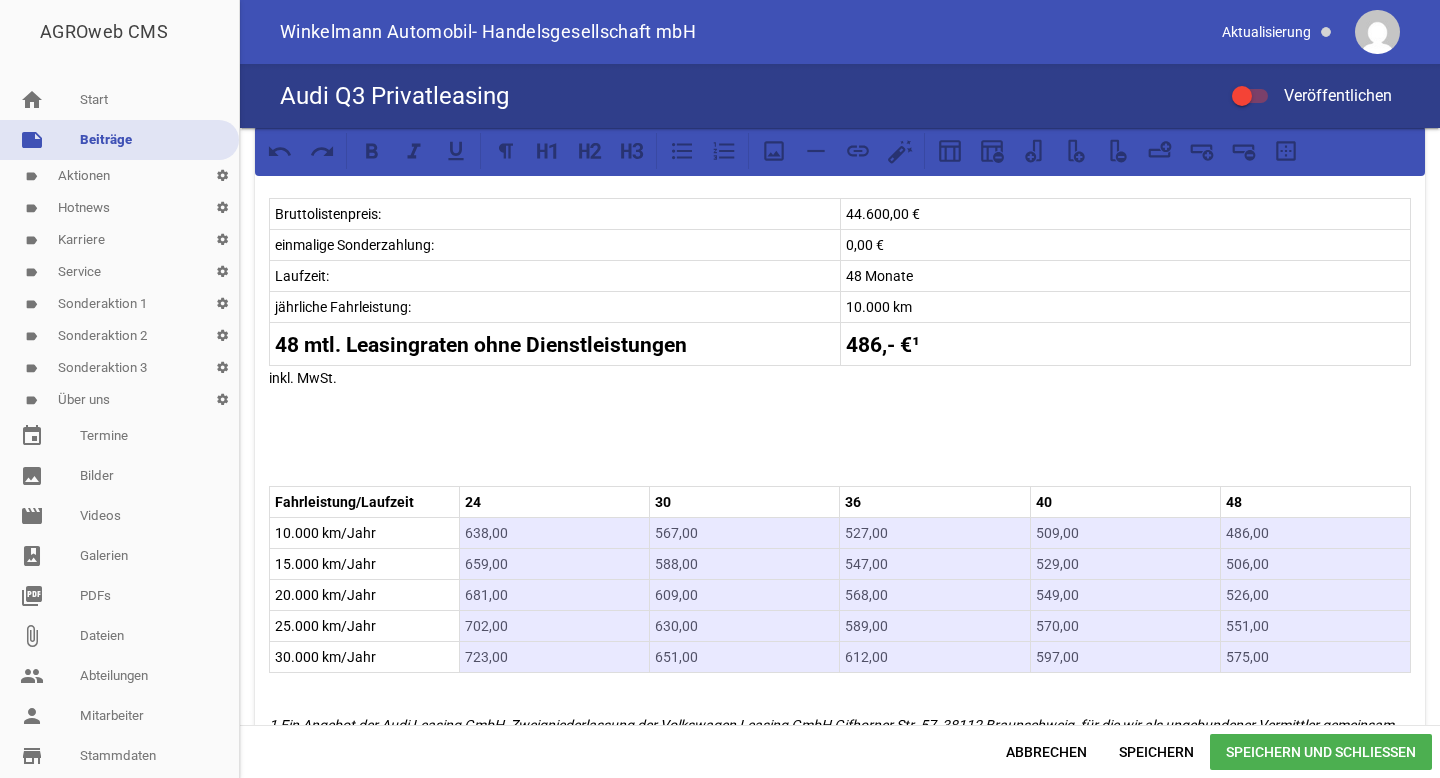 click on "638,00" at bounding box center (554, 533) 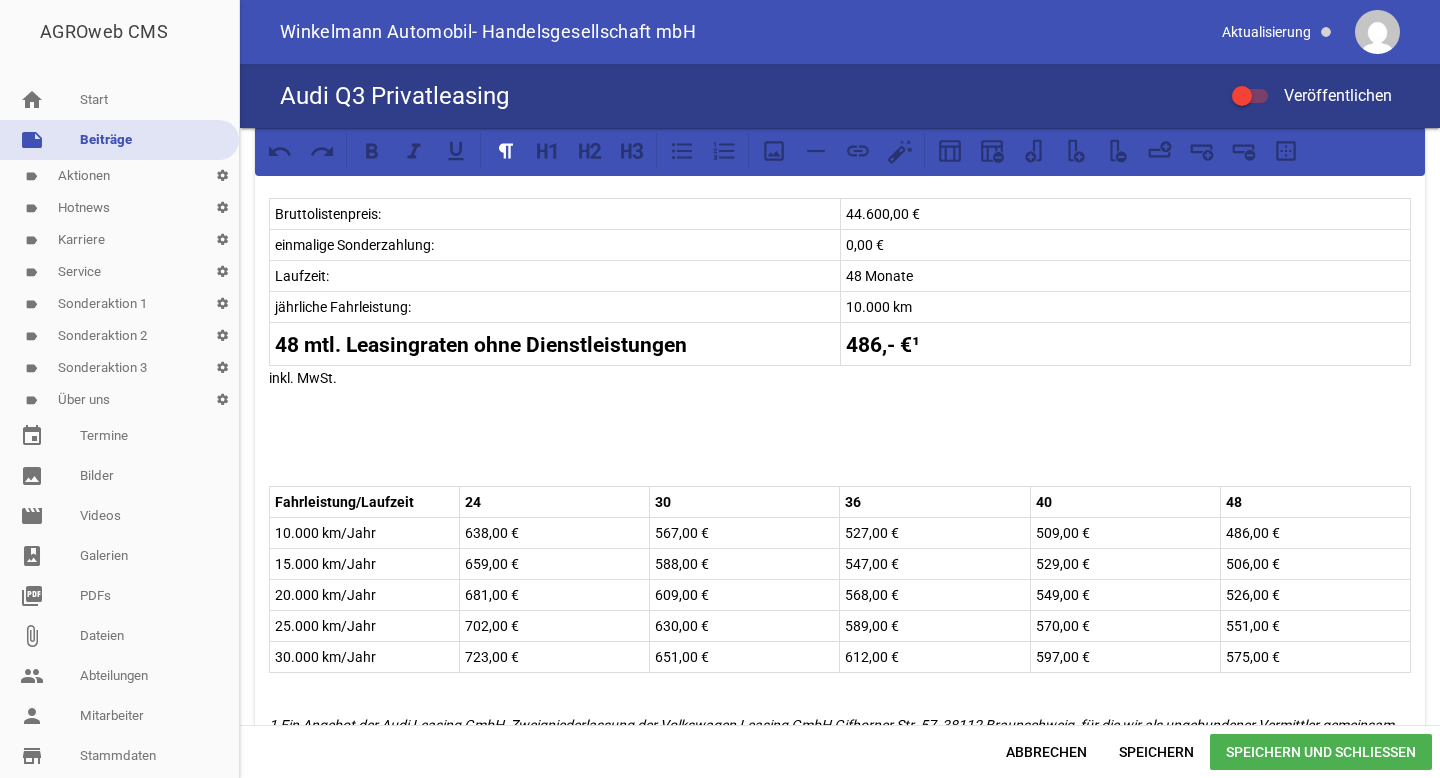click on "638,00 €" at bounding box center (554, 533) 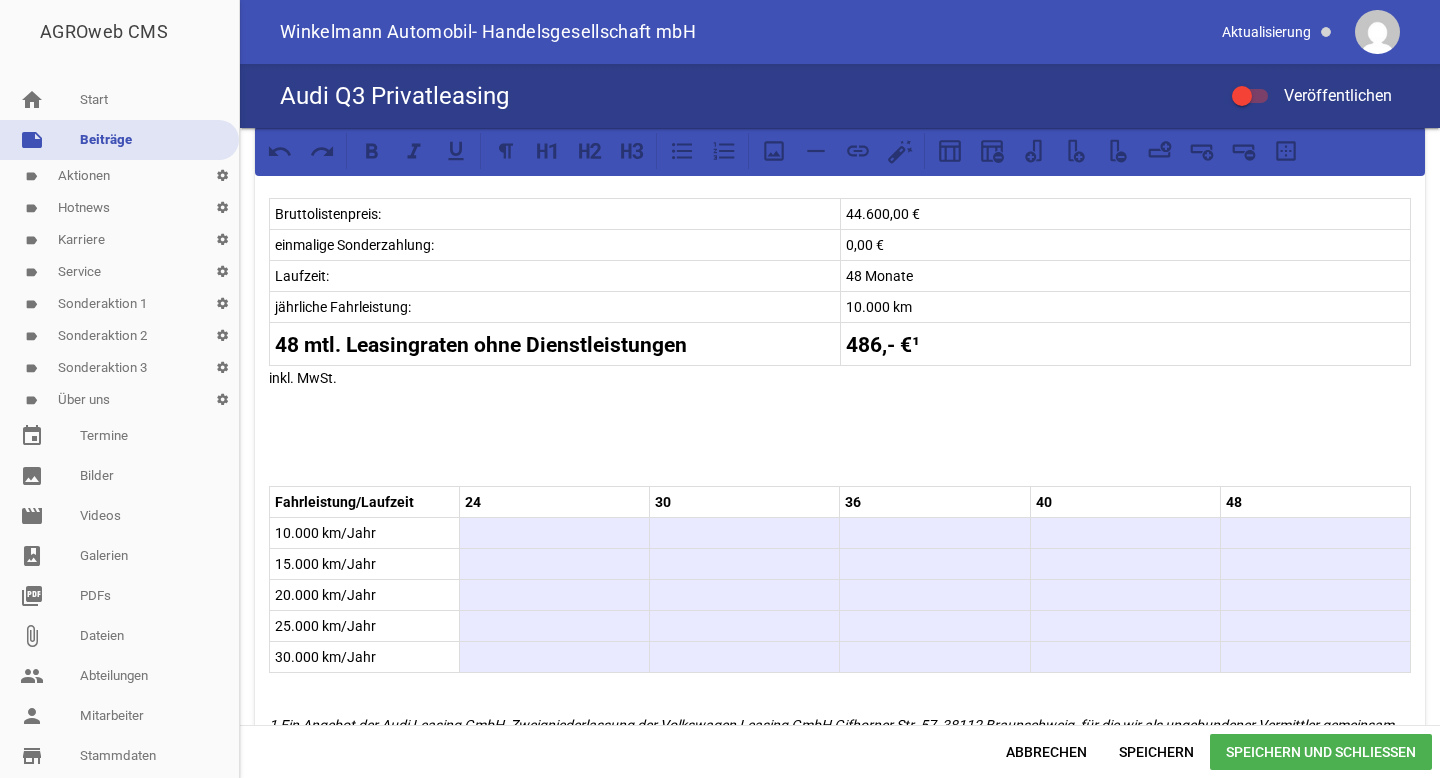 click on "Unser Leasingangebot für Privatkunden! Audi Q3 35 TFSI 110 kW (150 PS) S tronic Neuwagen Lackierung:  Arkonaweiß Effizienzdaten nach WLTP* Energieverbrauch (kombiniert) 6,0 l/100 km CO2-Emissionen (kombiniert) 137 g/km Kraftstoffverbrauch CO2-Klasse: E Effizienzdaten nach NEFZ* Kraftstoffverbrauch in l/km: - innerorts; - außerorts; - kombiniert; CO2-Emission kombiniert - g/km. Ausstattung:  LED Scheinwerfer Klimaanlage Audi connect Navigation & Infotainment plus Lederlenkrad mit Multifunktion Einparkhilfe hinten Geschwindigkeitsregelanlage Spurverlassenswarnung Spurwechselwarnung Verkehrszeichenerkennung Aufmerksamkeits- und Müdigkeitserkennung u.v.m. Bruttolistenpreis: 44.600,00 € einmalige Sonderzahlung: 0,00 € Laufzeit: 48 Monate jährliche Fahrleistung: 10.000 km 48 mtl. Leasingraten ohne Dienstleistungen 486,- €¹ inkl. MwSt. Fahrleistung/Laufzeit 24 30 36 40 48 10.000 km/Jahr 15.000 km/Jahr 20.000 km/Jahr 25.000 km/Jahr 30.000 km/Jahr EU-Reifenkennzeichnung" at bounding box center [840, 243] 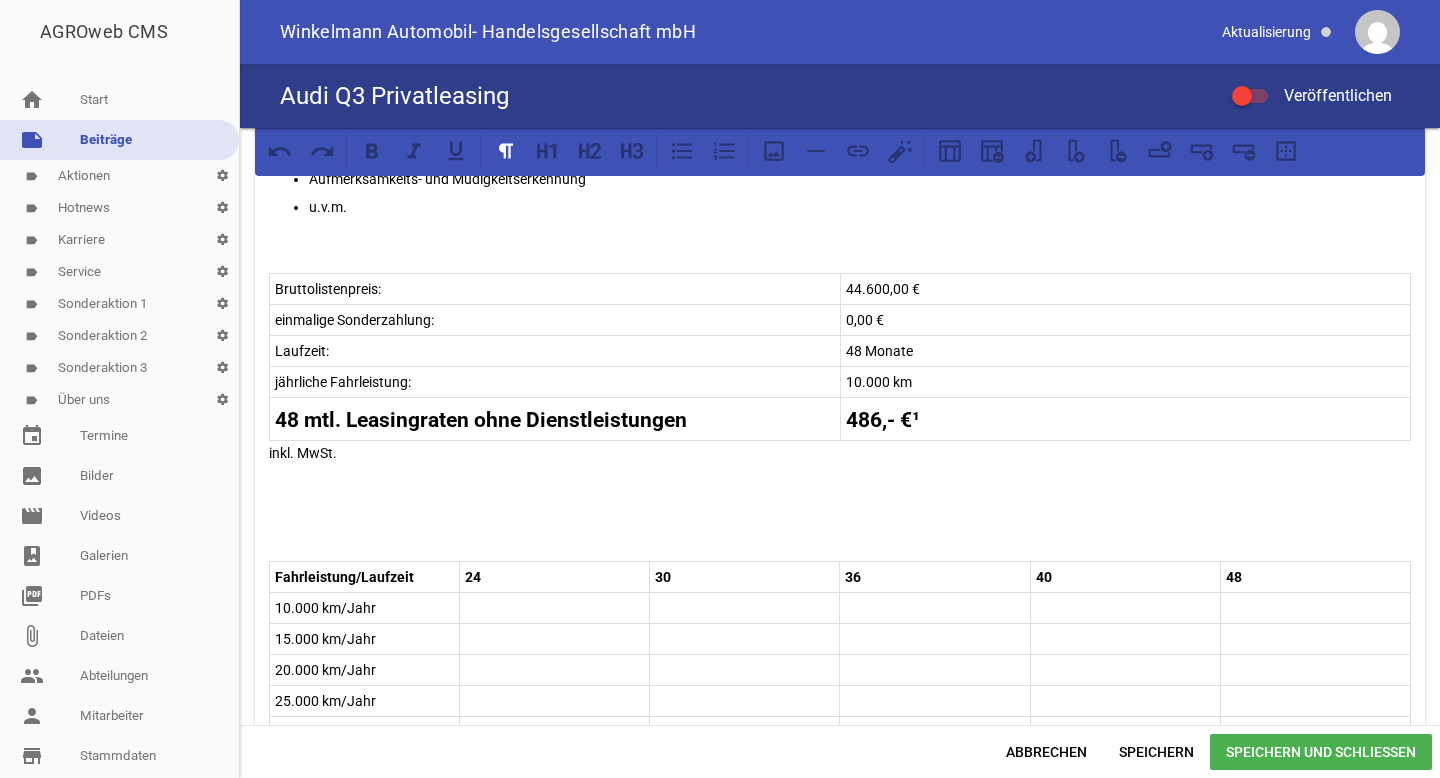 click on "Fahrleistung/Laufzeit 24 30 36 40 48 10.000 km/Jahr 15.000 km/Jahr 20.000 km/Jahr 25.000 km/Jahr 30.000 km/Jahr" at bounding box center (840, 654) 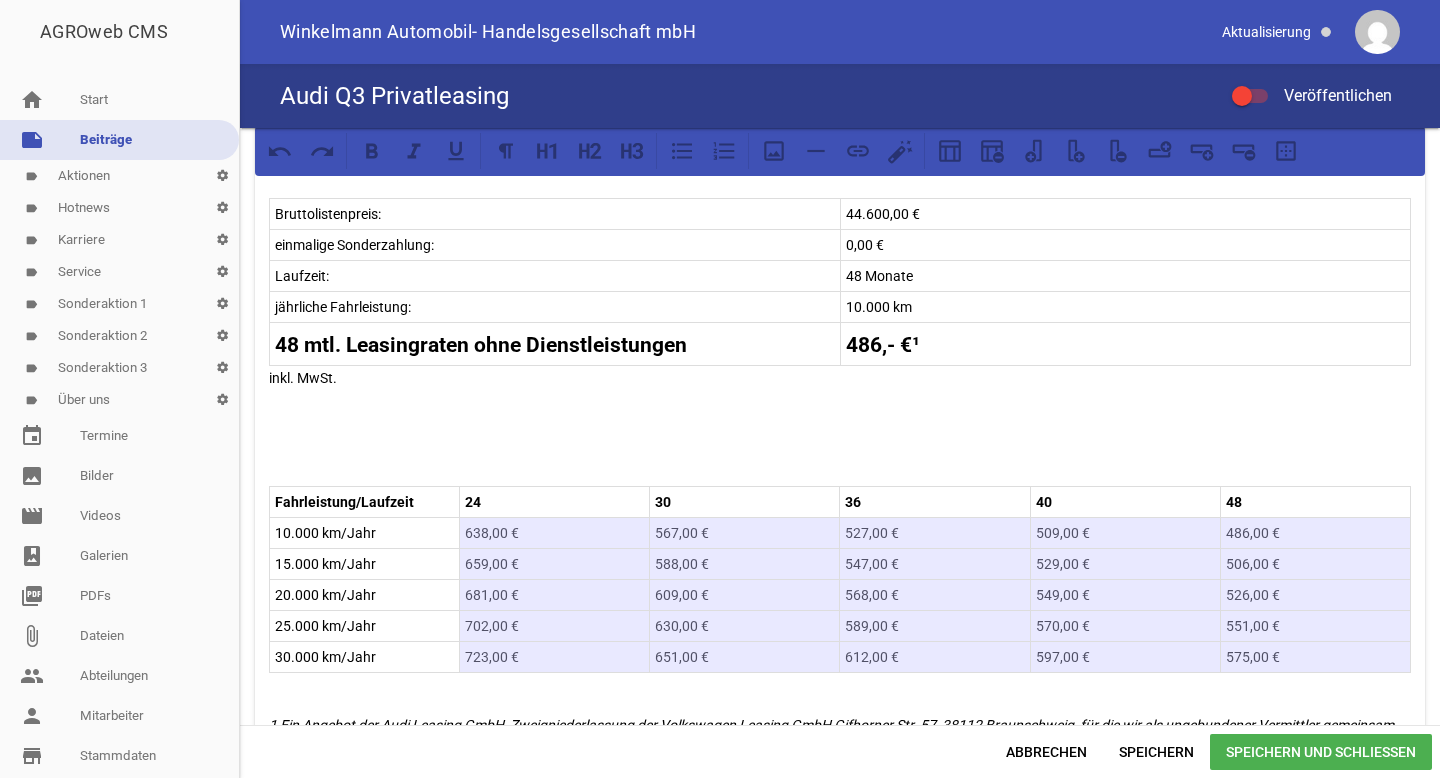 click on "638,00 €" at bounding box center (554, 533) 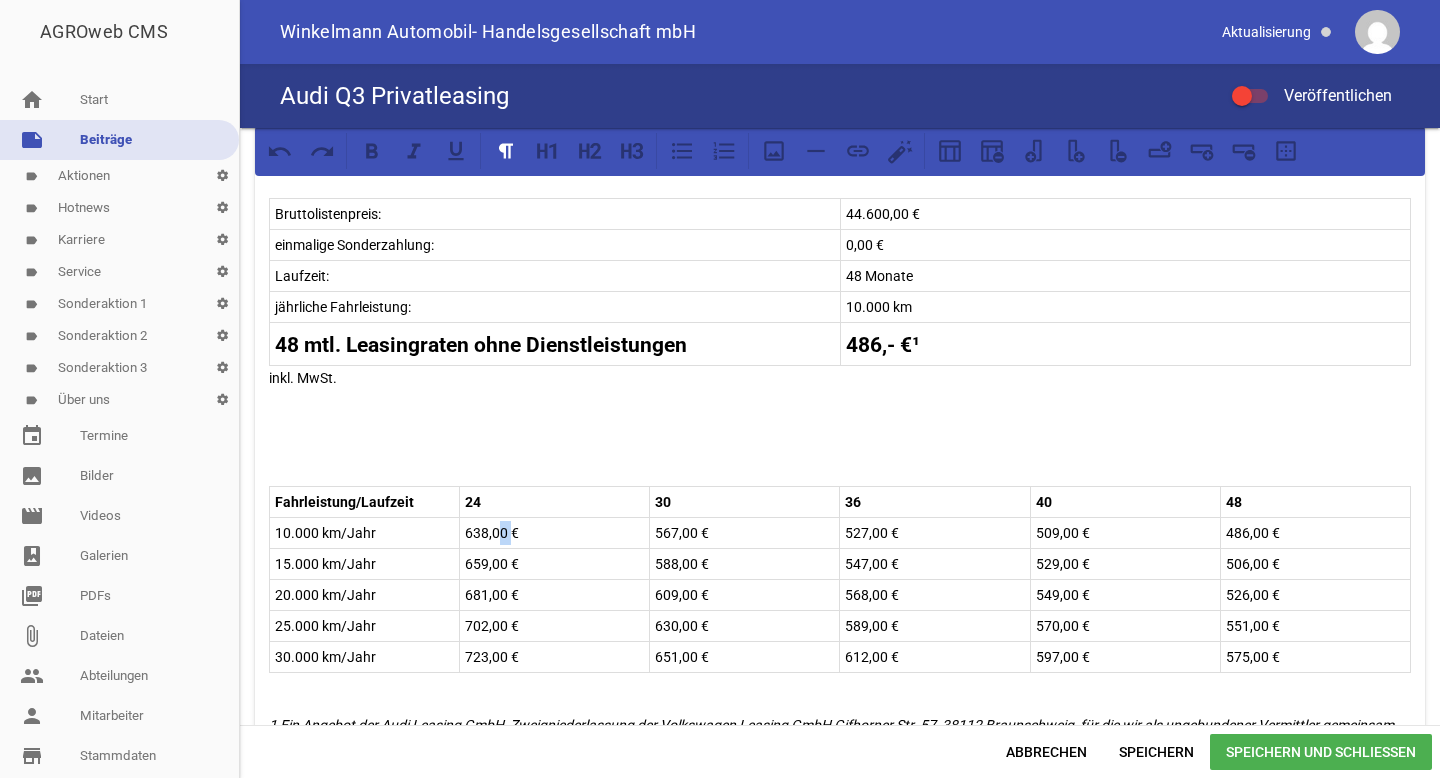 click on "638,00 €" at bounding box center (554, 533) 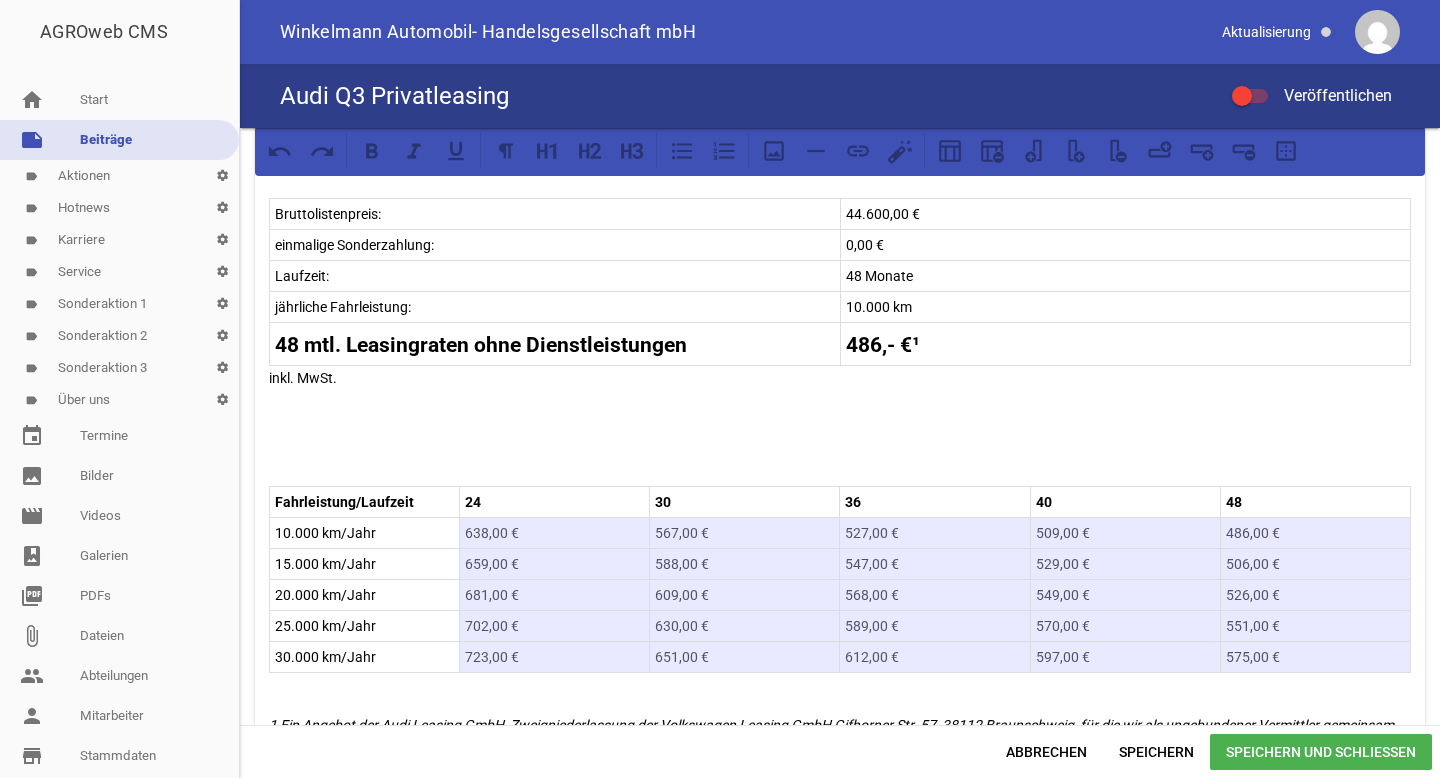 click on "575,00 €" at bounding box center (1315, 657) 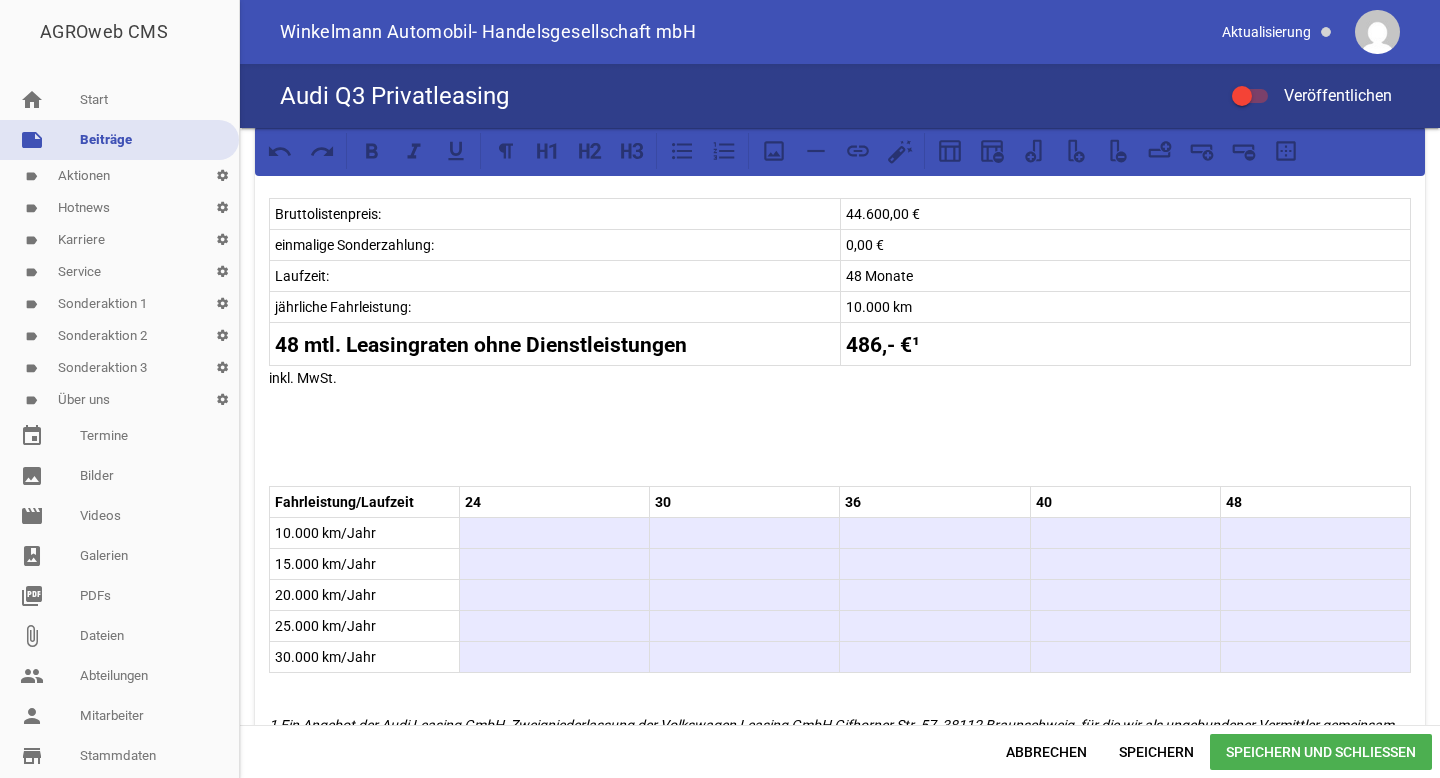 click at bounding box center [554, 533] 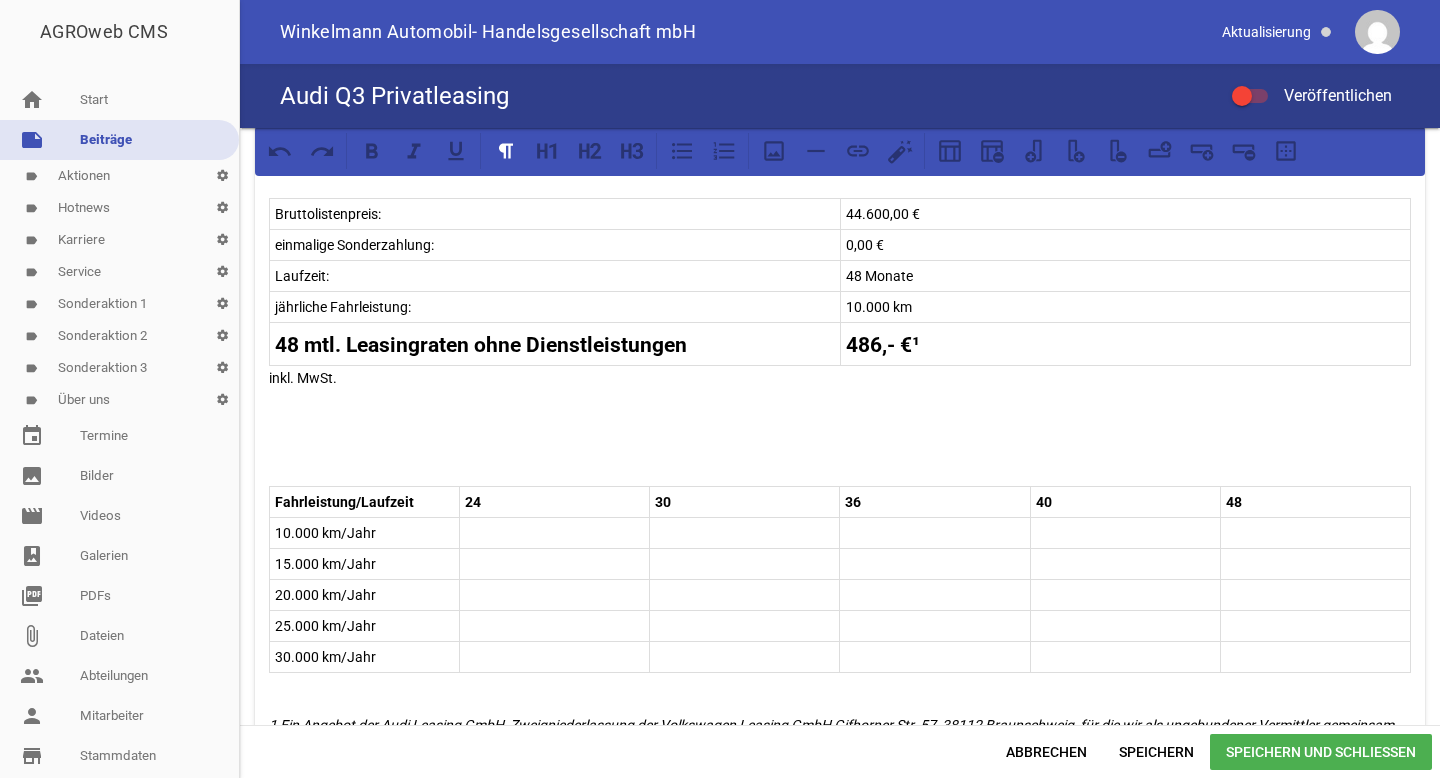 click at bounding box center [1315, 657] 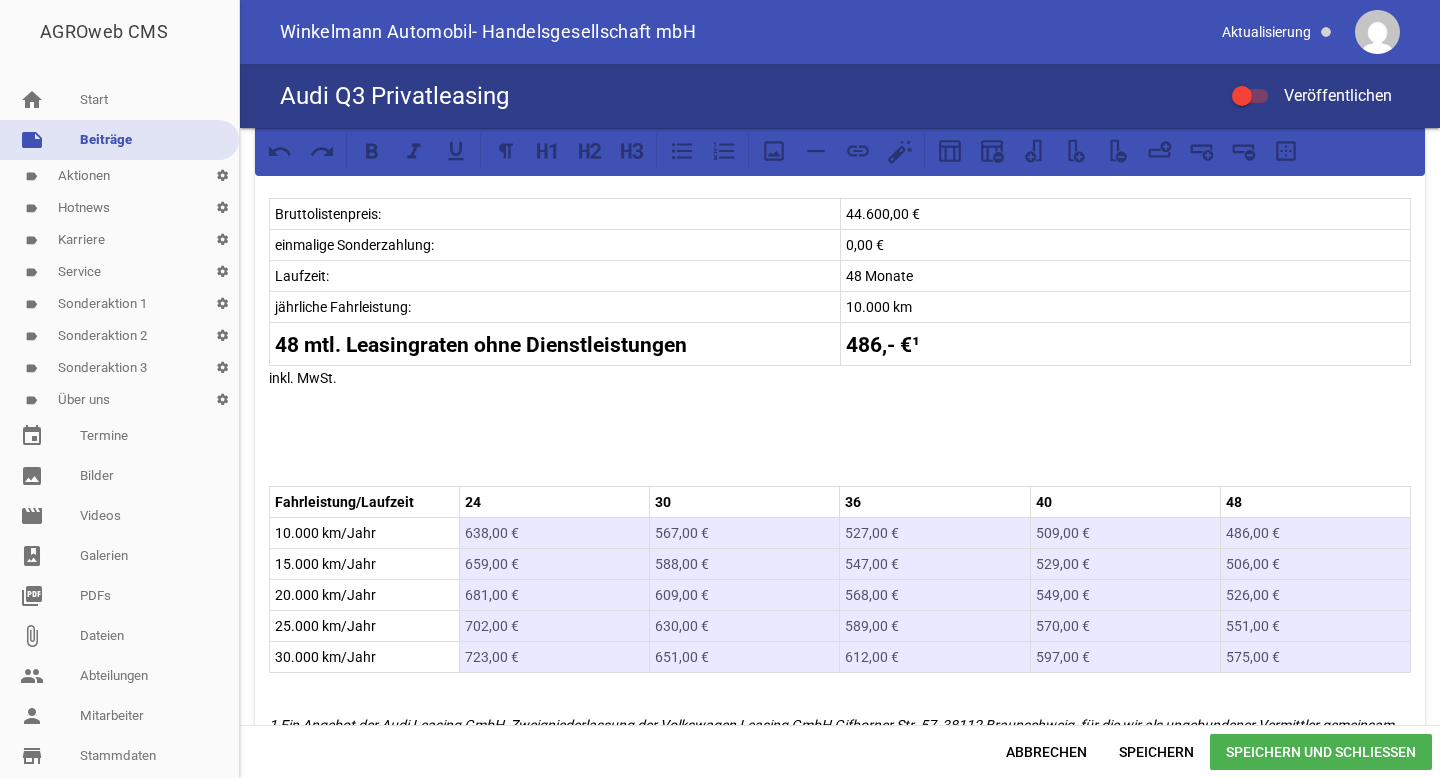 click on "486,00 €" at bounding box center (1315, 533) 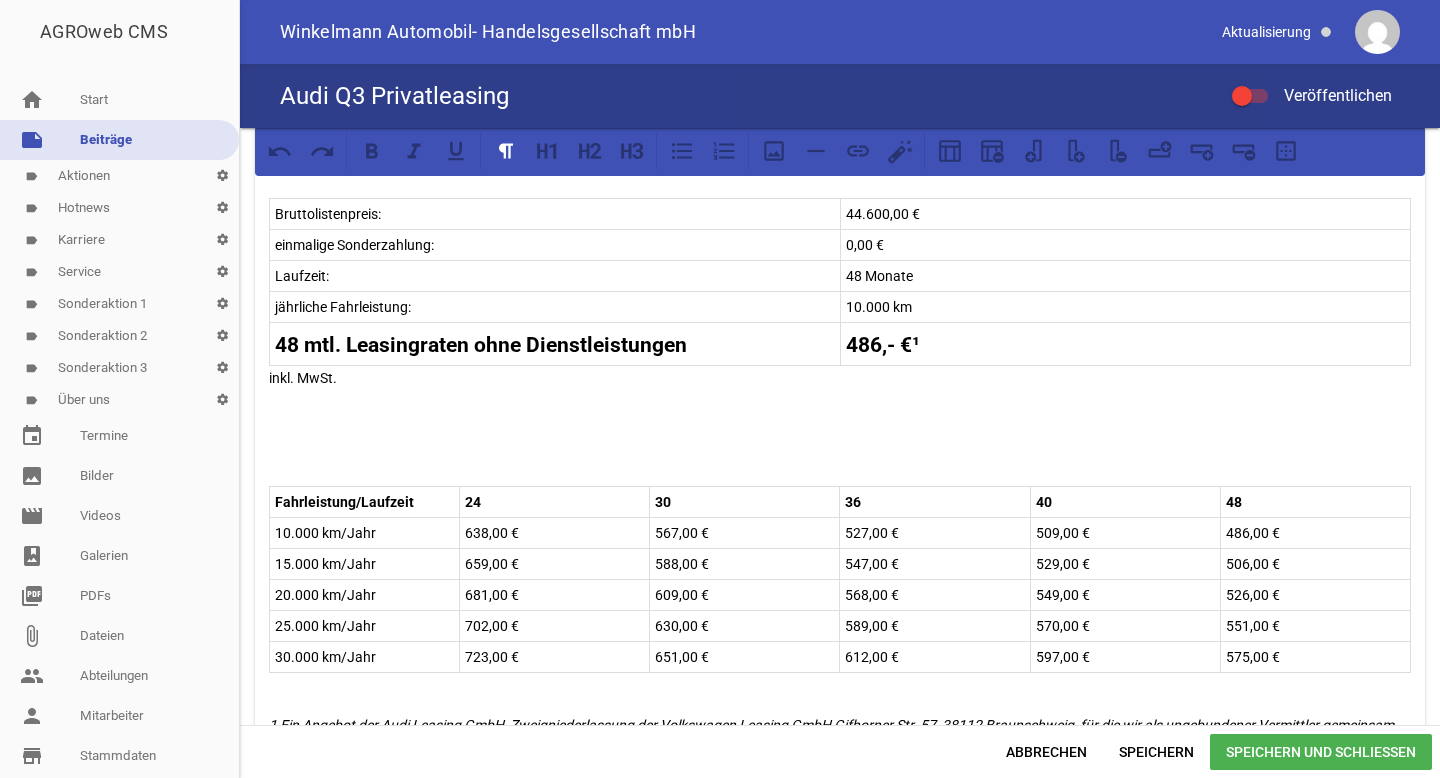 click on "486,00 €" at bounding box center (1315, 533) 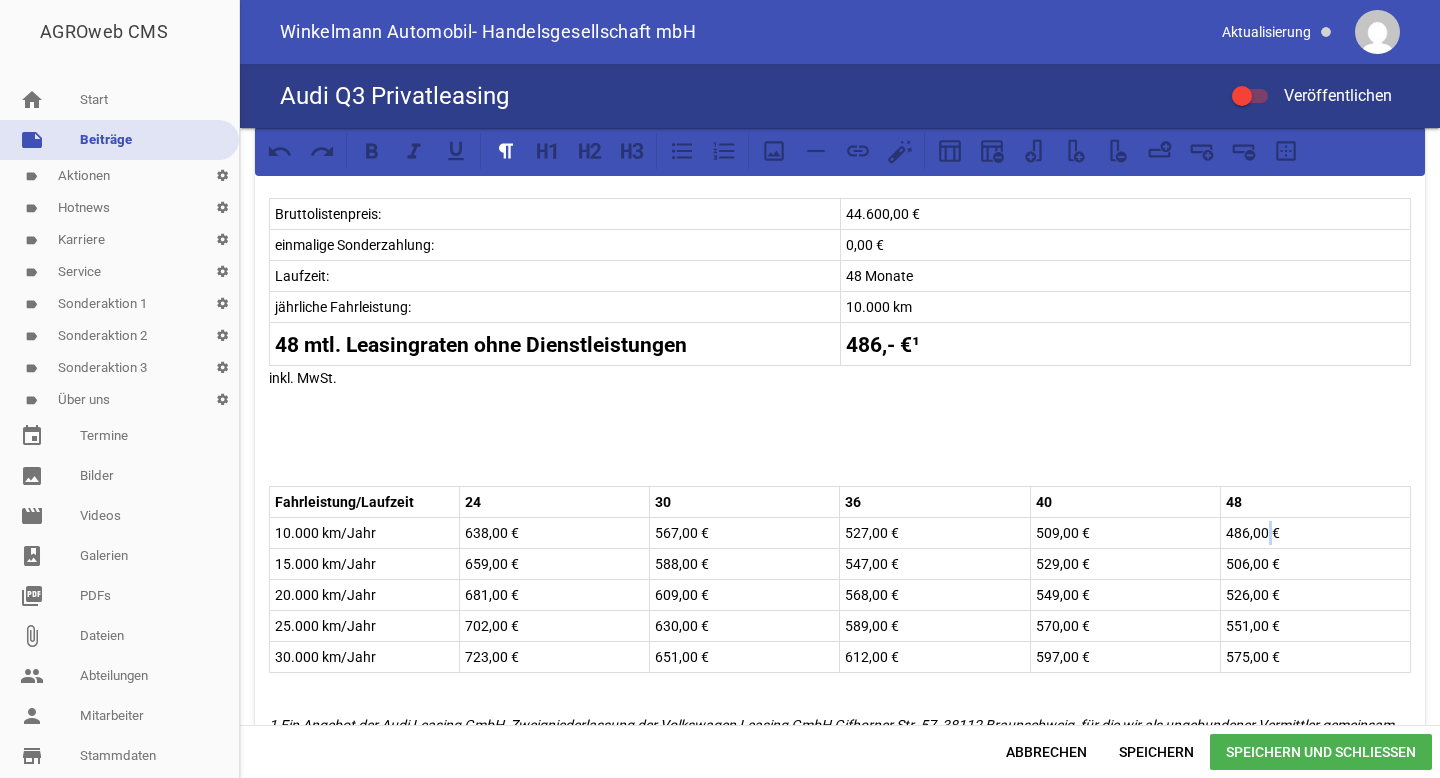 click on "486,00 €" at bounding box center (1315, 533) 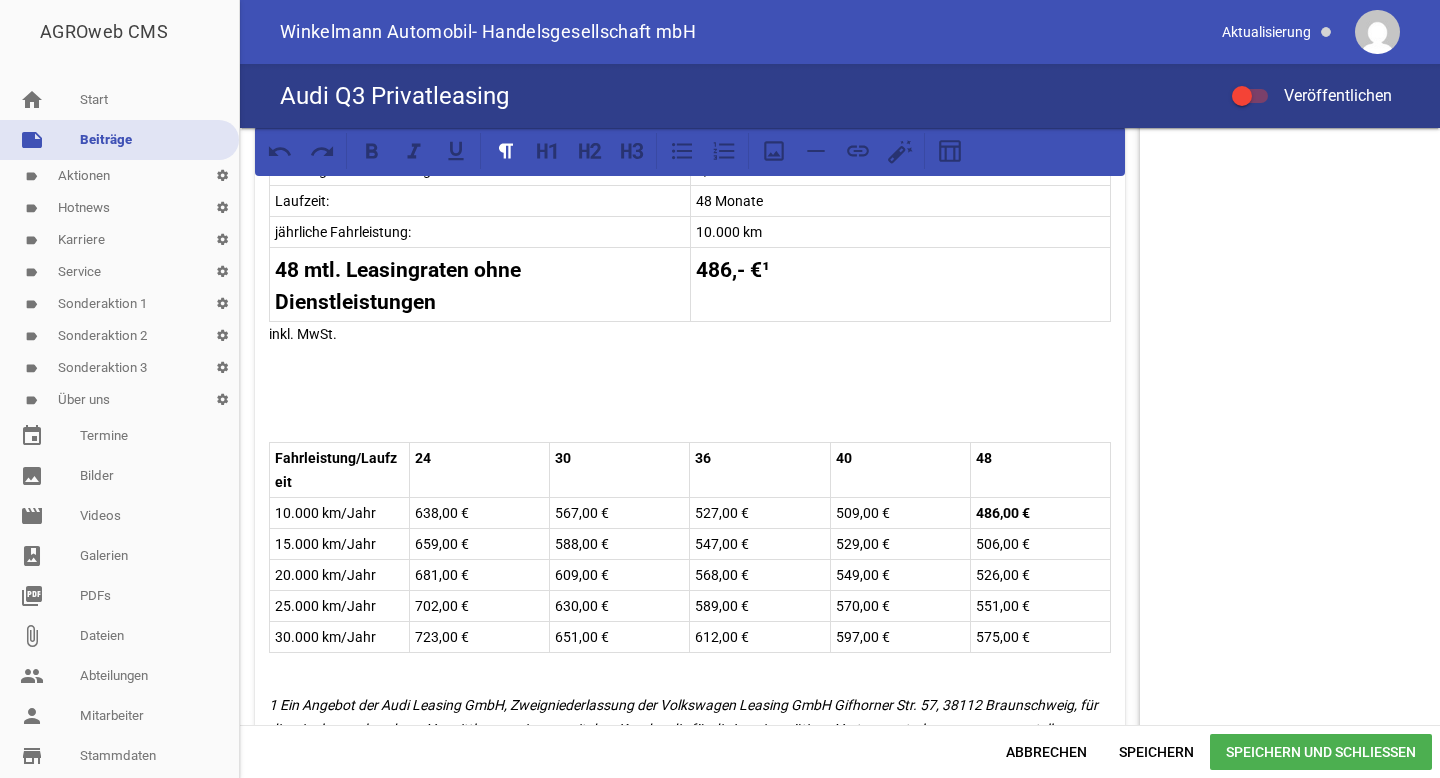 click on "Unser Leasingangebot für Privatkunden! Audi Q3 35 TFSI 110 kW (150 PS) S tronic Neuwagen Lackierung:  Arkonaweiß Effizienzdaten nach WLTP* Energieverbrauch (kombiniert) 6,0 l/100 km CO2-Emissionen (kombiniert) 137 g/km Kraftstoffverbrauch CO2-Klasse: E Effizienzdaten nach NEFZ* Kraftstoffverbrauch in l/km: - innerorts; - außerorts; - kombiniert; CO2-Emission kombiniert - g/km. Ausstattung:  LED Scheinwerfer Klimaanlage Audi connect Navigation & Infotainment plus Lederlenkrad mit Multifunktion Einparkhilfe hinten Geschwindigkeitsregelanlage Spurverlassenswarnung Spurwechselwarnung Verkehrszeichenerkennung Aufmerksamkeits- und Müdigkeitserkennung u.v.m. Bruttolistenpreis: 44.600,00 € einmalige Sonderzahlung: 0,00 € Laufzeit: 48 Monate jährliche Fahrleistung: 10.000 km 48 mtl. Leasingraten ohne Dienstleistungen 486,- €¹ inkl. MwSt. Fahrleistung/Laufzeit 24 30 36 40 48 10.000 km/Jahr 638,00 € 567,00 € 527,00 € 509,00 € 486,00 € 15.000 km/Jahr 659,00 € 588,00 € 547,00 € 529,00 €" at bounding box center (690, 220) 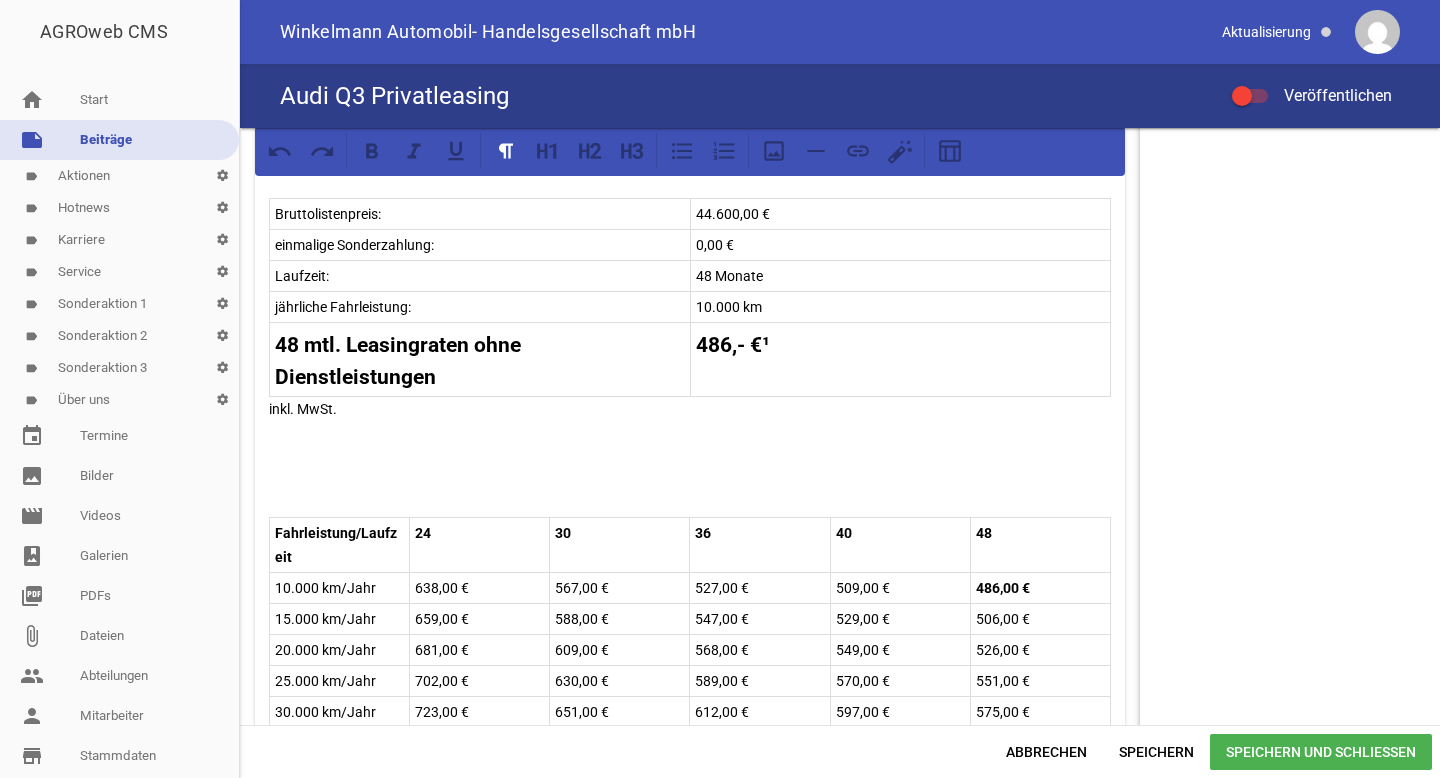 click at bounding box center [690, 449] 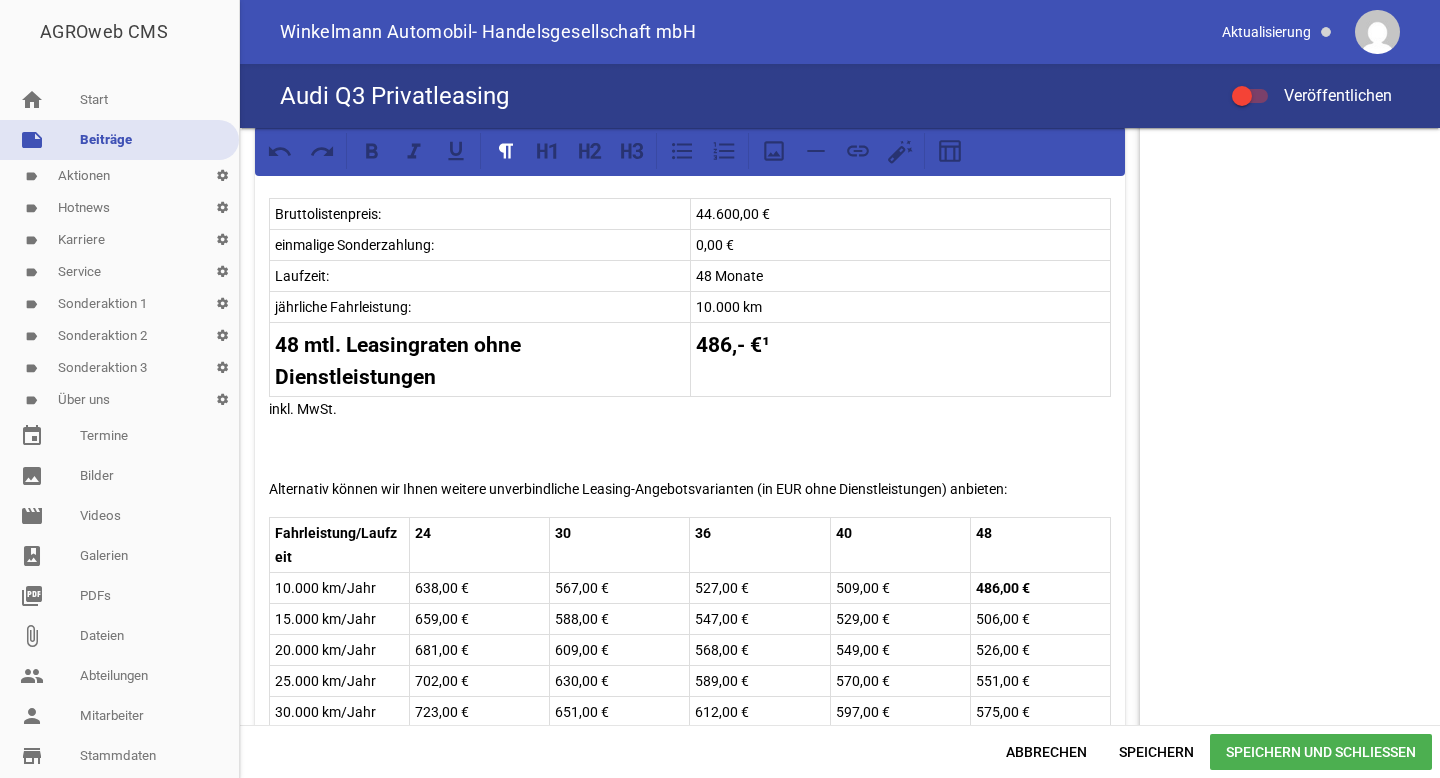 click at bounding box center [690, 449] 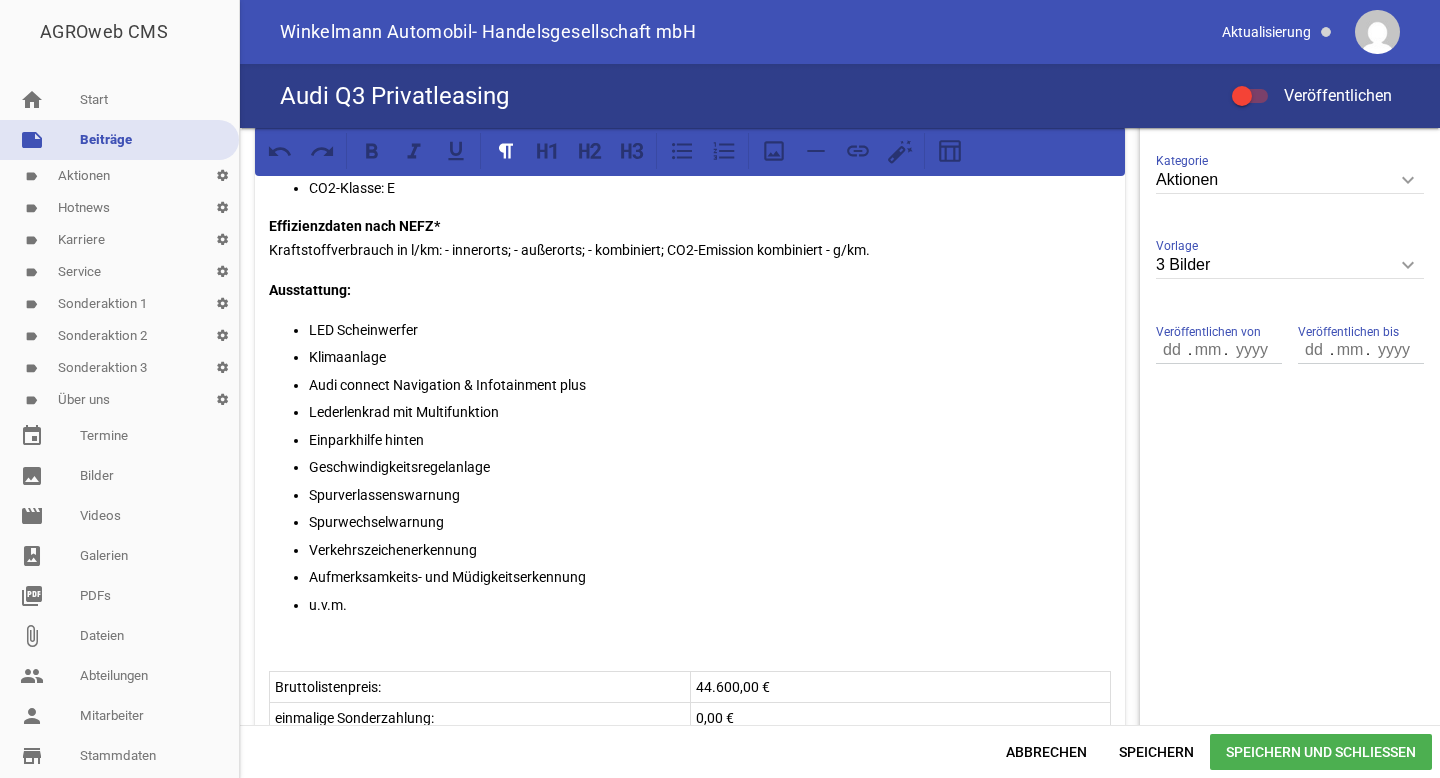 scroll, scrollTop: 538, scrollLeft: 0, axis: vertical 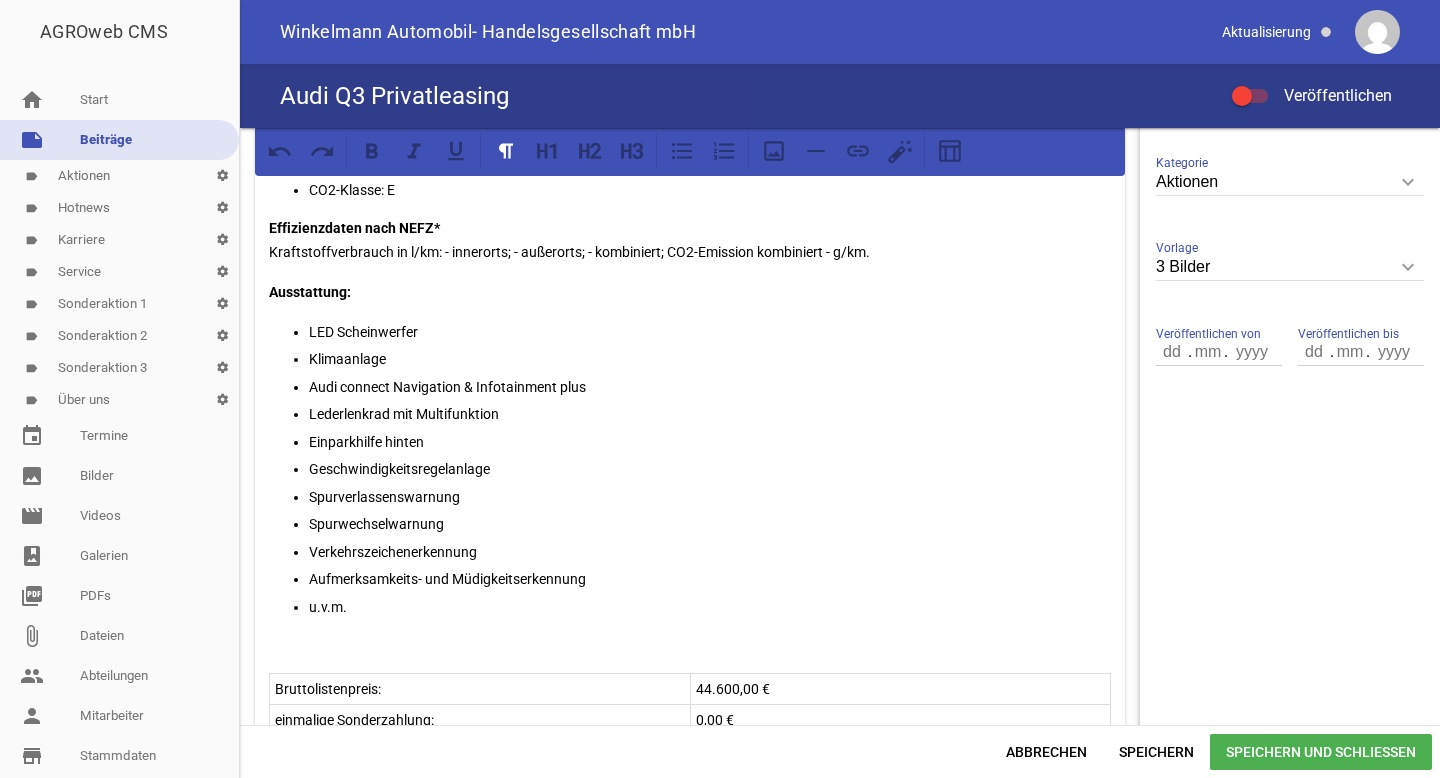 click on "Aufmerksamkeits- und Müdigkeitserkennung" at bounding box center [710, 579] 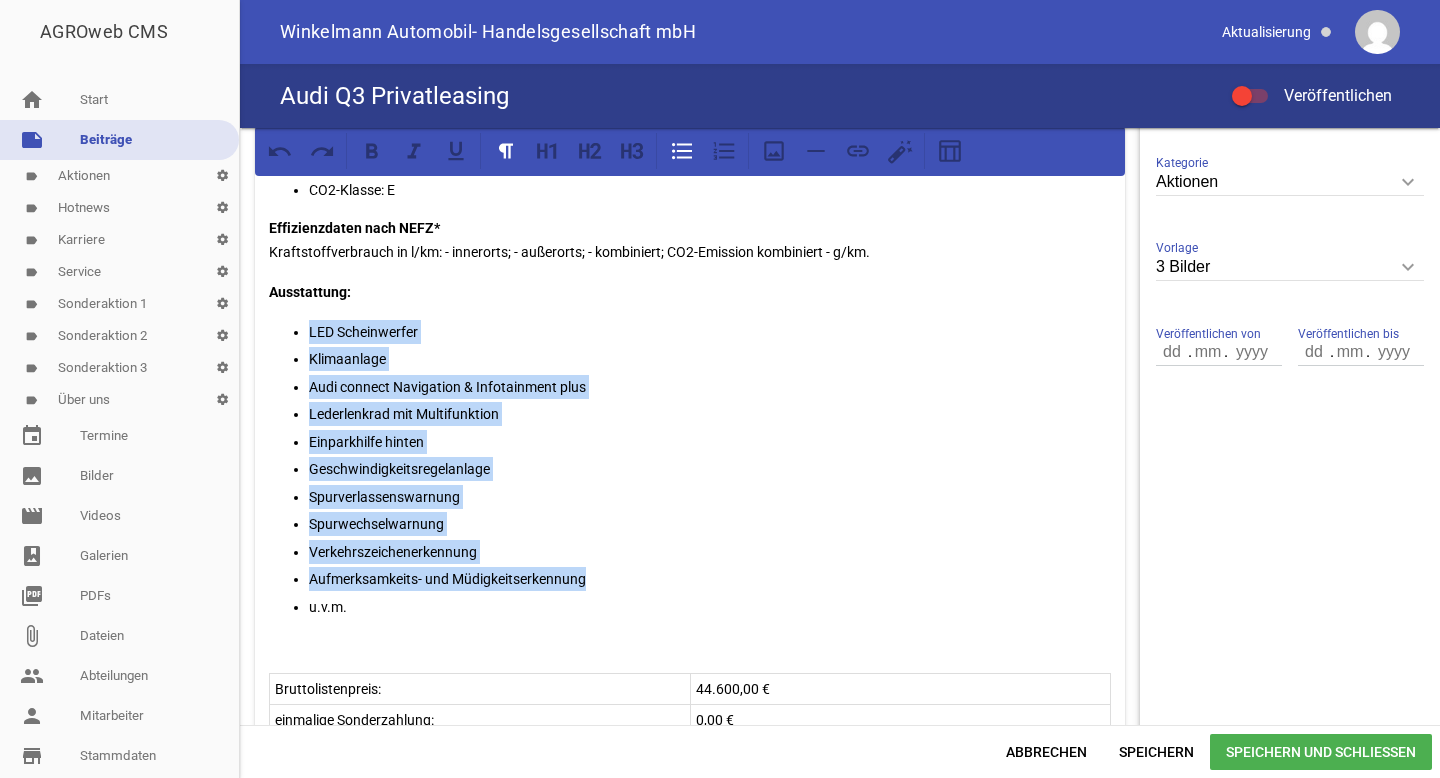 drag, startPoint x: 595, startPoint y: 579, endPoint x: 309, endPoint y: 335, distance: 375.9415 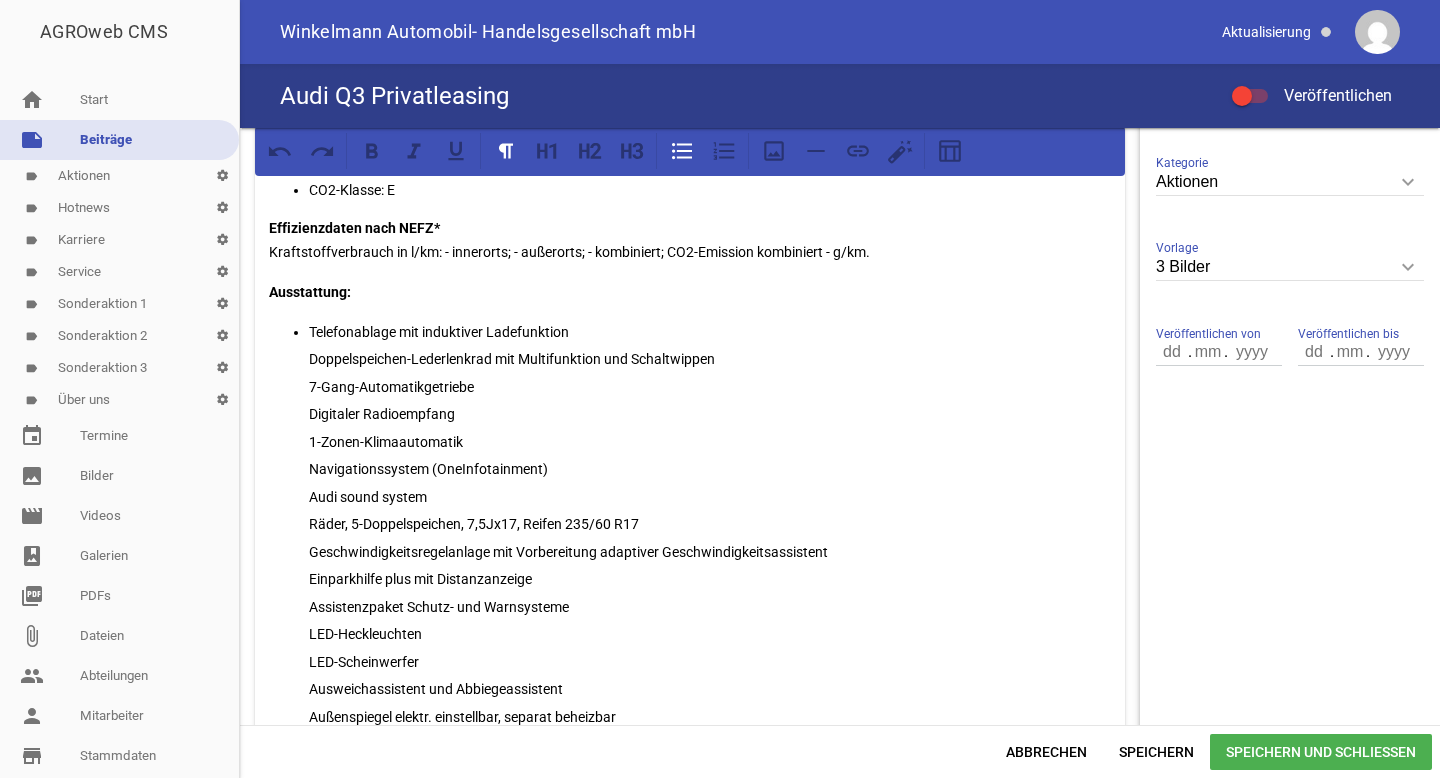 scroll, scrollTop: 623, scrollLeft: 0, axis: vertical 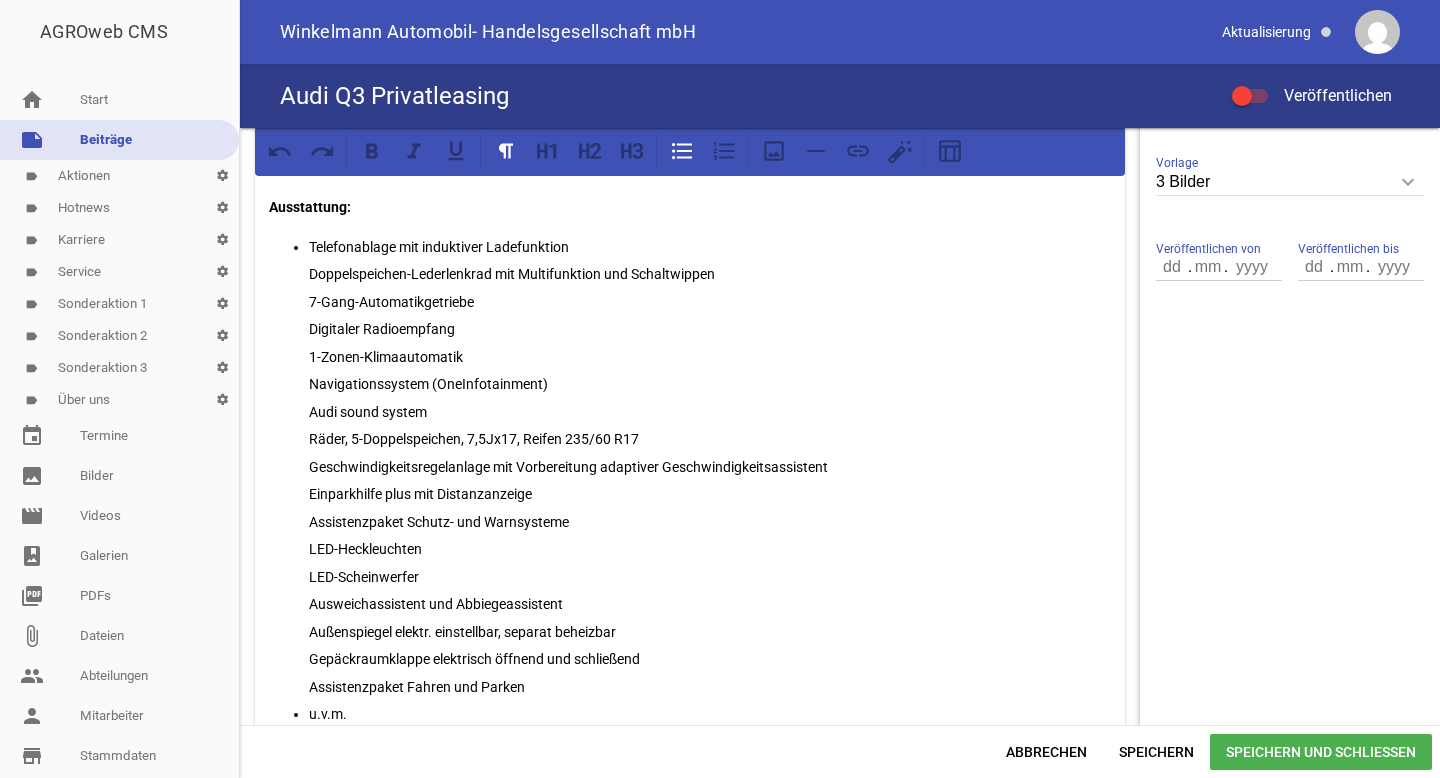 click on "Telefonablage mit induktiver Ladefunktion  Doppelspeichen-Lederlenkrad mit Multifunktion und Schaltwippen  7-Gang-Automatikgetriebe  Digitaler Radioempfang  1-Zonen-Klimaautomatik  Navigationssystem (OneInfotainment)  Audi sound system  Räder, 5-Doppelspeichen, 7,5Jx17, Reifen 235/60 R17  Geschwindigkeitsregelanlage mit Vorbereitung adaptiver Geschwindigkeitsassistent  Einparkhilfe plus mit Distanzanzeige  Assistenzpaket Schutz- und Warnsysteme  LED-Heckleuchten  LED-Scheinwerfer  Ausweichassistent und Abbiegeassistent  Außenspiegel elektr. einstellbar, separat beheizbar  Gepäckraumklappe elektrisch öffnend und schließend  Assistenzpaket Fahren und Parken  u.v.m." at bounding box center [690, 481] 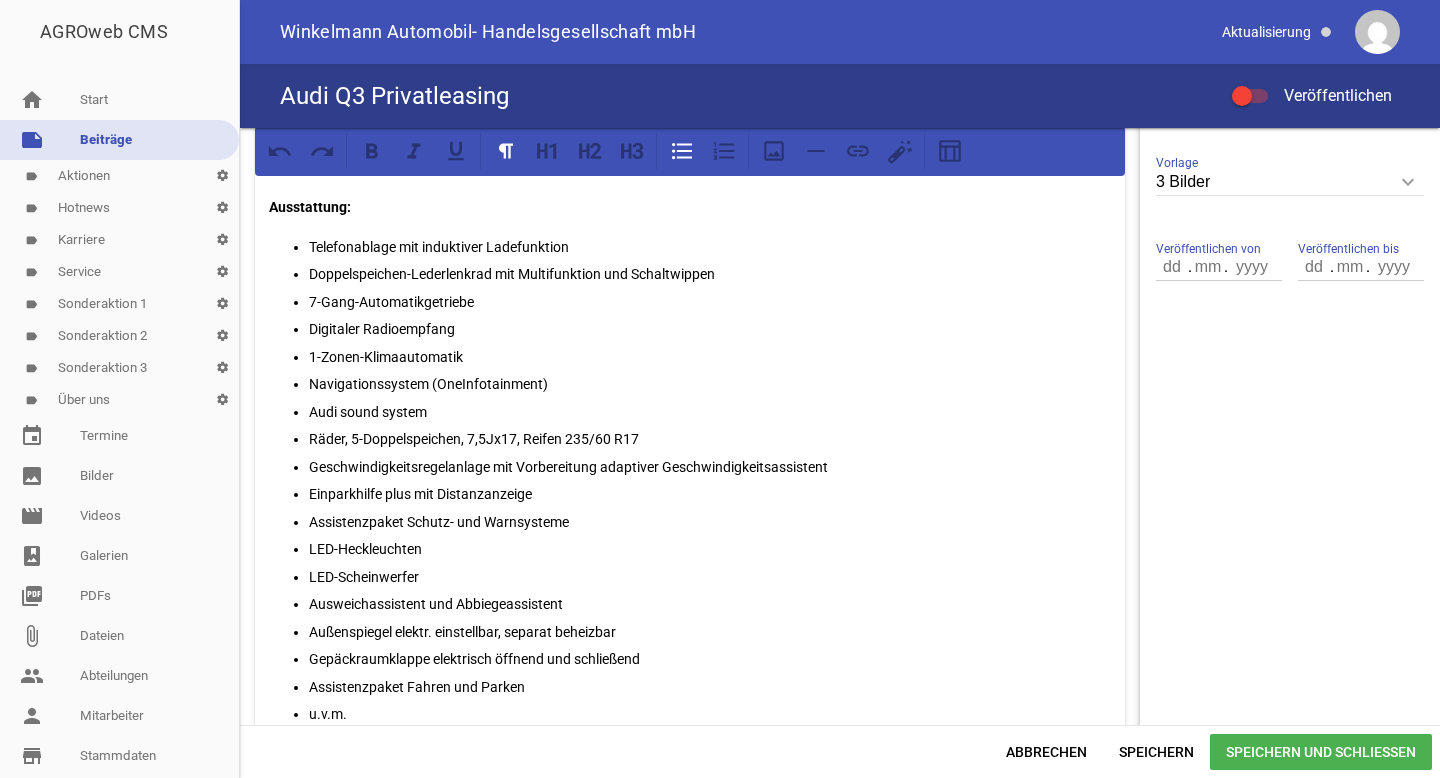 click on "Telefonablage mit induktiver Ladefunktion" at bounding box center [710, 247] 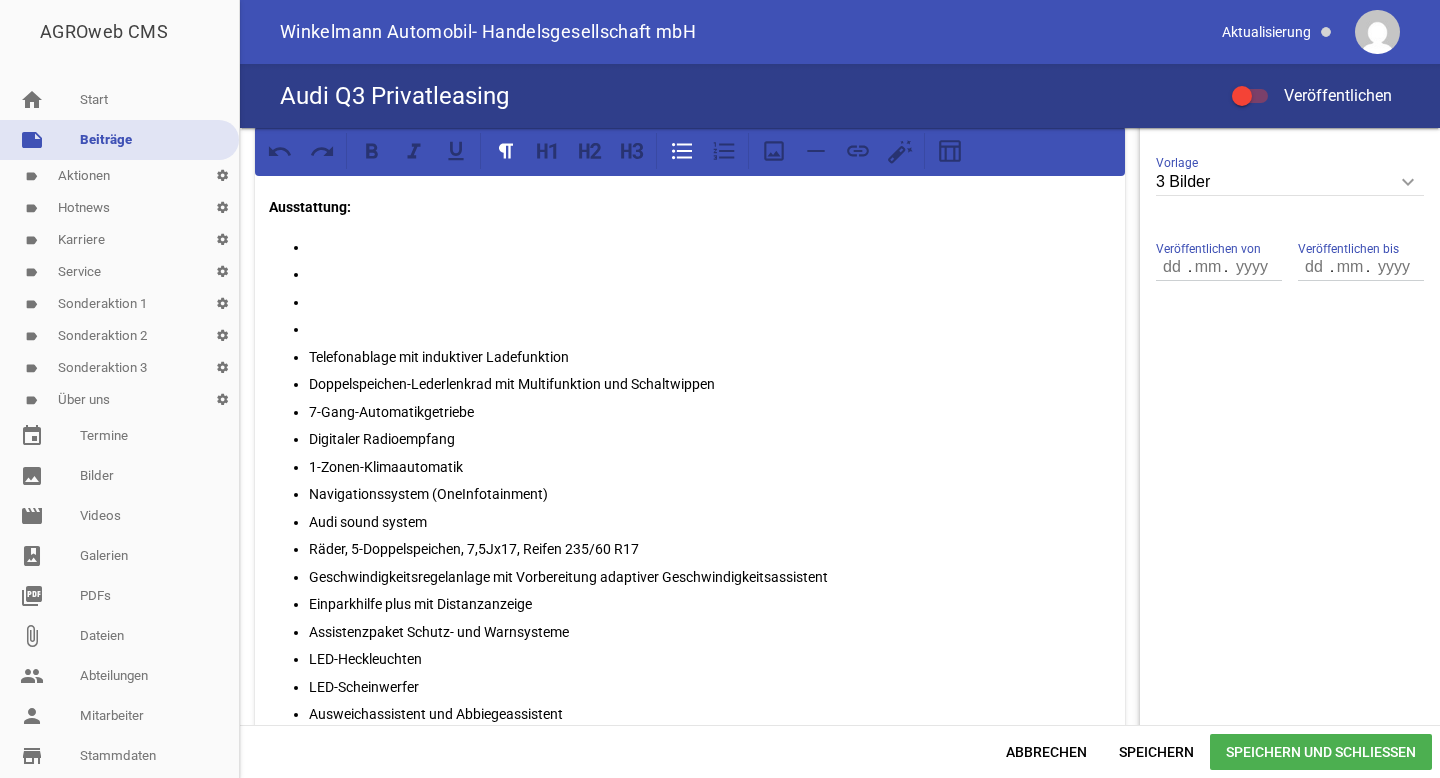 drag, startPoint x: 435, startPoint y: 683, endPoint x: 309, endPoint y: 655, distance: 129.07362 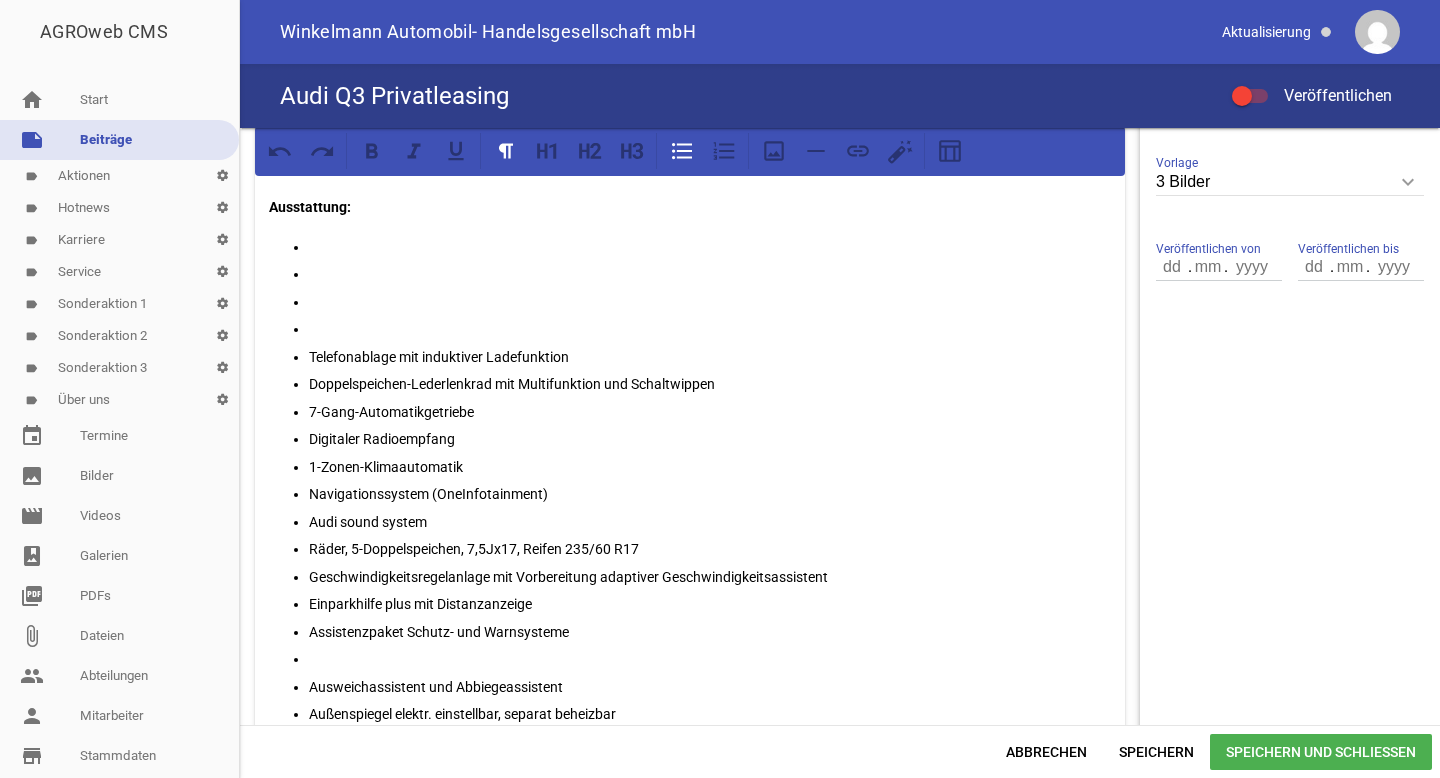 click on "Telefonablage mit induktiver Ladefunktion  Doppelspeichen-Lederlenkrad mit Multifunktion und Schaltwippen  7-Gang-Automatikgetriebe  Digitaler Radioempfang  1-Zonen-Klimaautomatik  Navigationssystem (OneInfotainment)  Audi sound system  Räder, 5-Doppelspeichen, 7,5Jx17, Reifen 235/60 R17  Geschwindigkeitsregelanlage mit Vorbereitung adaptiver Geschwindigkeitsassistent  Einparkhilfe plus mit Distanzanzeige  Assistenzpaket Schutz- und Warnsysteme  Ausweichassistent und Abbiegeassistent  Außenspiegel elektr. einstellbar, separat beheizbar  Gepäckraumklappe elektrisch öffnend und schließend  Assistenzpaket Fahren und Parken  u.v.m." at bounding box center [690, 522] 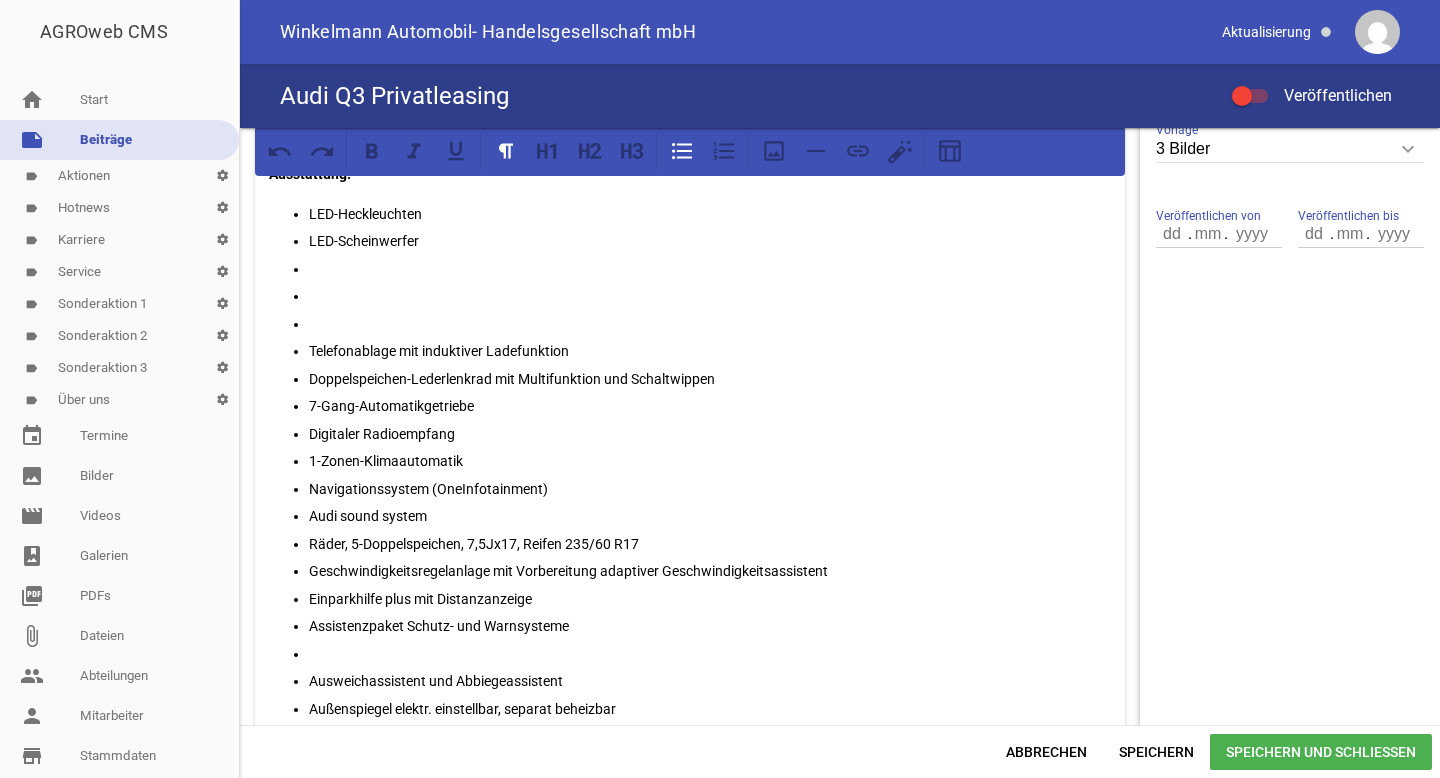 scroll, scrollTop: 659, scrollLeft: 0, axis: vertical 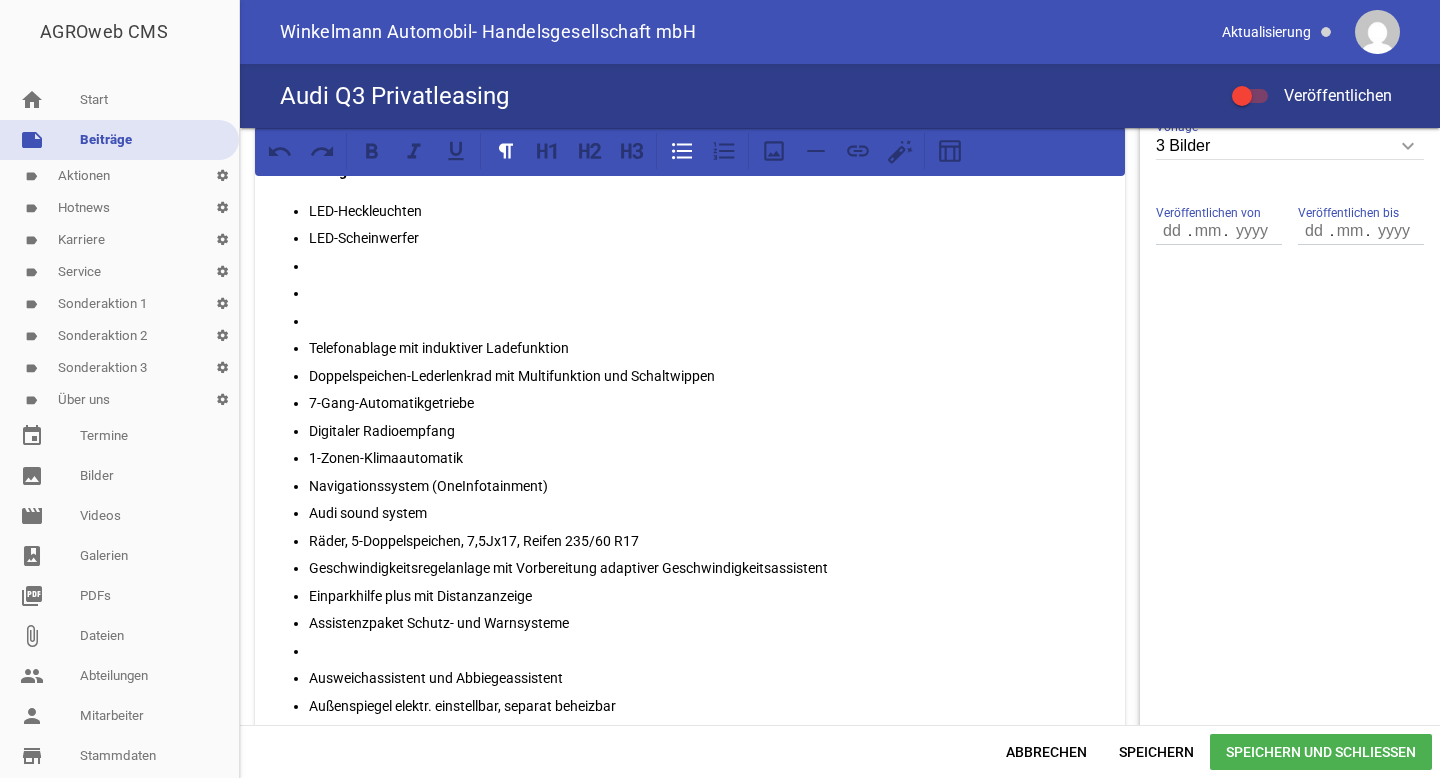 drag, startPoint x: 641, startPoint y: 538, endPoint x: 312, endPoint y: 536, distance: 329.00607 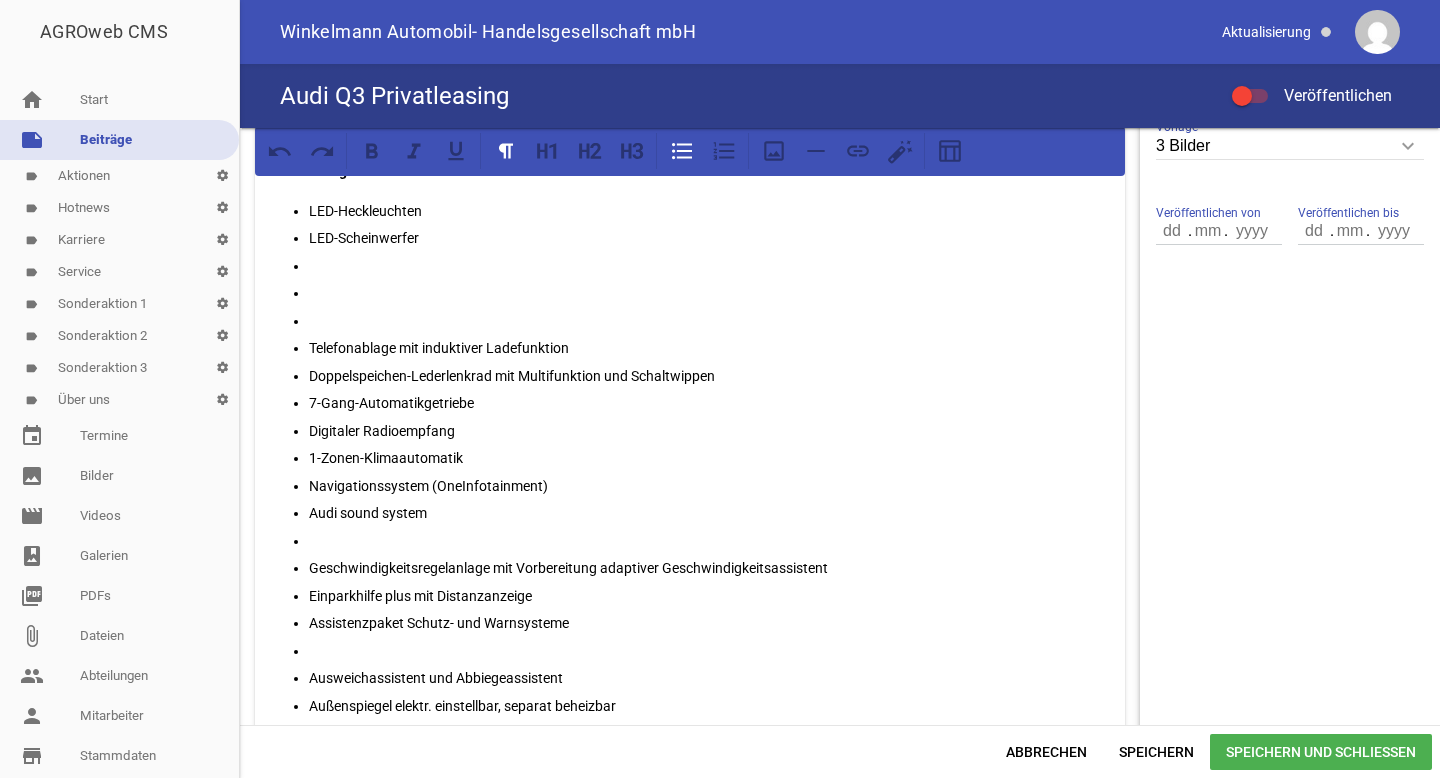 click at bounding box center (710, 266) 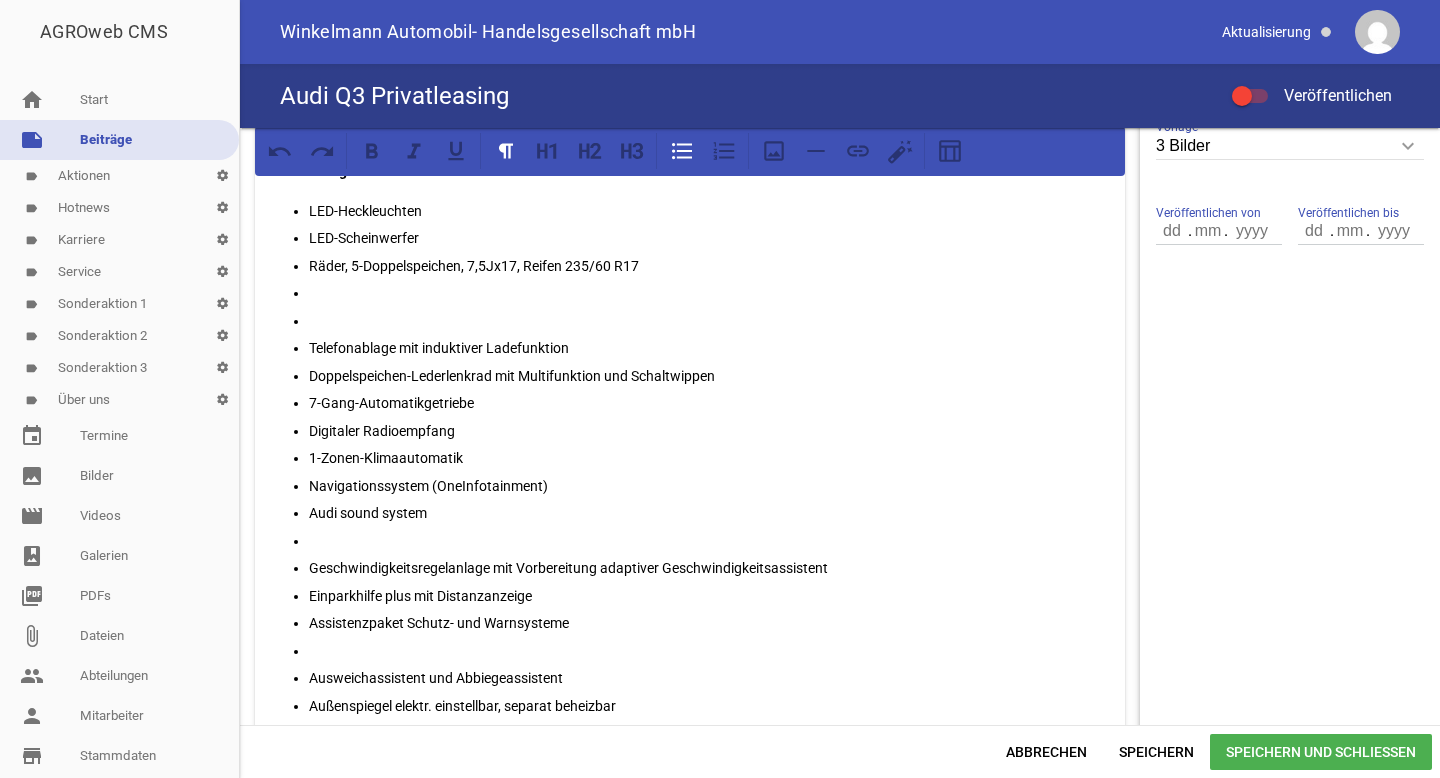 drag, startPoint x: 480, startPoint y: 397, endPoint x: 310, endPoint y: 399, distance: 170.01176 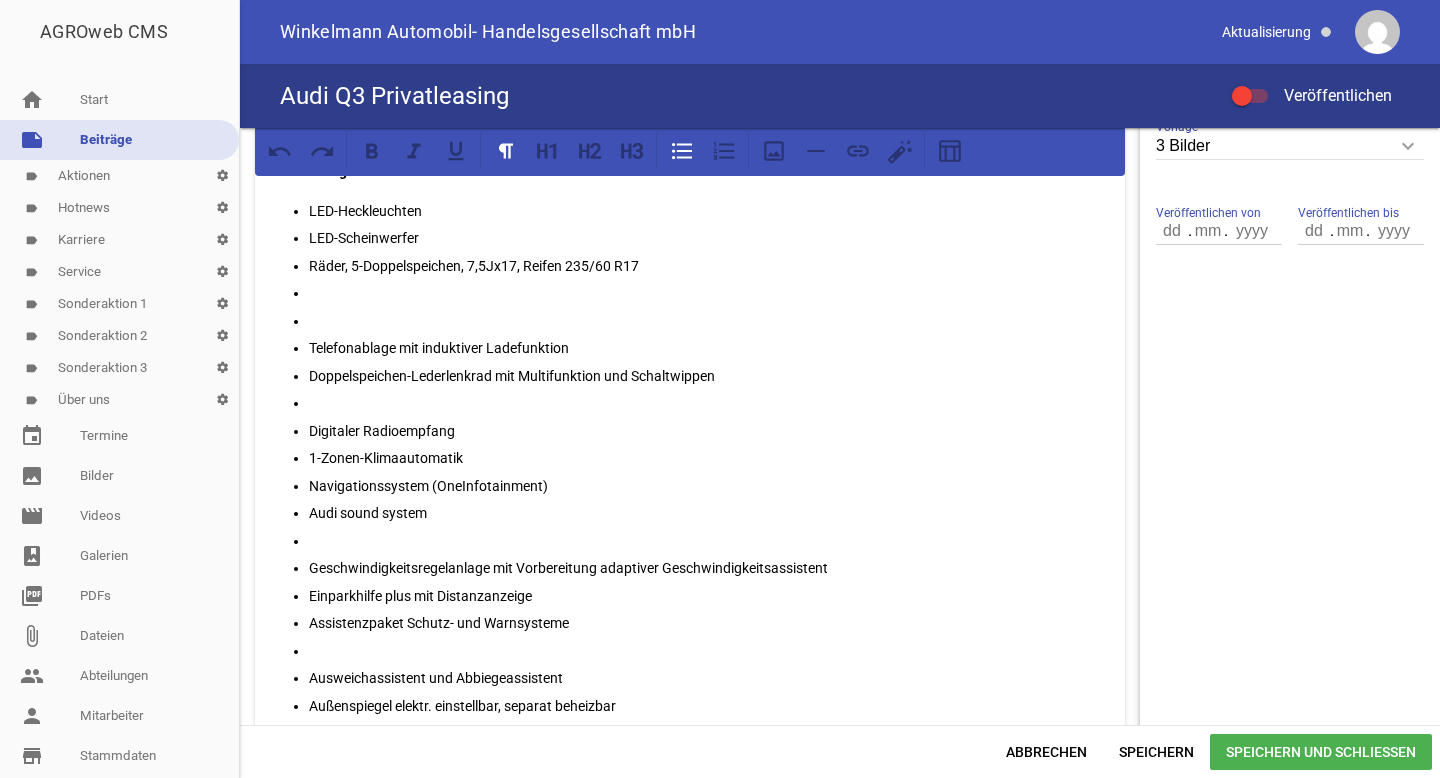 click at bounding box center (710, 293) 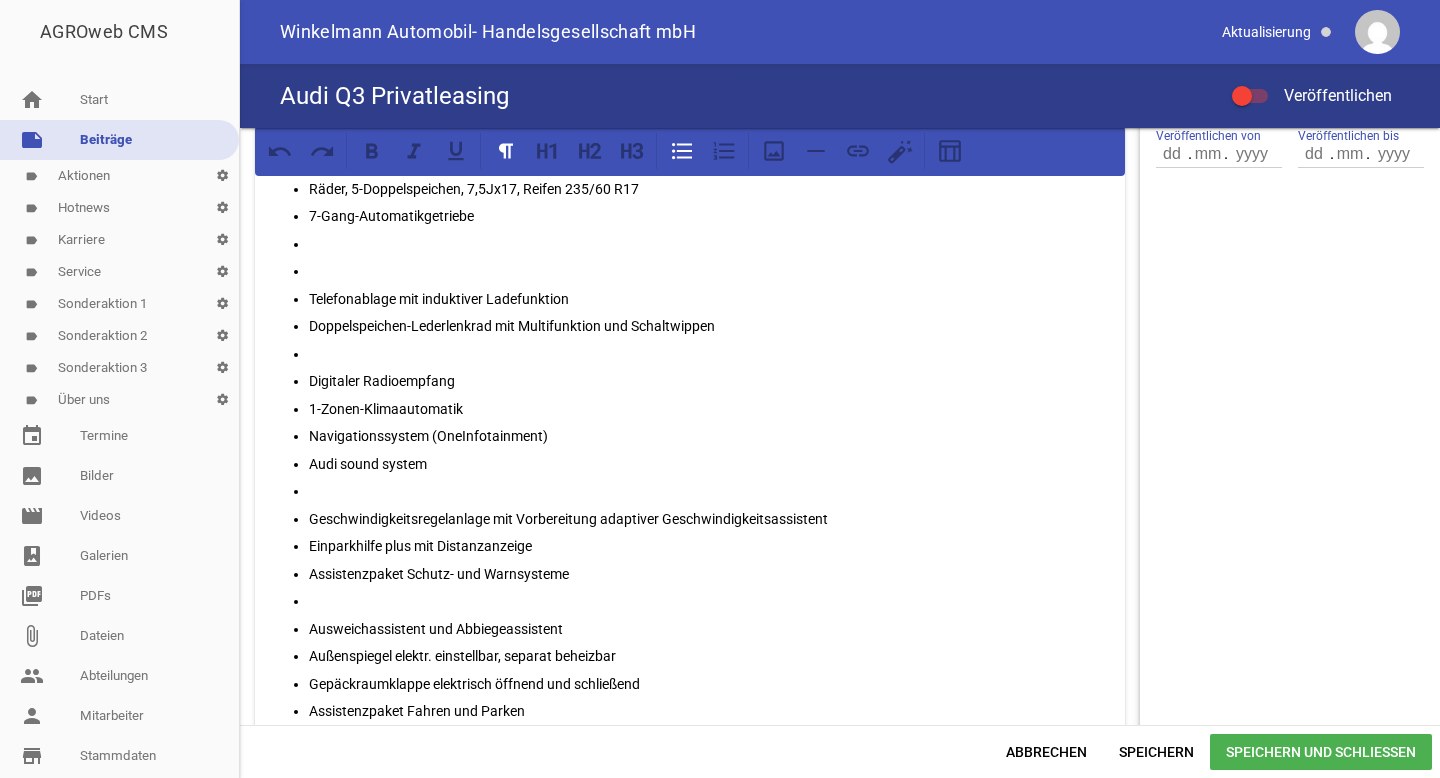 scroll, scrollTop: 738, scrollLeft: 0, axis: vertical 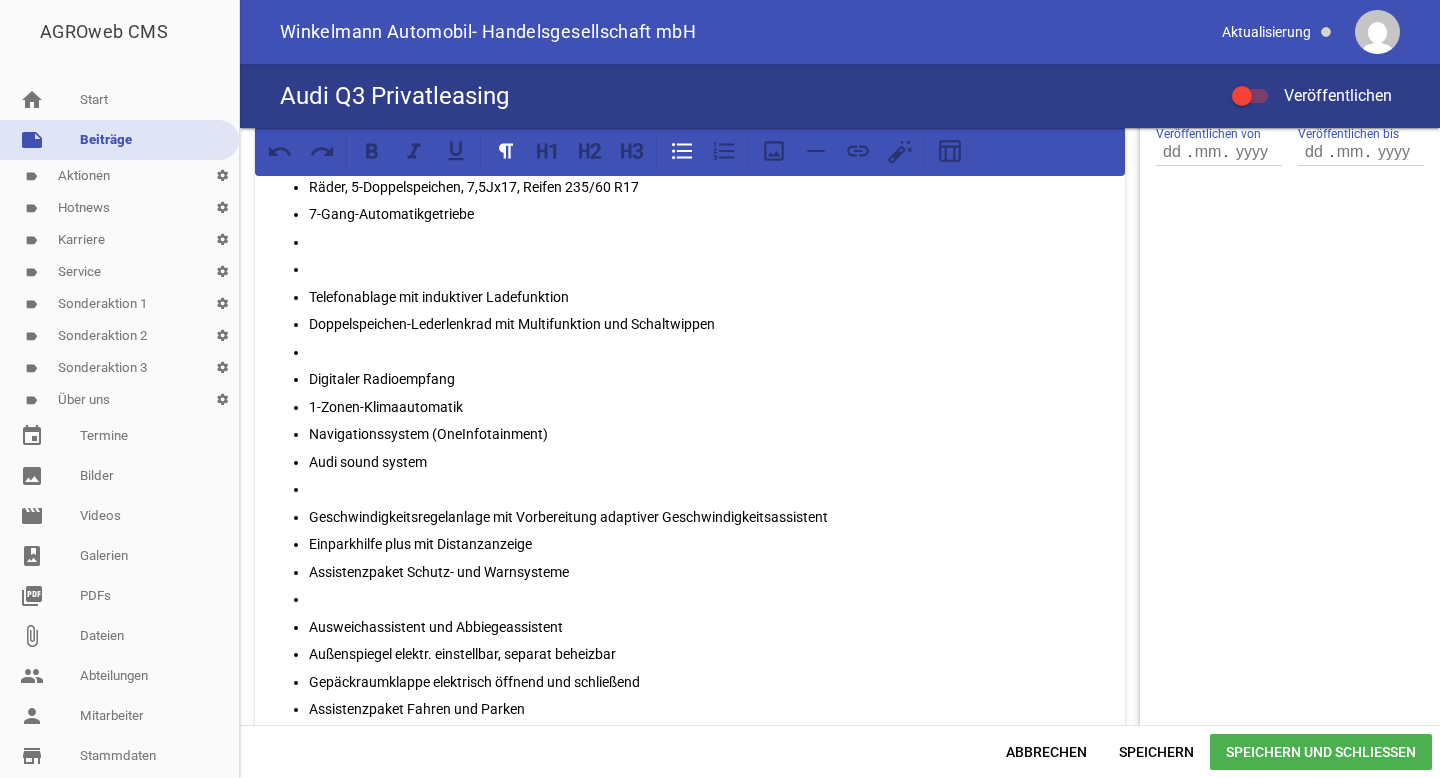 drag, startPoint x: 657, startPoint y: 679, endPoint x: 310, endPoint y: 653, distance: 347.9727 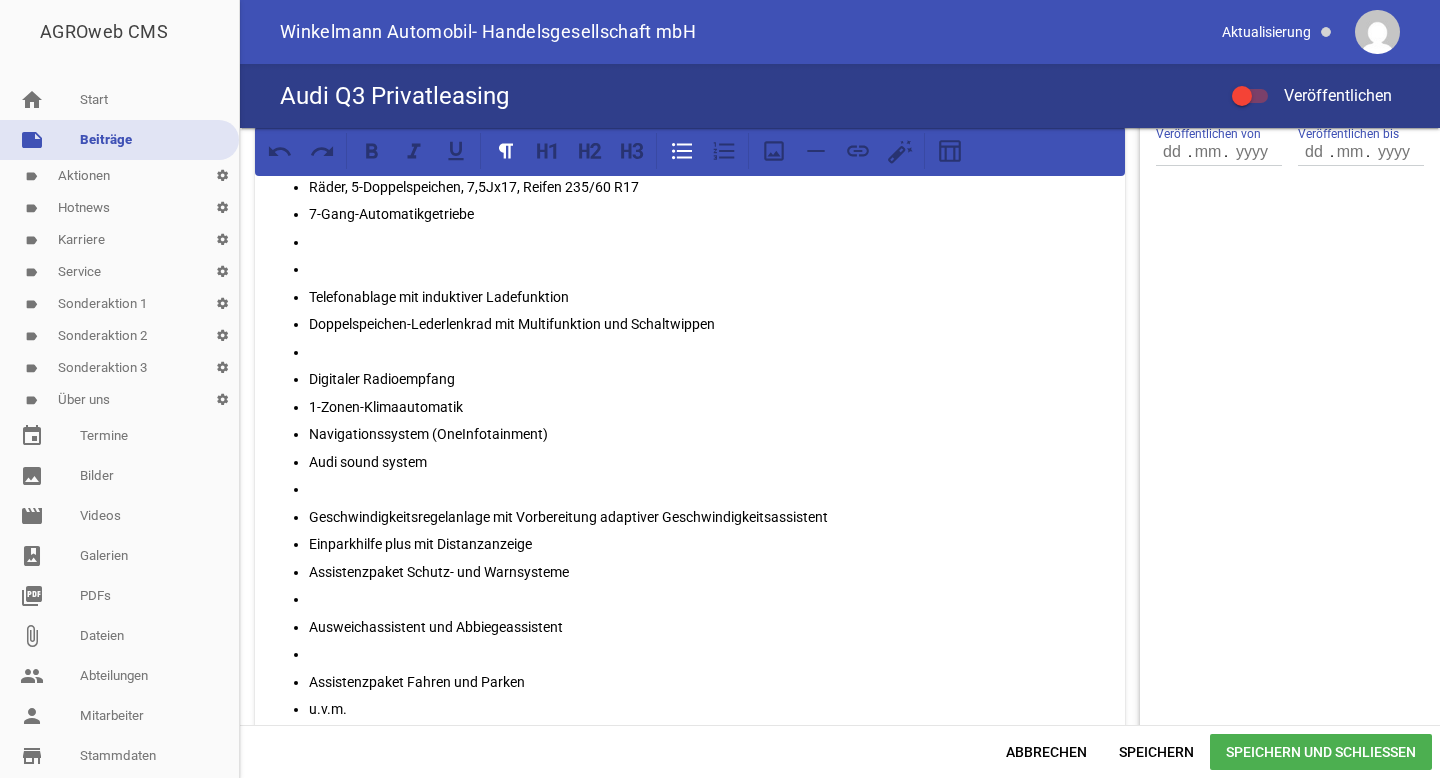 click at bounding box center [710, 242] 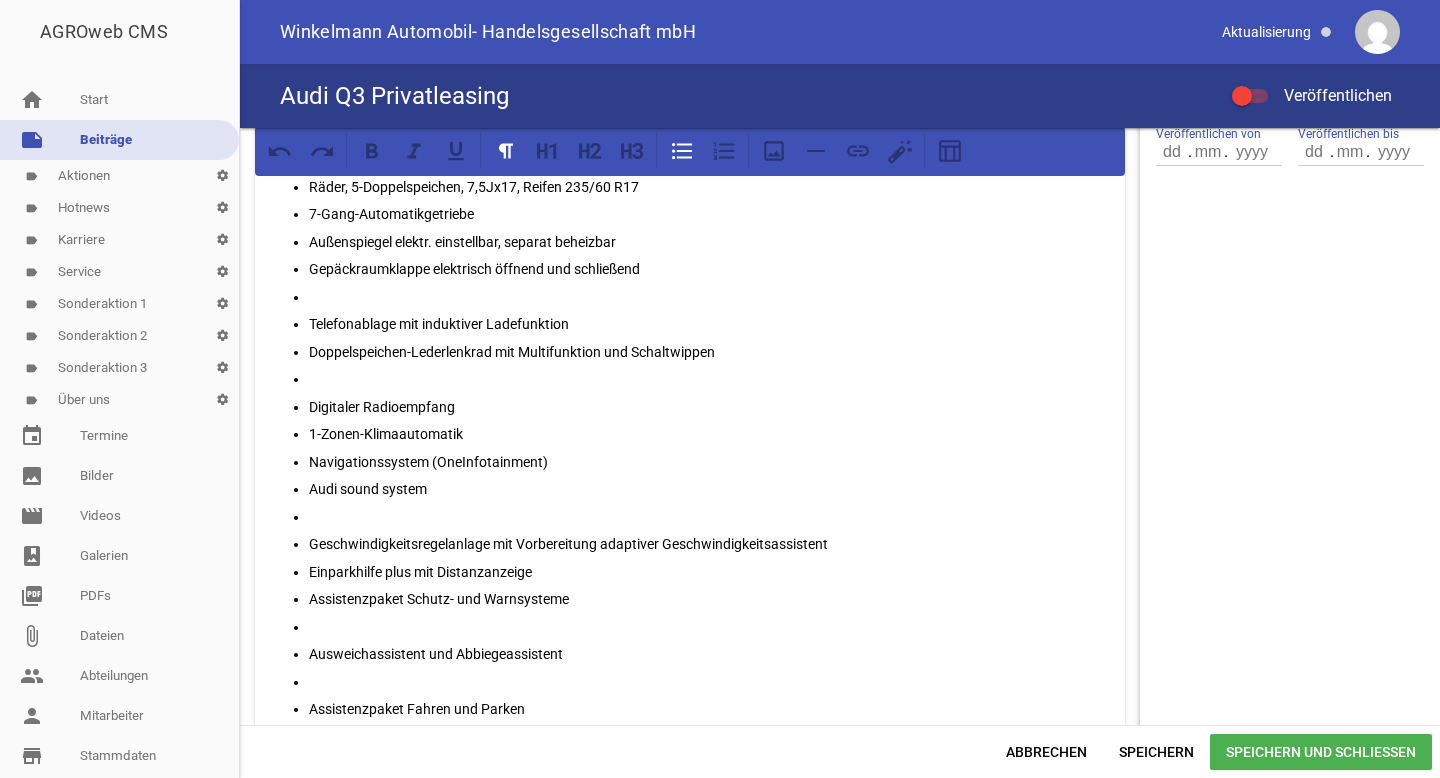 click at bounding box center (710, 297) 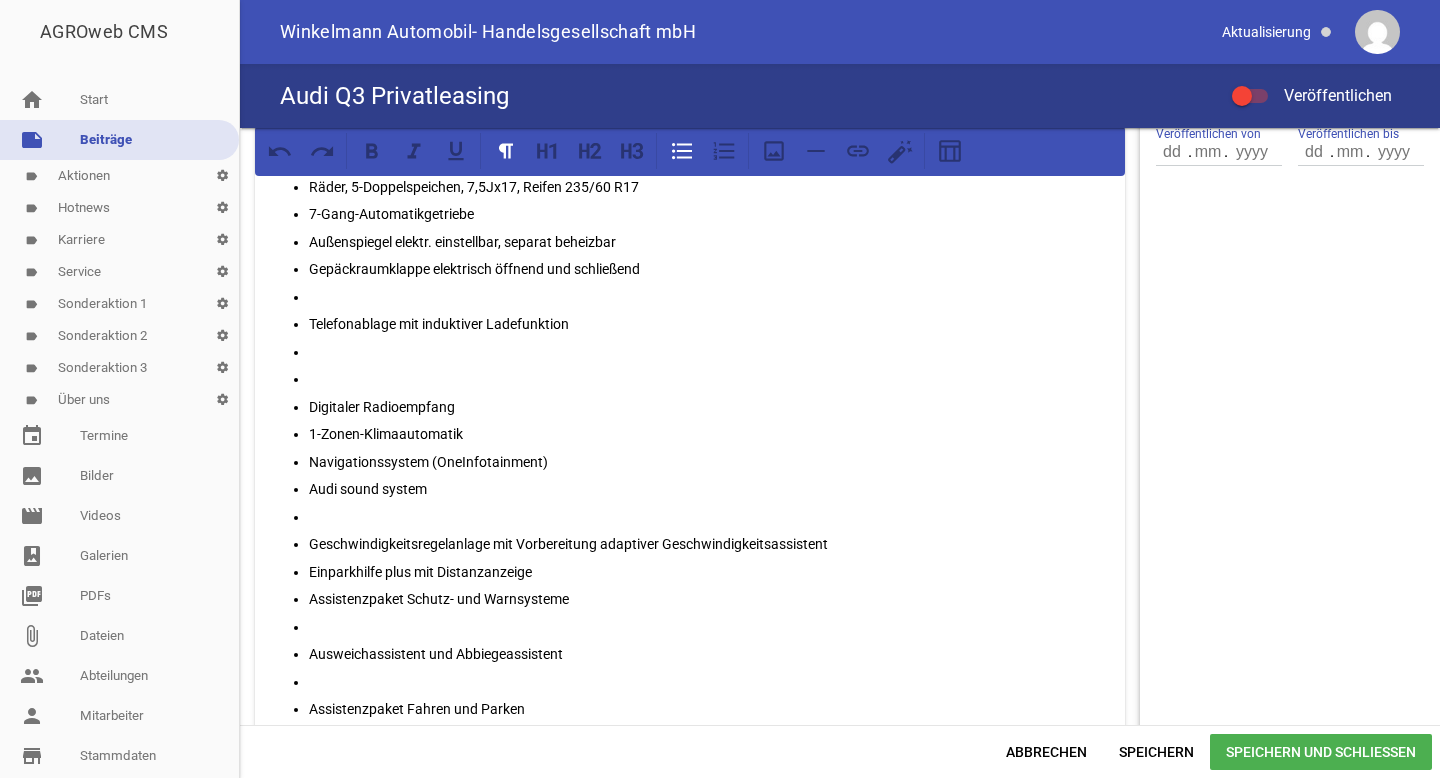 click at bounding box center (710, 297) 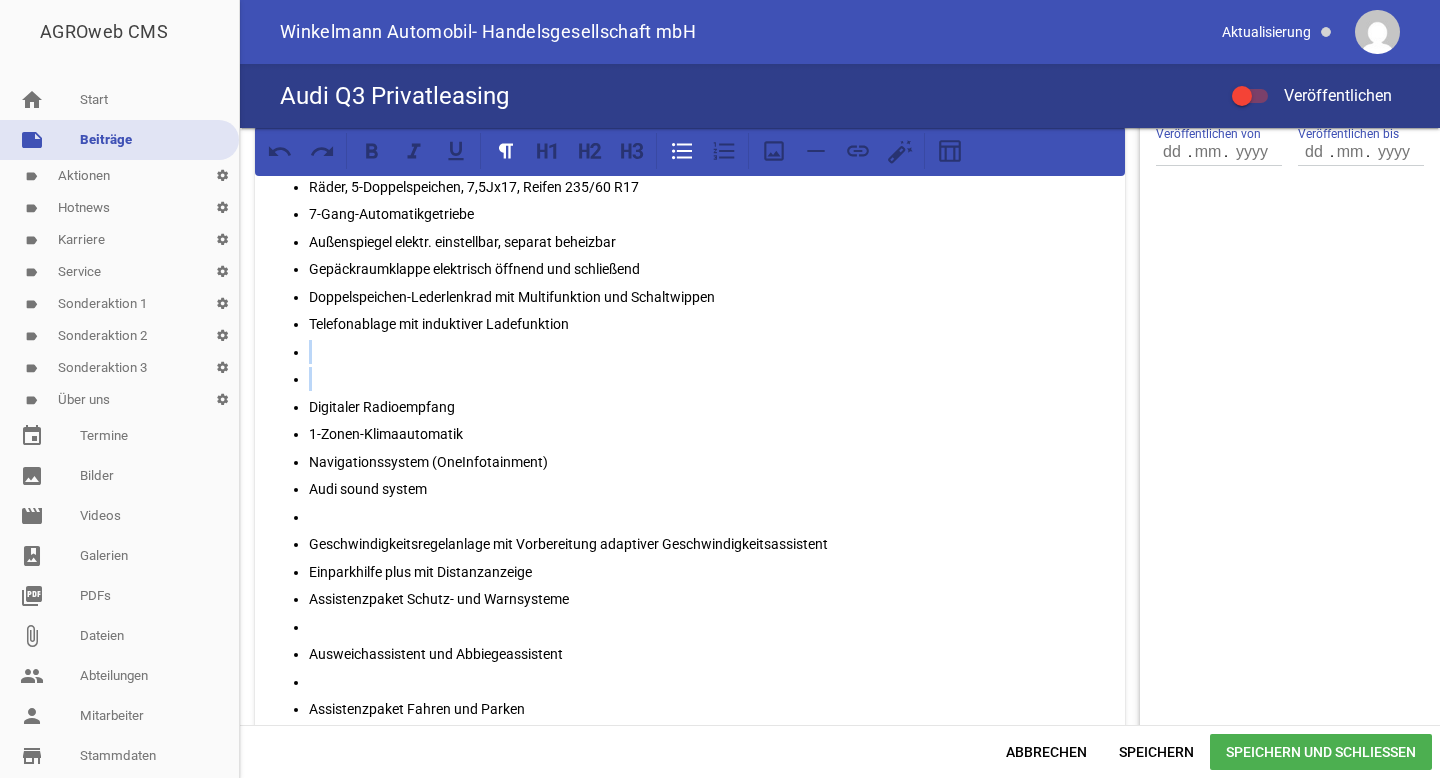 drag, startPoint x: 368, startPoint y: 369, endPoint x: 360, endPoint y: 346, distance: 24.351591 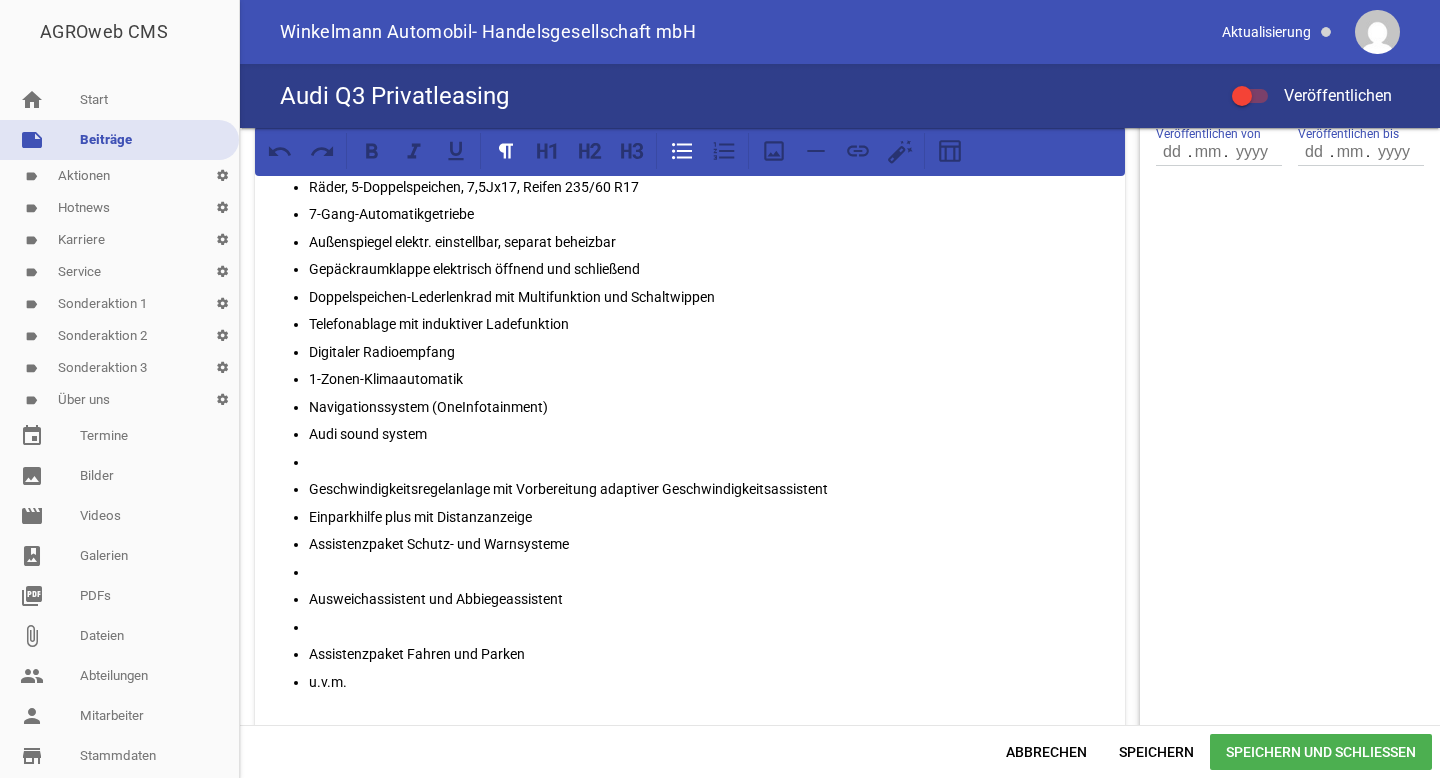 click at bounding box center [710, 462] 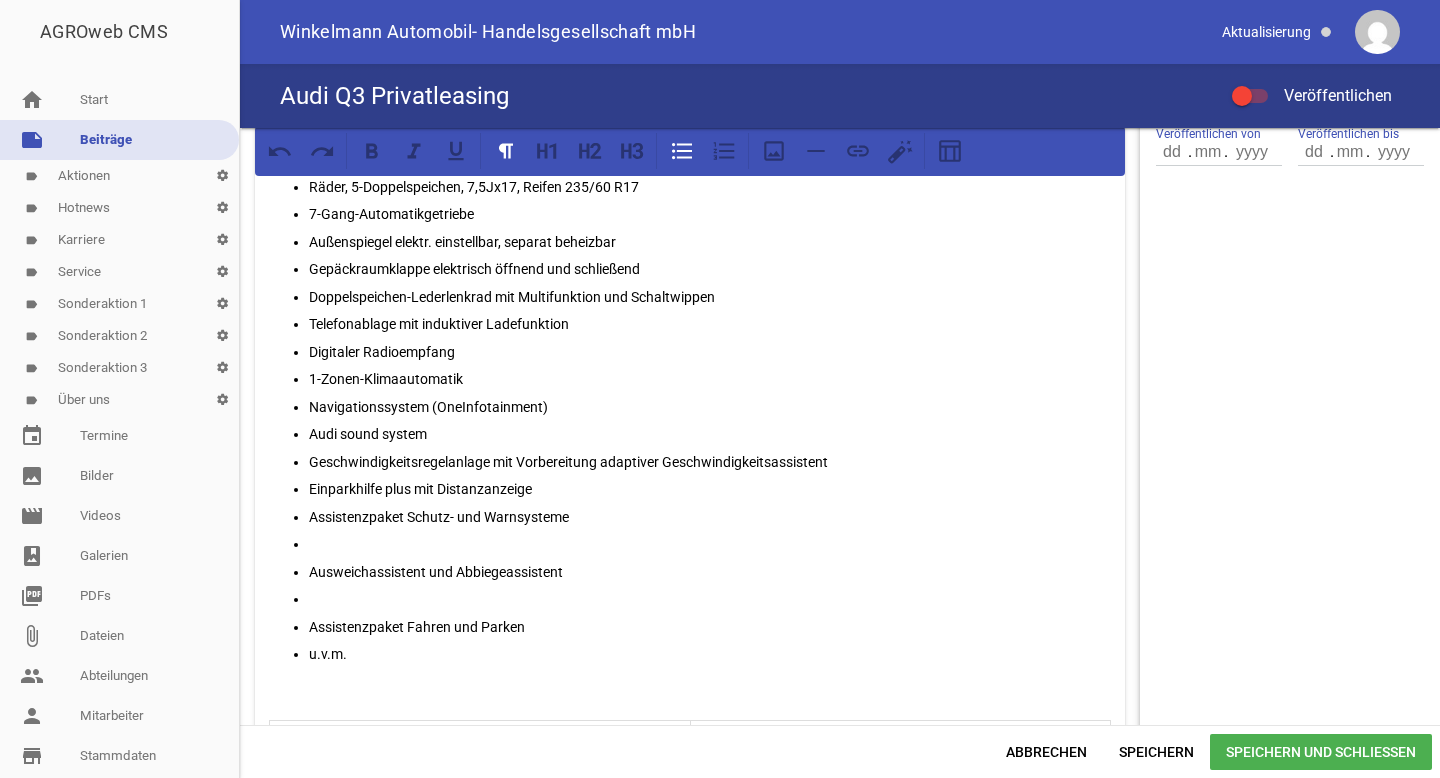 click at bounding box center [710, 544] 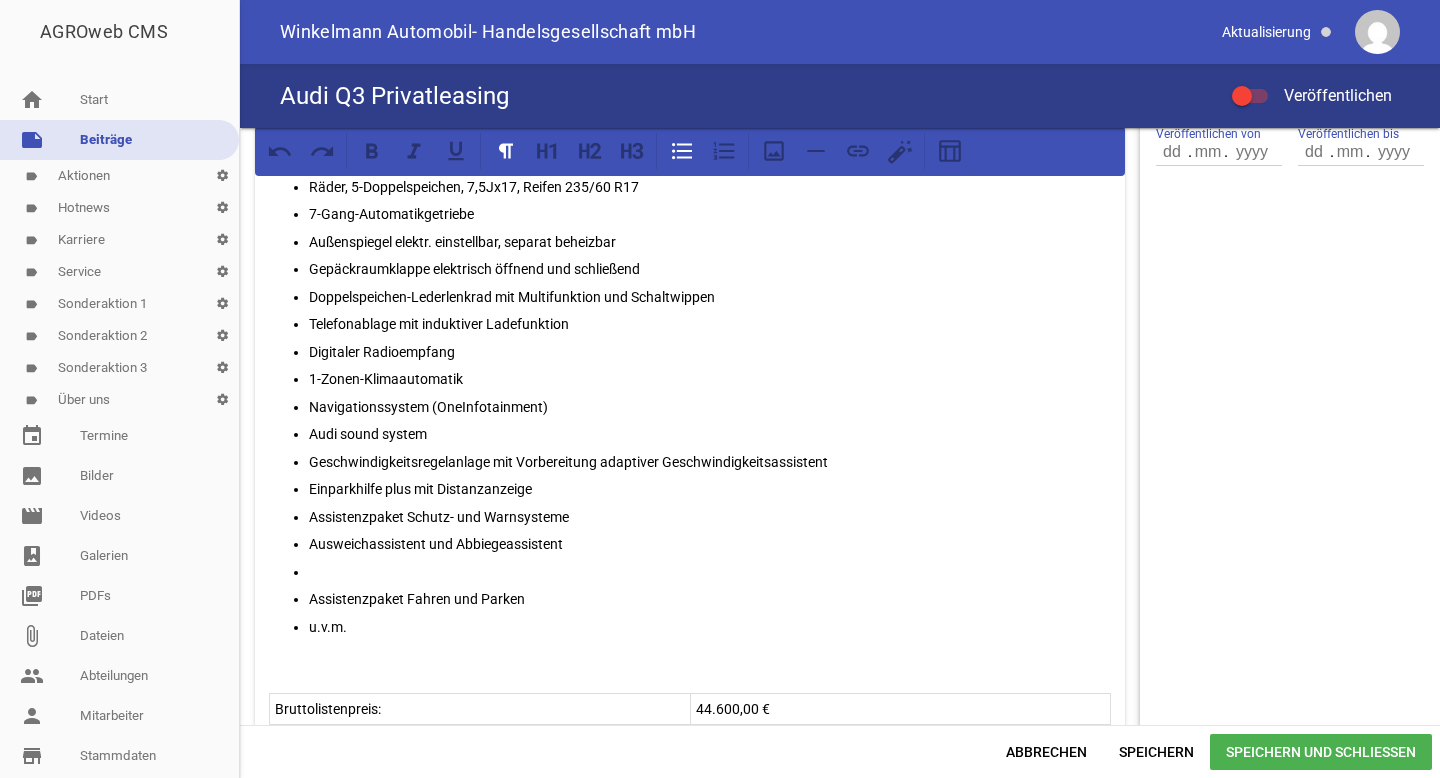 click at bounding box center (710, 572) 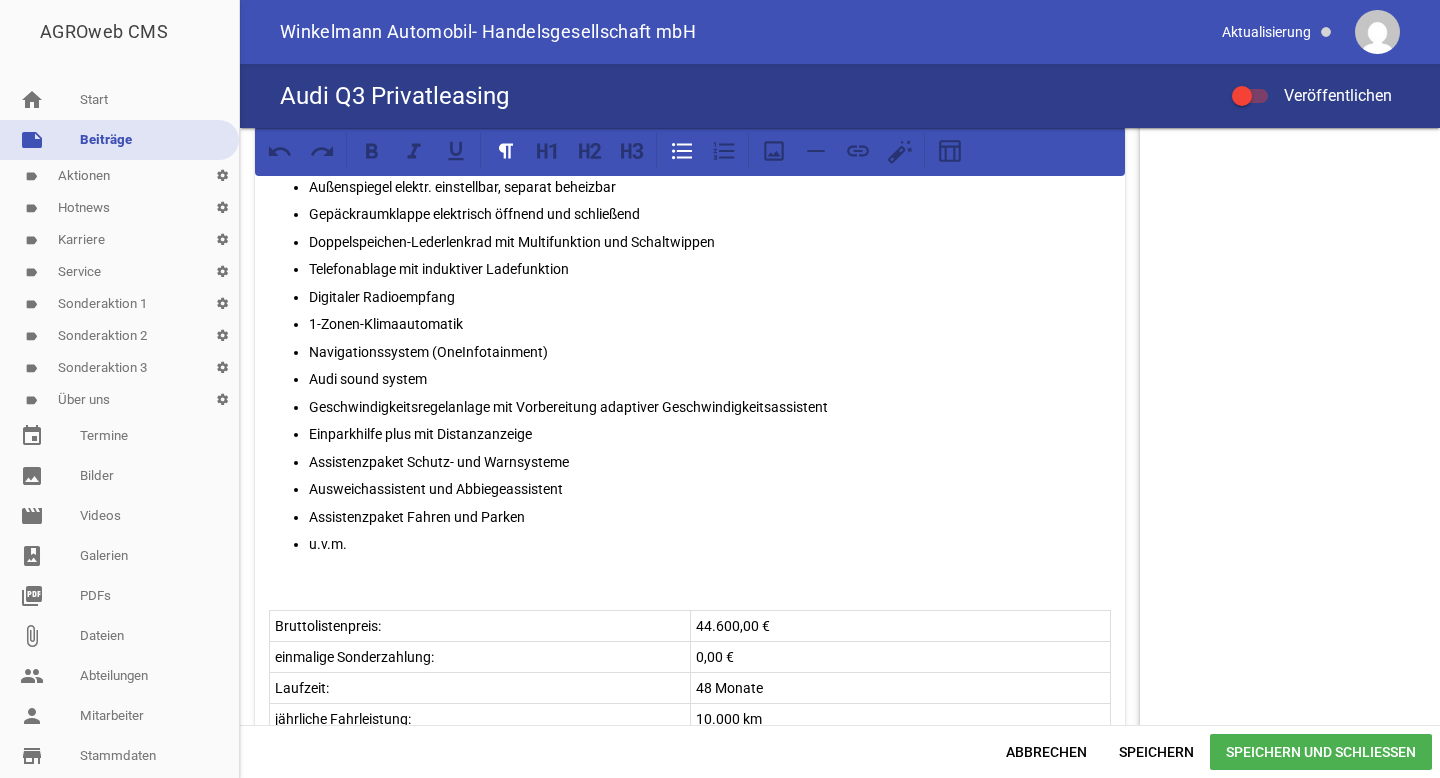 scroll, scrollTop: 796, scrollLeft: 0, axis: vertical 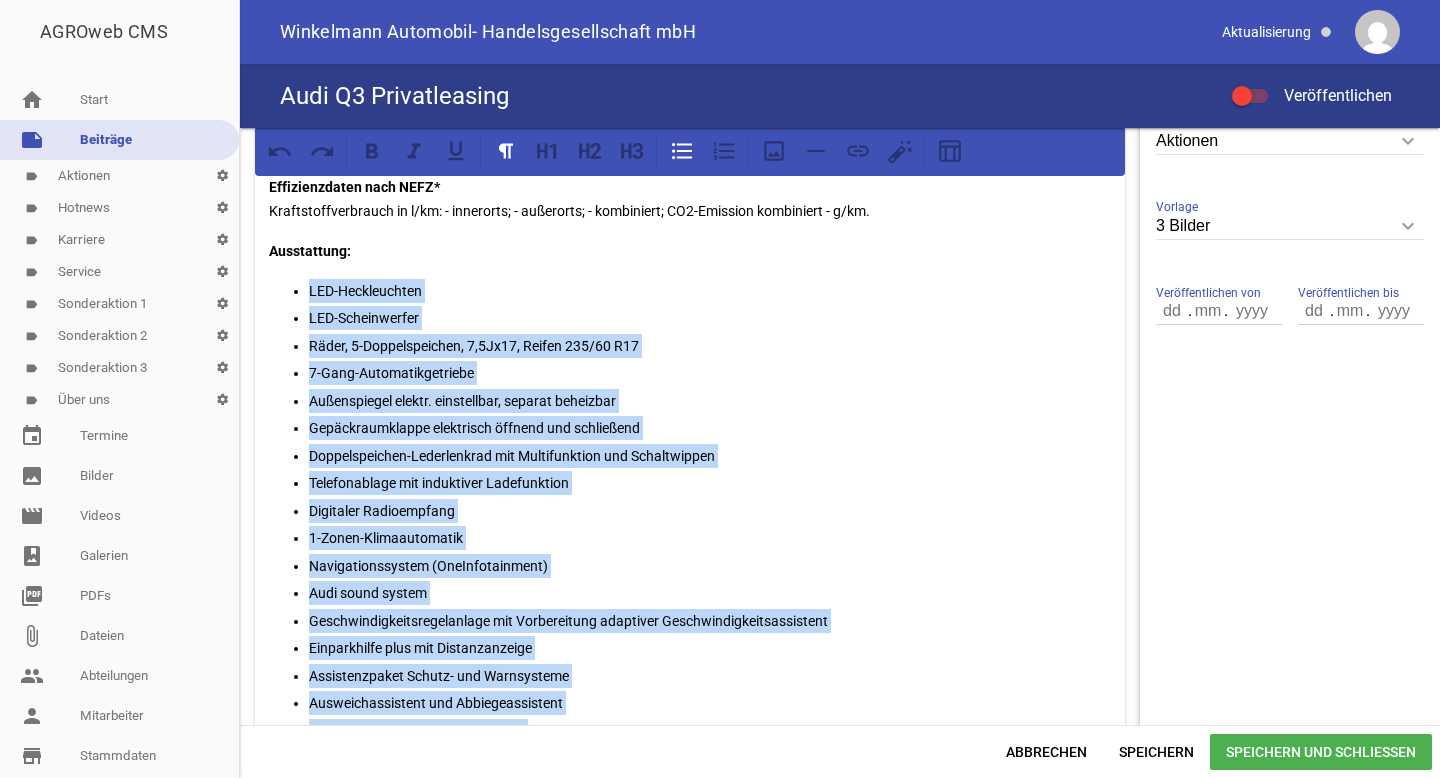drag, startPoint x: 372, startPoint y: 535, endPoint x: 303, endPoint y: 295, distance: 249.72185 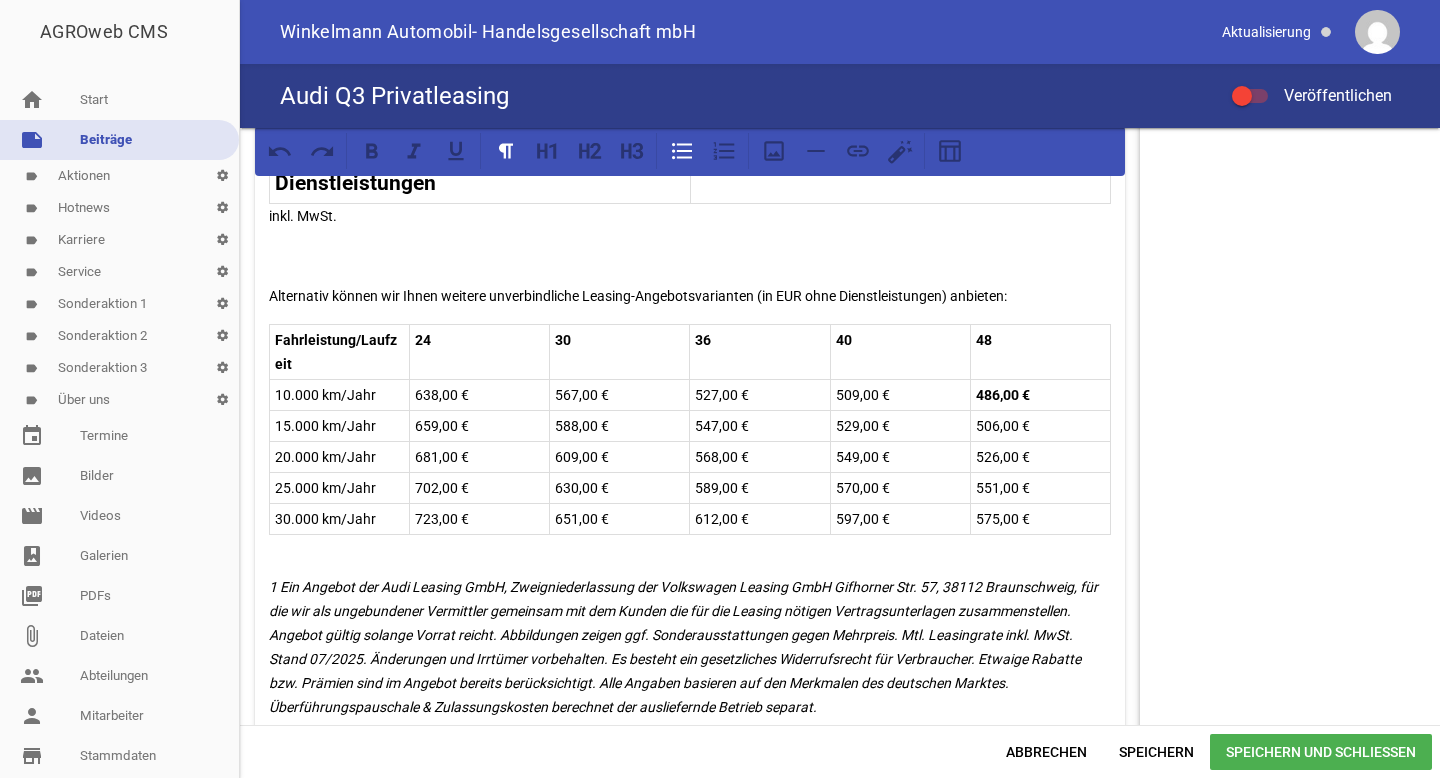scroll, scrollTop: 1420, scrollLeft: 0, axis: vertical 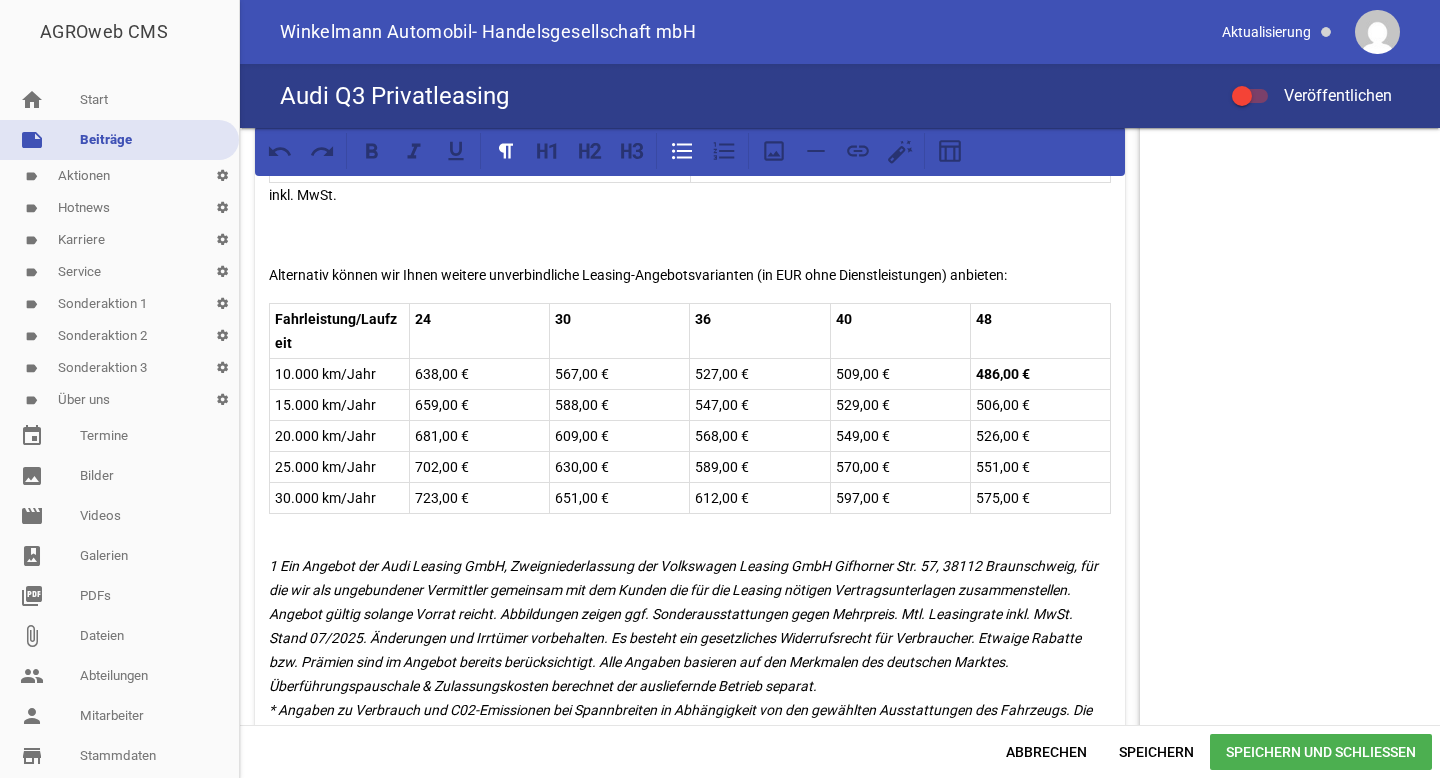 click on "Speichern und Schließen" at bounding box center [1321, 752] 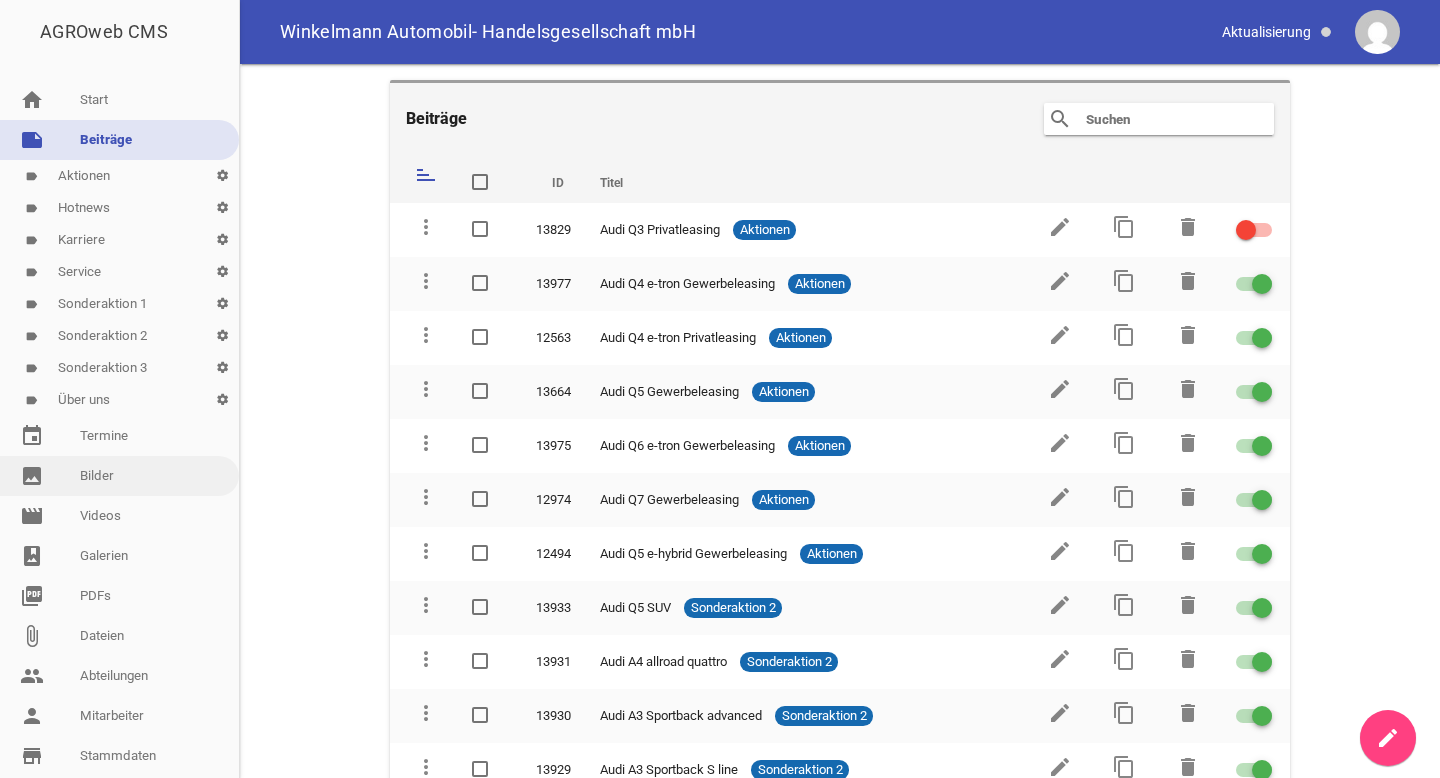 click on "image Bilder" at bounding box center [119, 476] 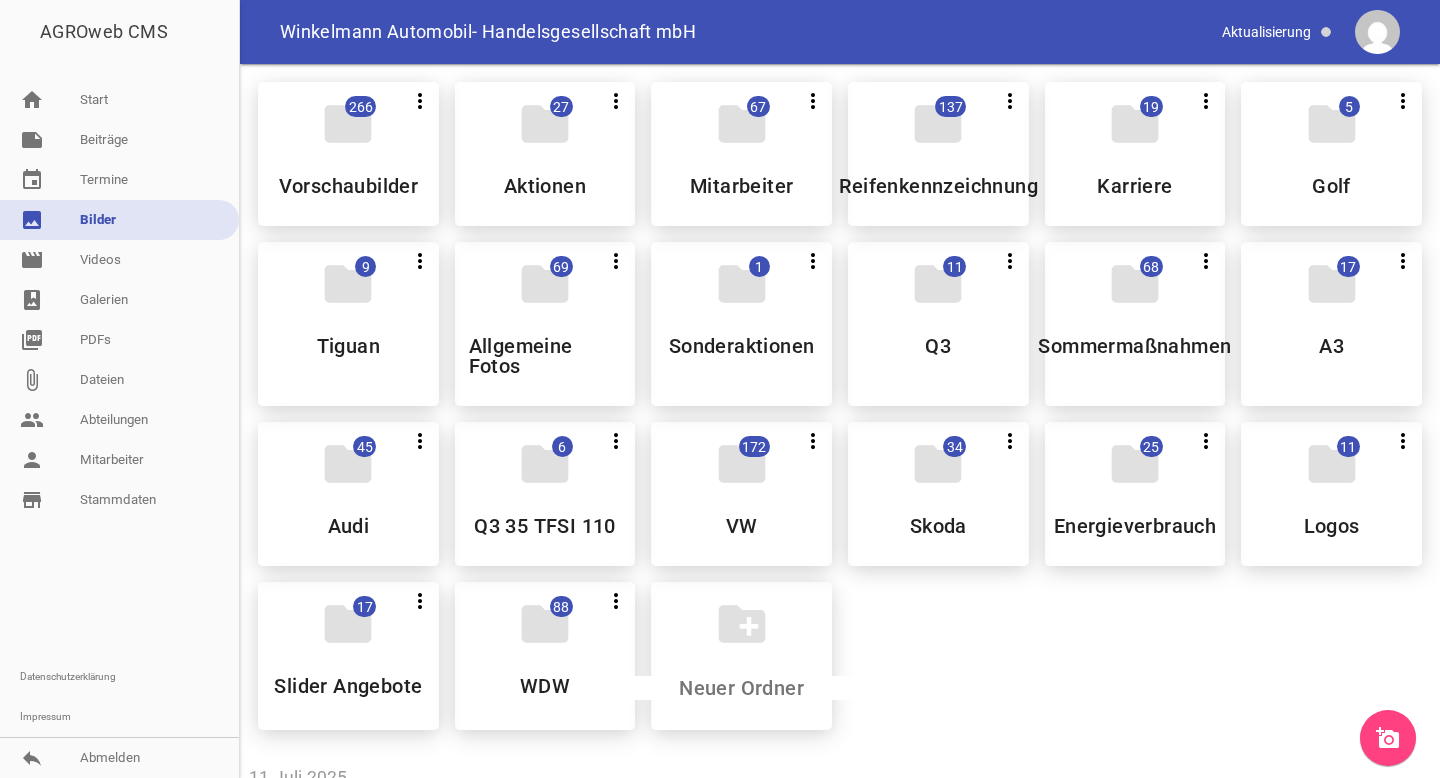 click on "add_a_photo" at bounding box center (1388, 738) 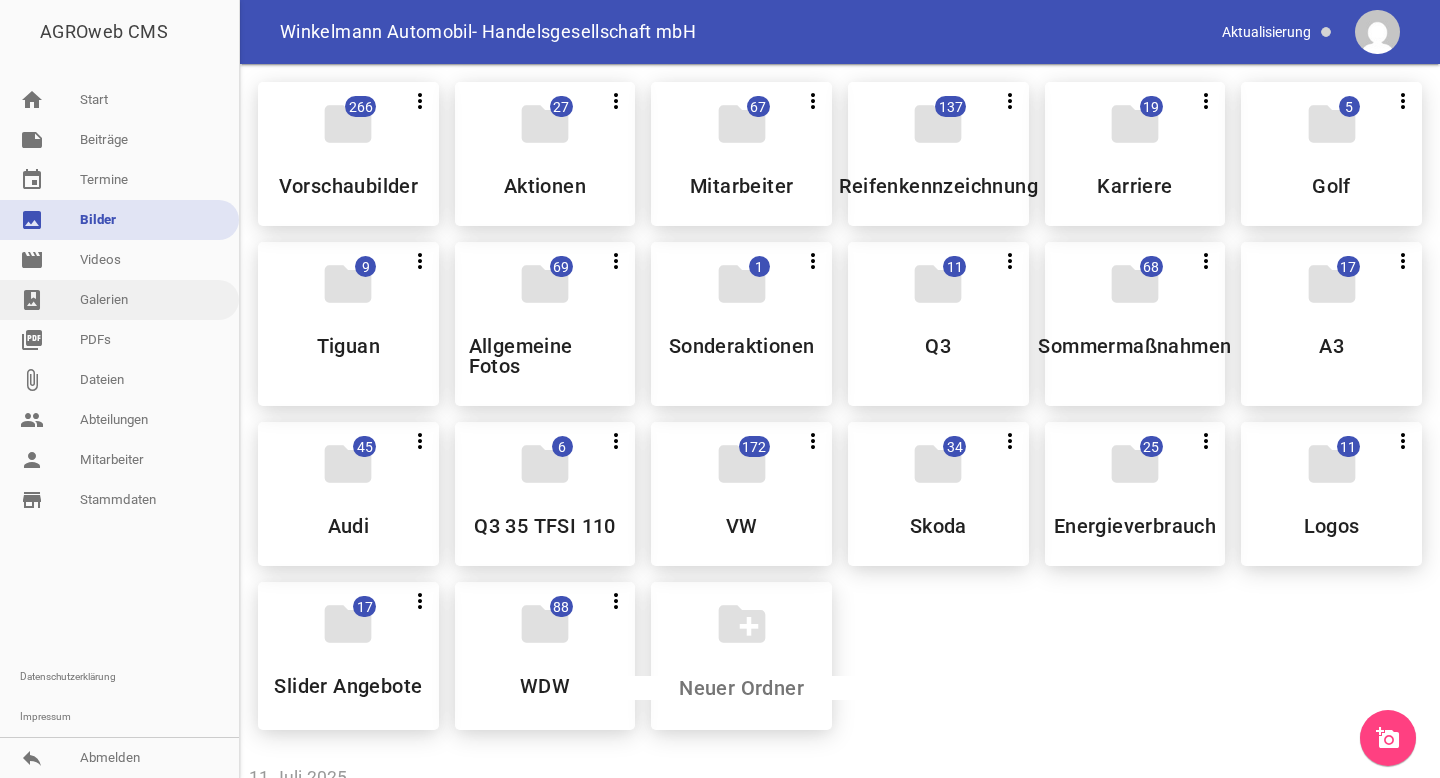 click on "photo_album Galerien" at bounding box center (119, 300) 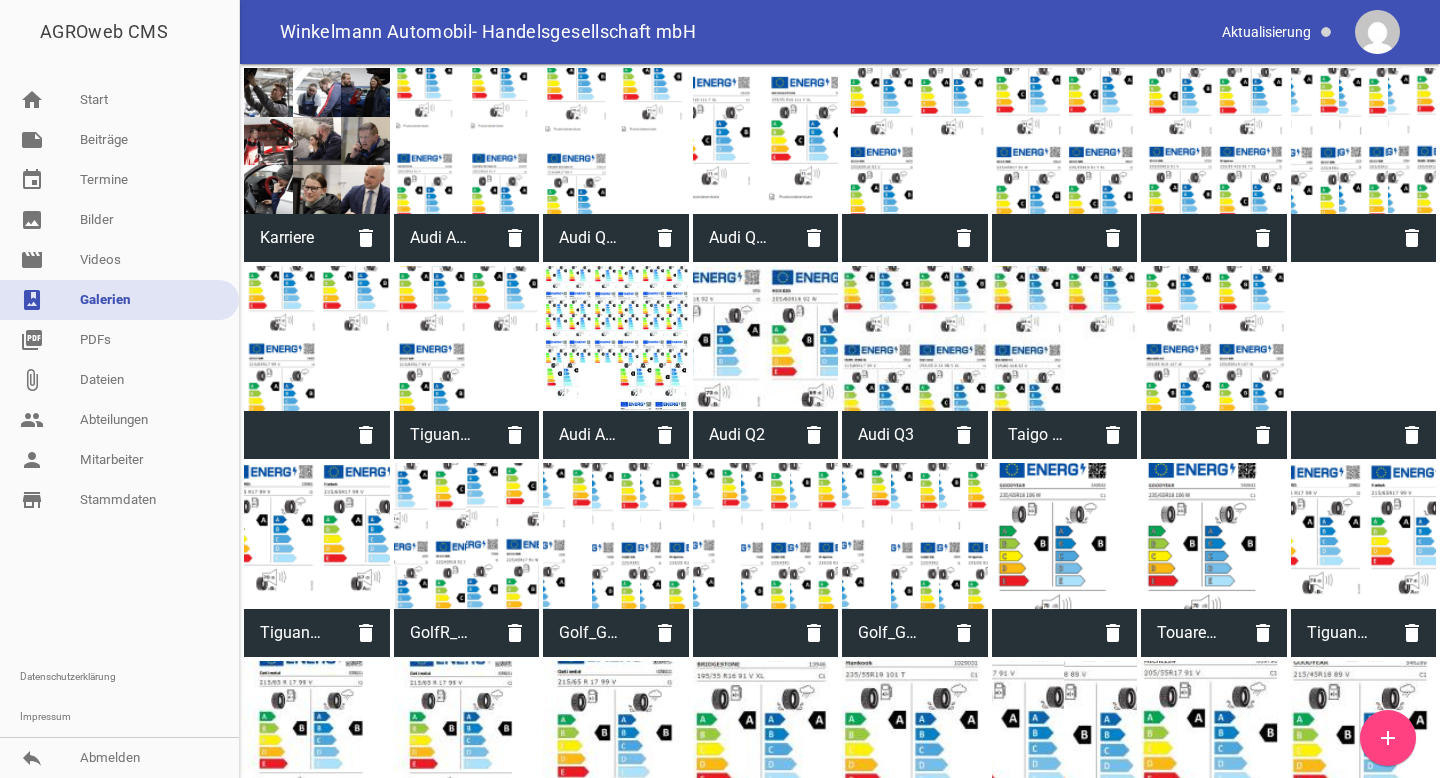 click on "add" at bounding box center (1388, 738) 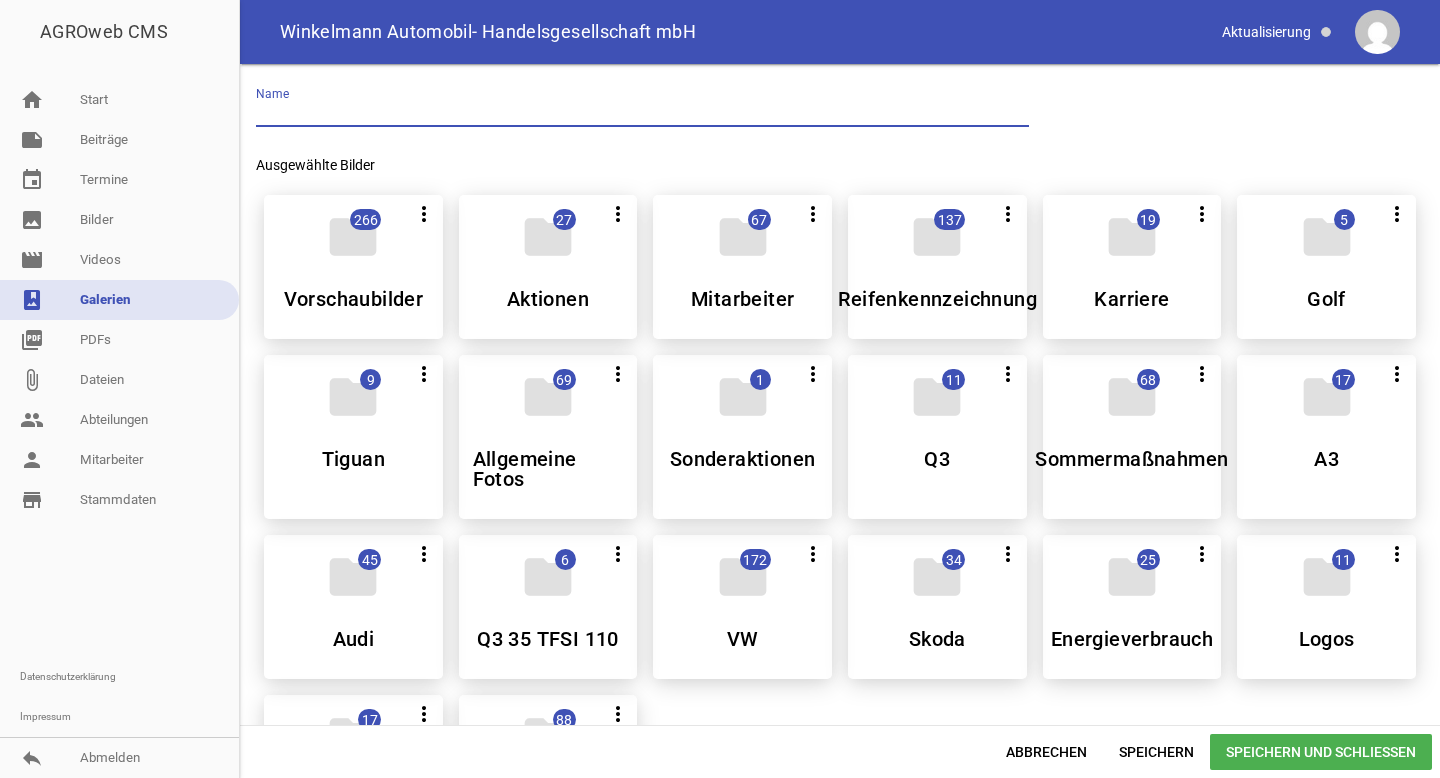 click at bounding box center (642, 113) 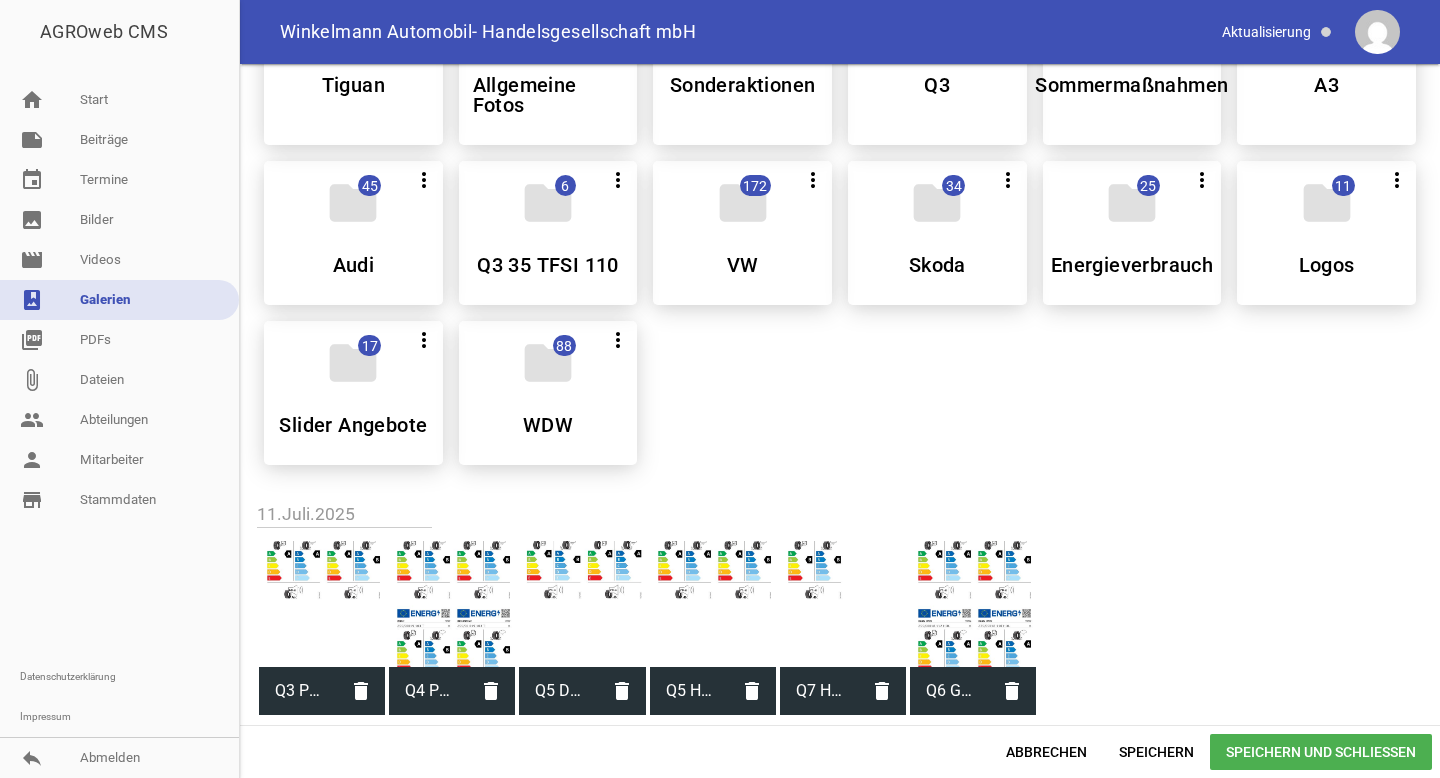 type on "Q3" 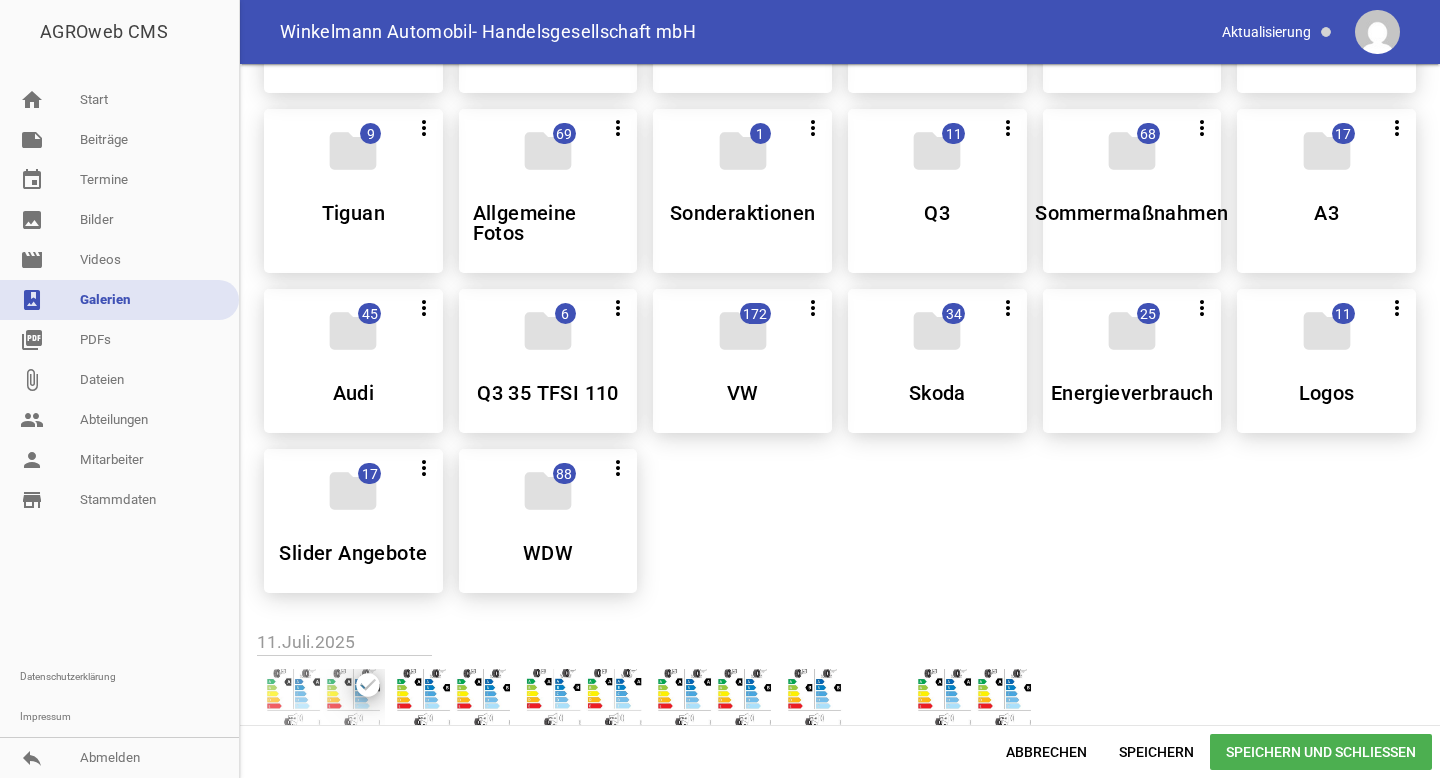 scroll, scrollTop: 502, scrollLeft: 0, axis: vertical 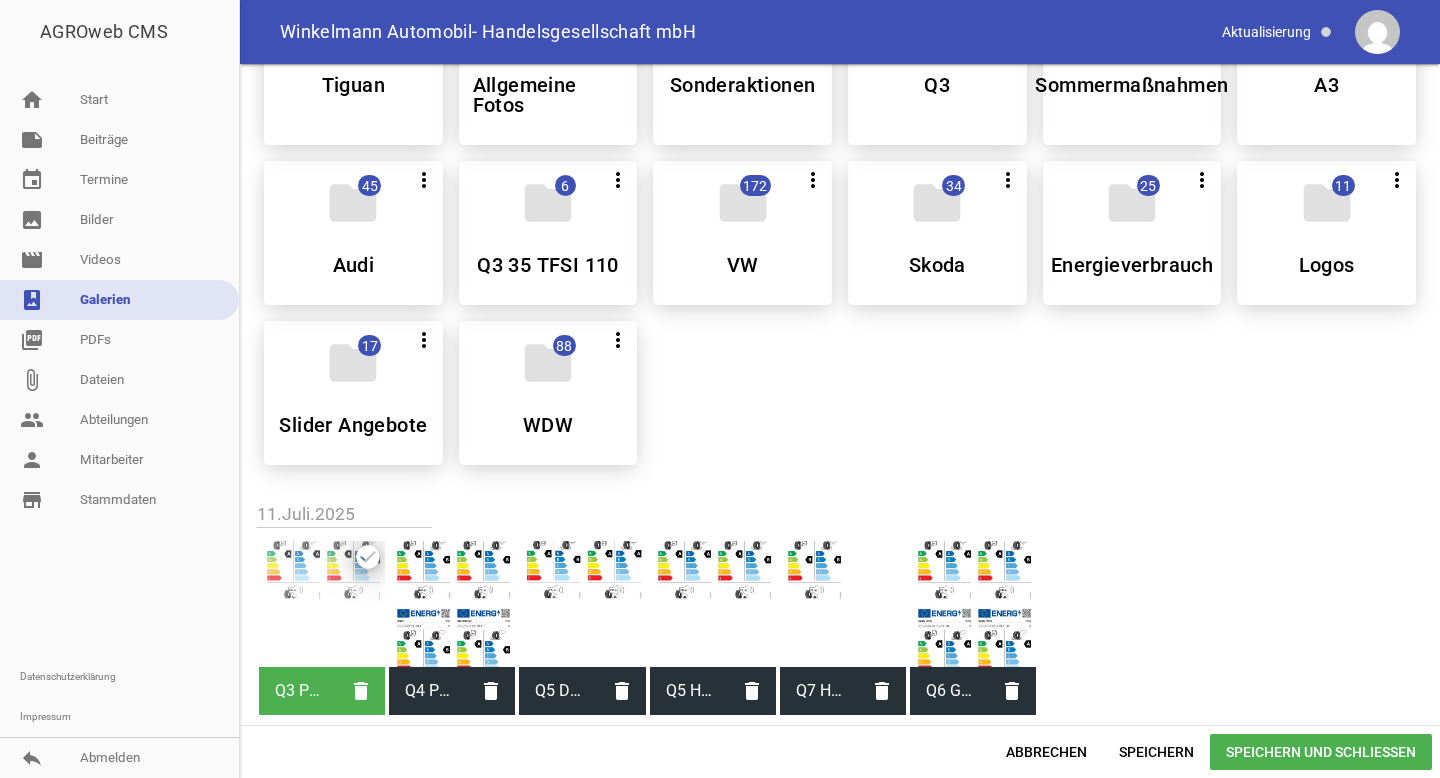click on "Speichern und Schließen" at bounding box center [1321, 752] 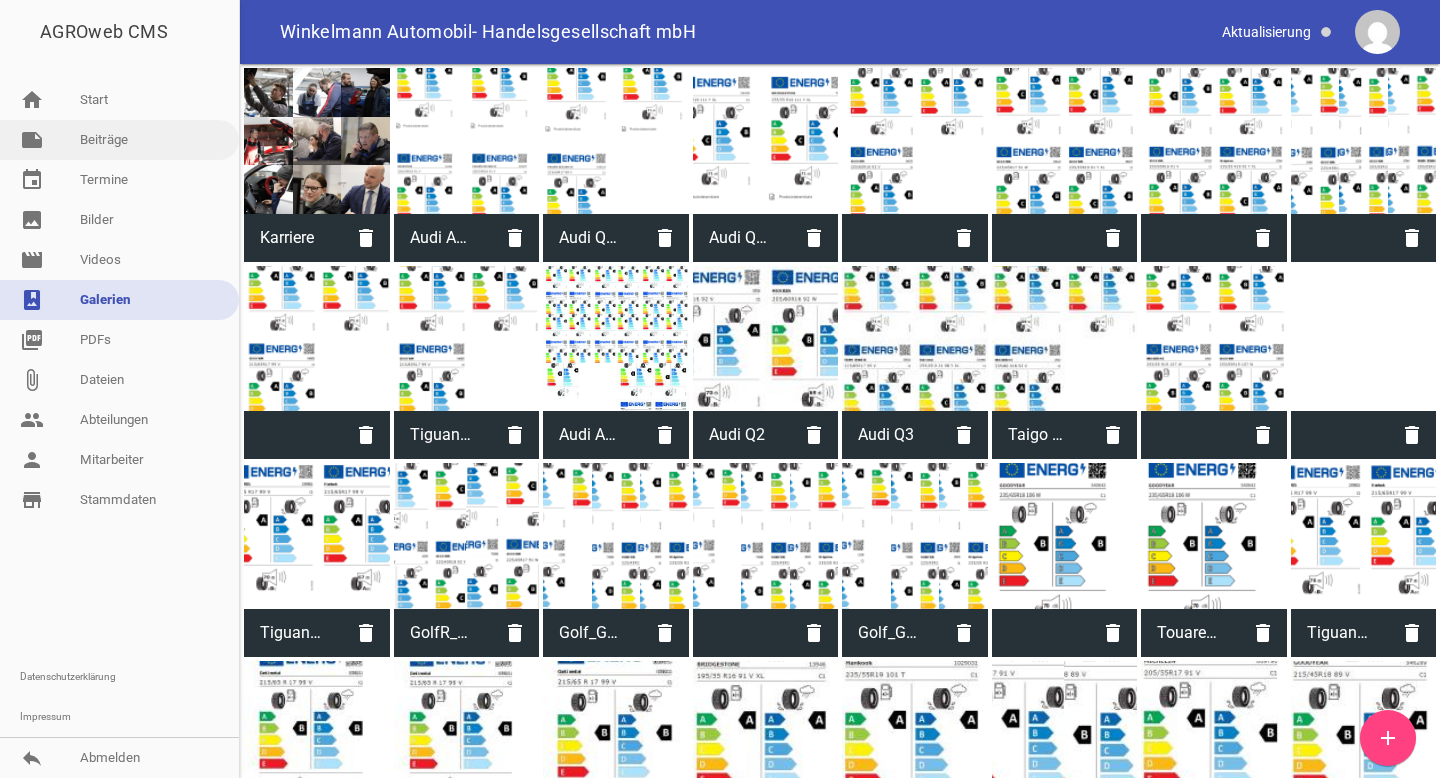 click on "note Beiträge" at bounding box center (119, 140) 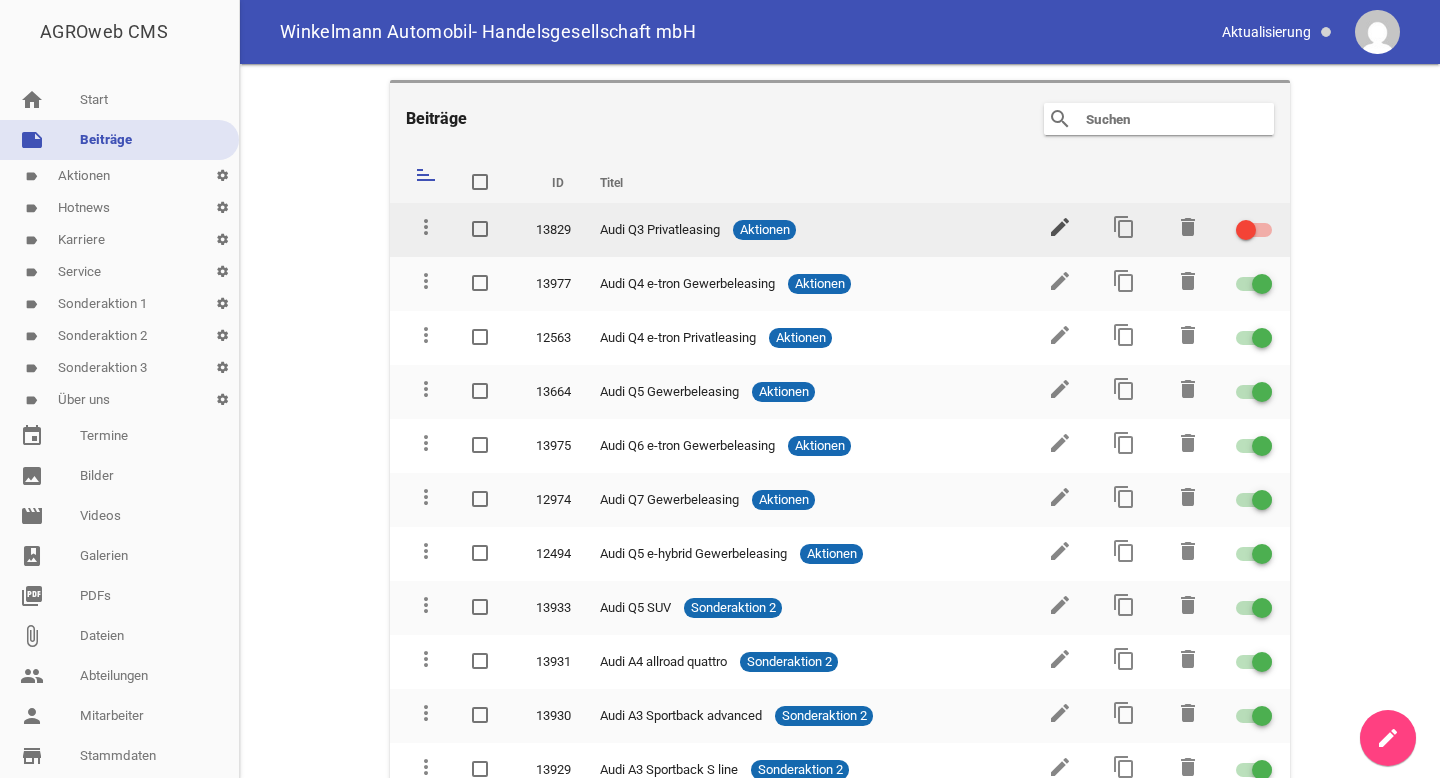 click on "edit" at bounding box center (1060, 227) 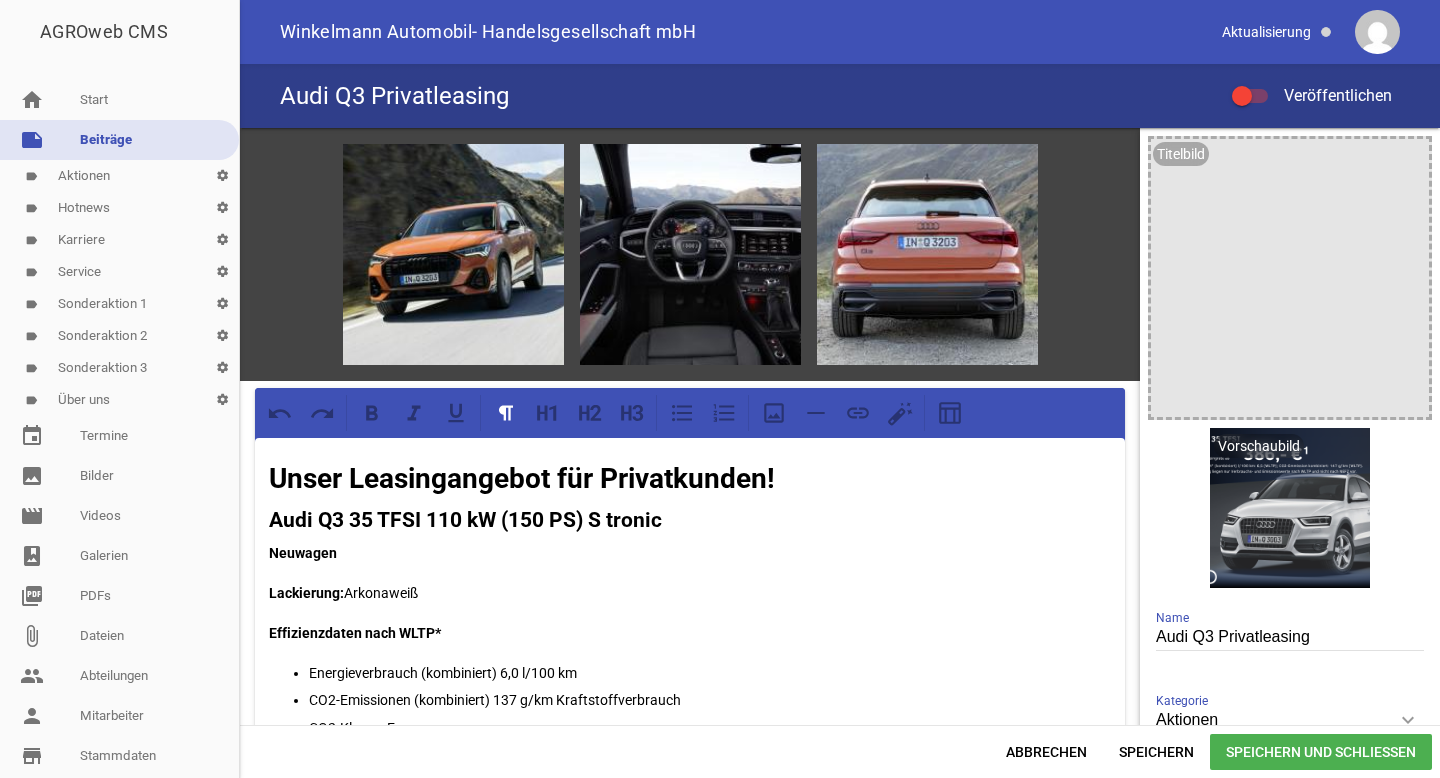 scroll, scrollTop: 123, scrollLeft: 0, axis: vertical 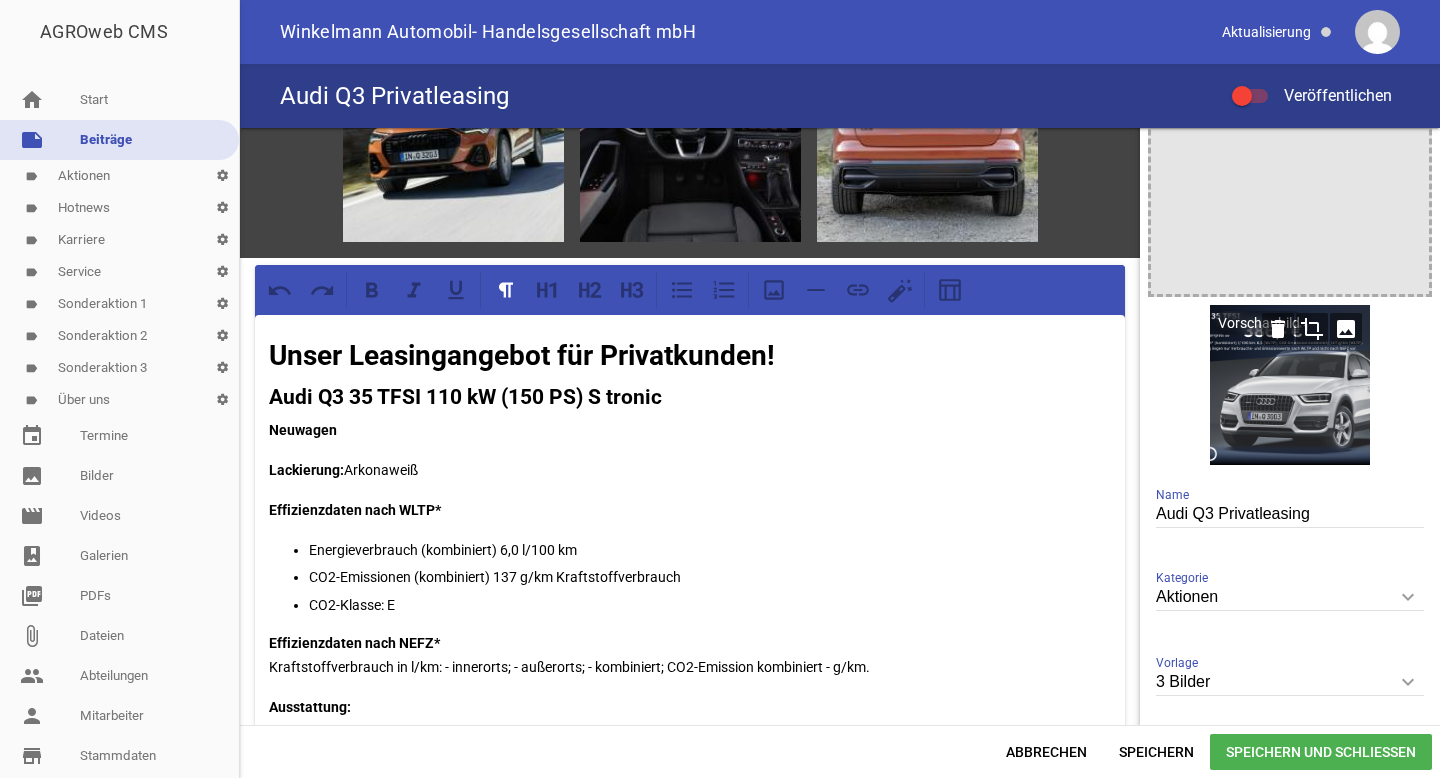 click on "image" at bounding box center (1346, 329) 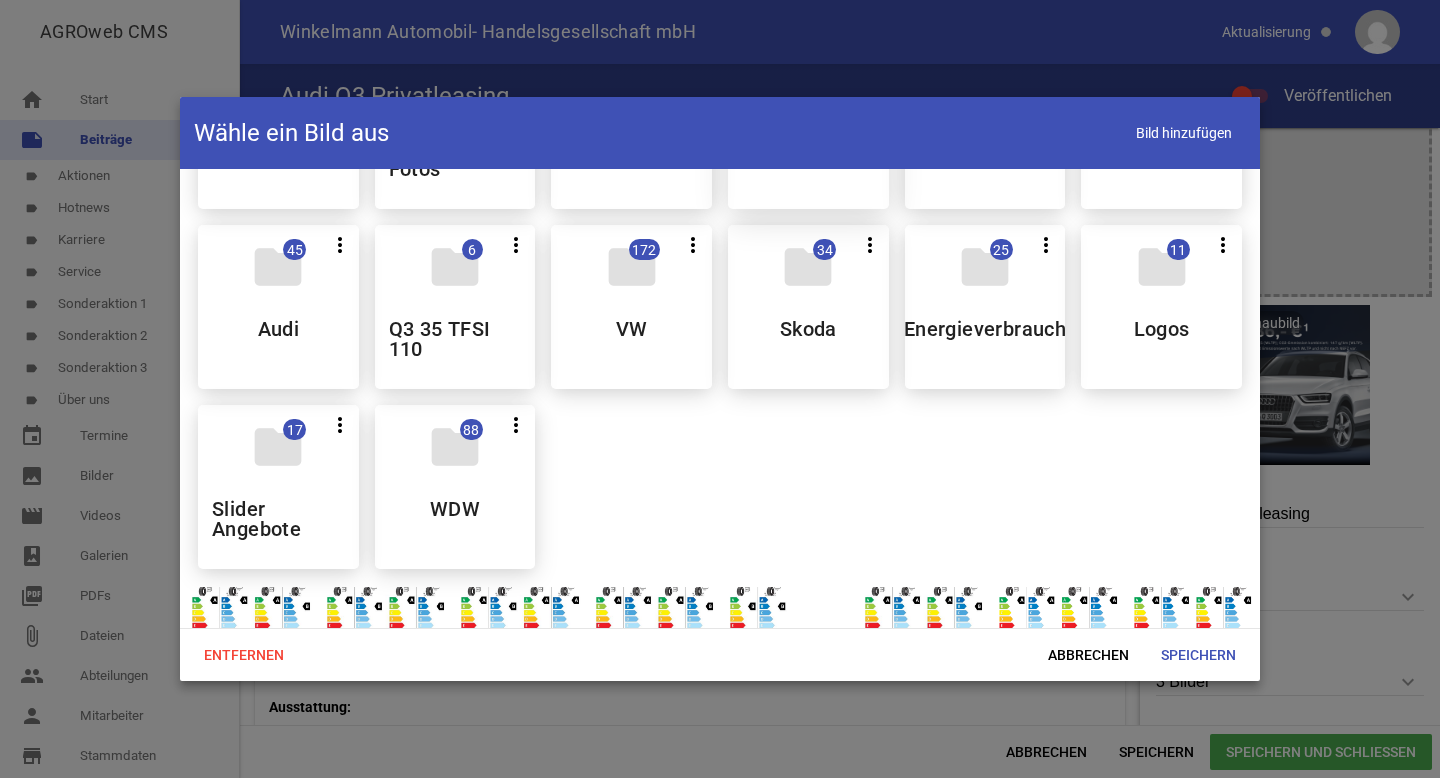 scroll, scrollTop: 0, scrollLeft: 0, axis: both 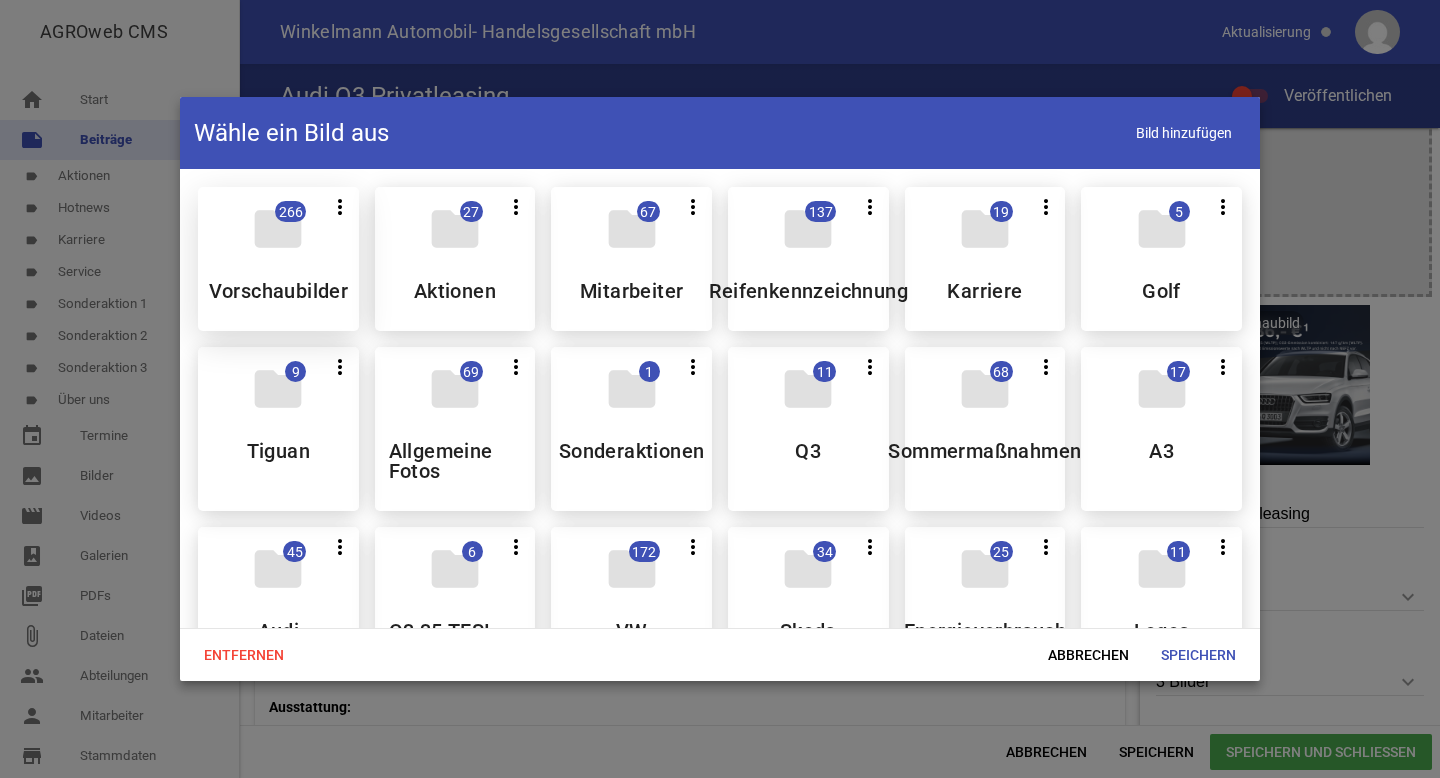 click on "folder   266   more_vert     Teilen   Bearbeiten   Löschen   Vorschaubilder" at bounding box center [278, 259] 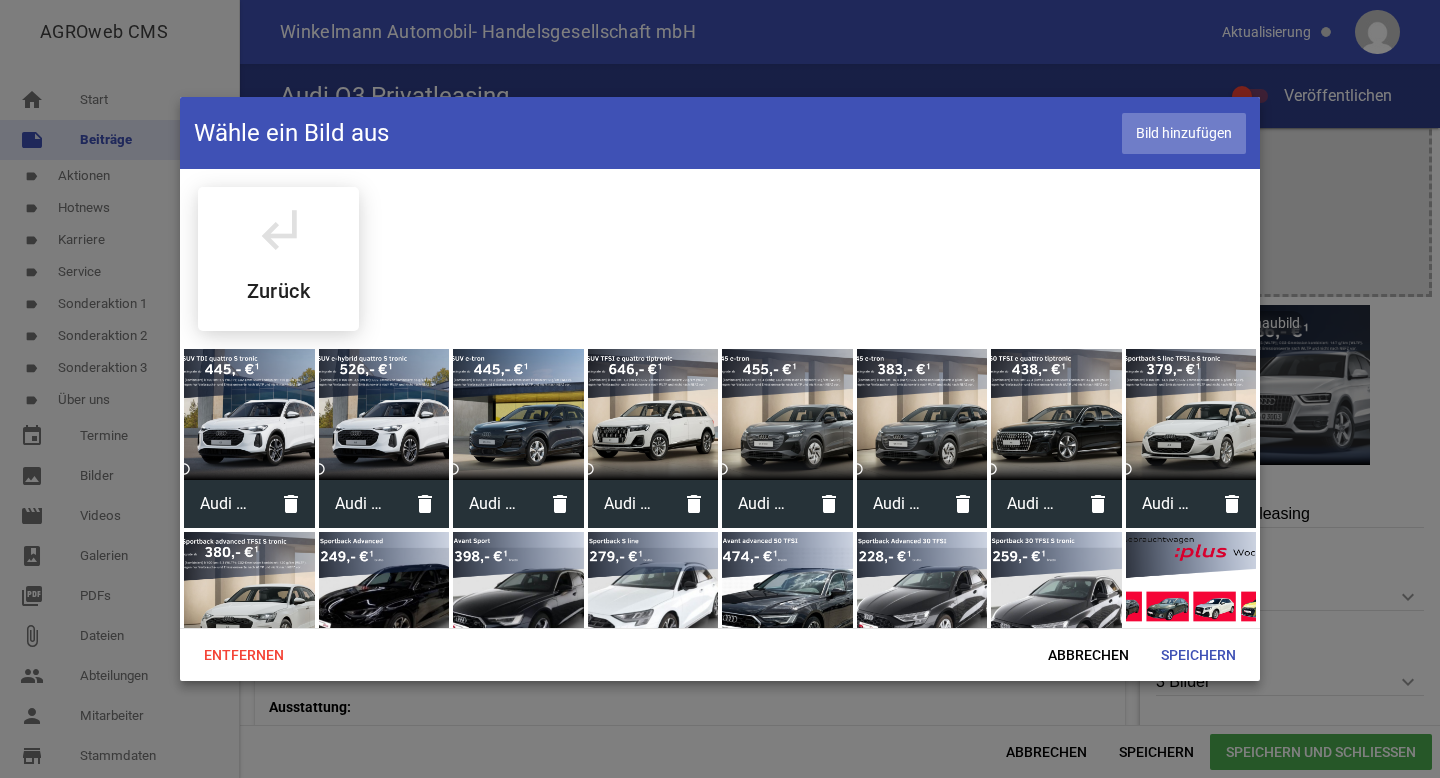 click on "Bild hinzufügen" at bounding box center [1184, 133] 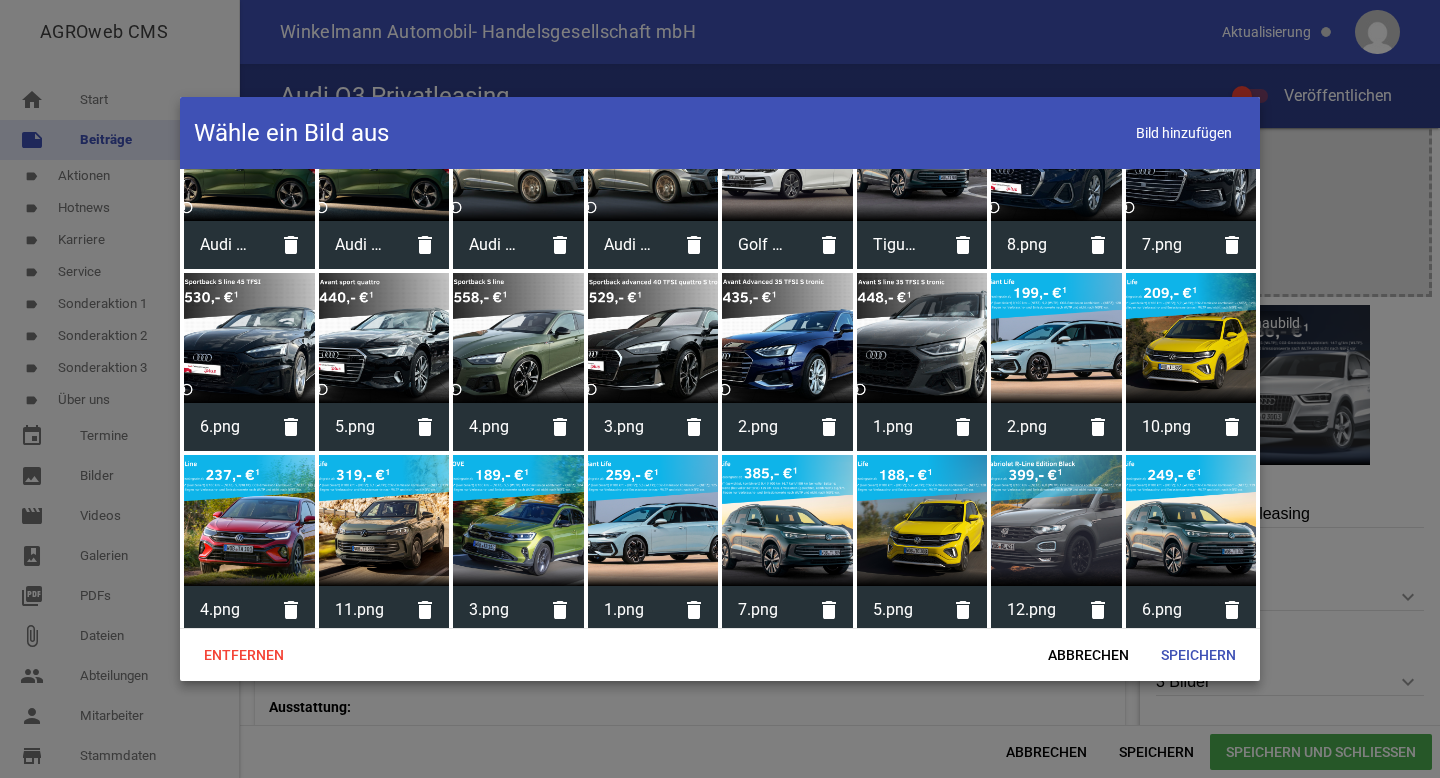 scroll, scrollTop: 5884, scrollLeft: 0, axis: vertical 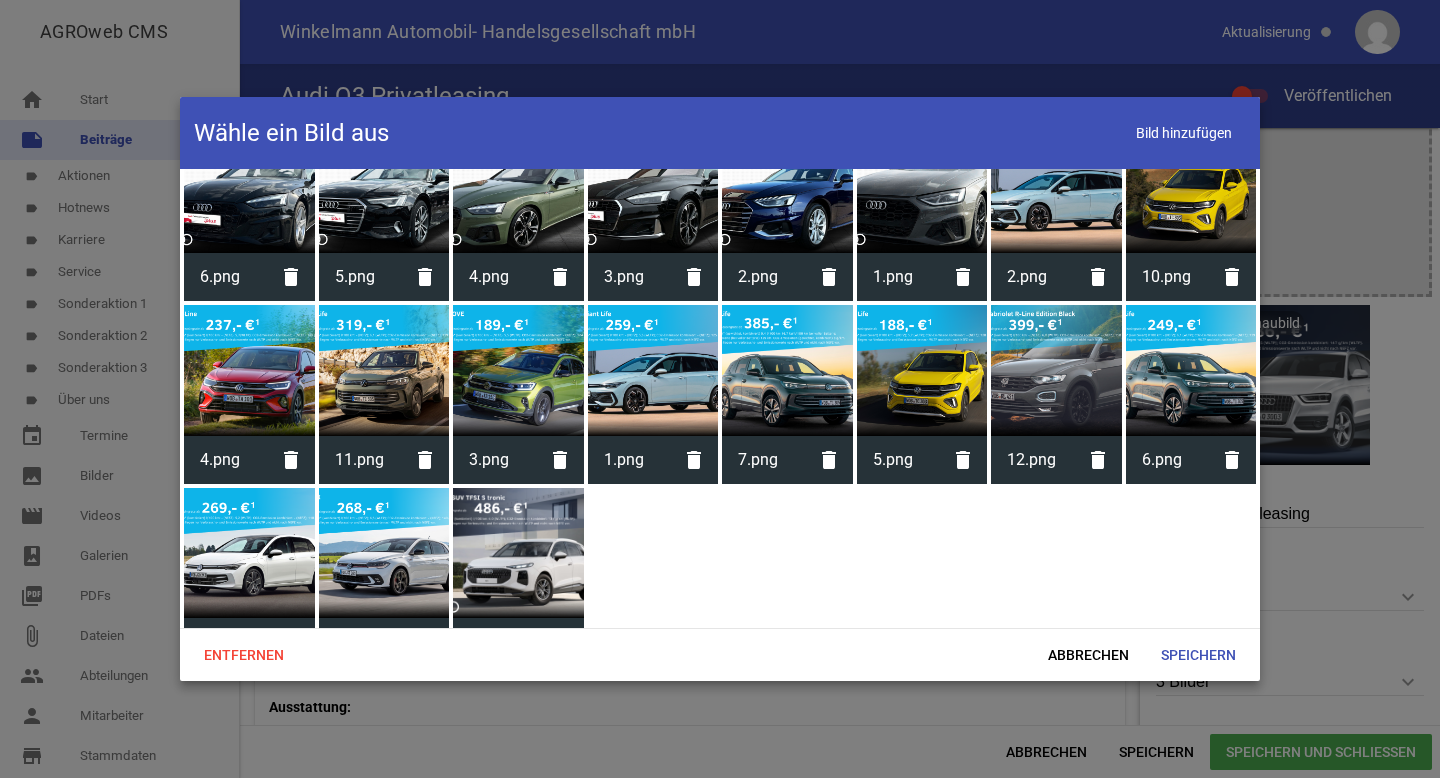 click at bounding box center (518, 553) 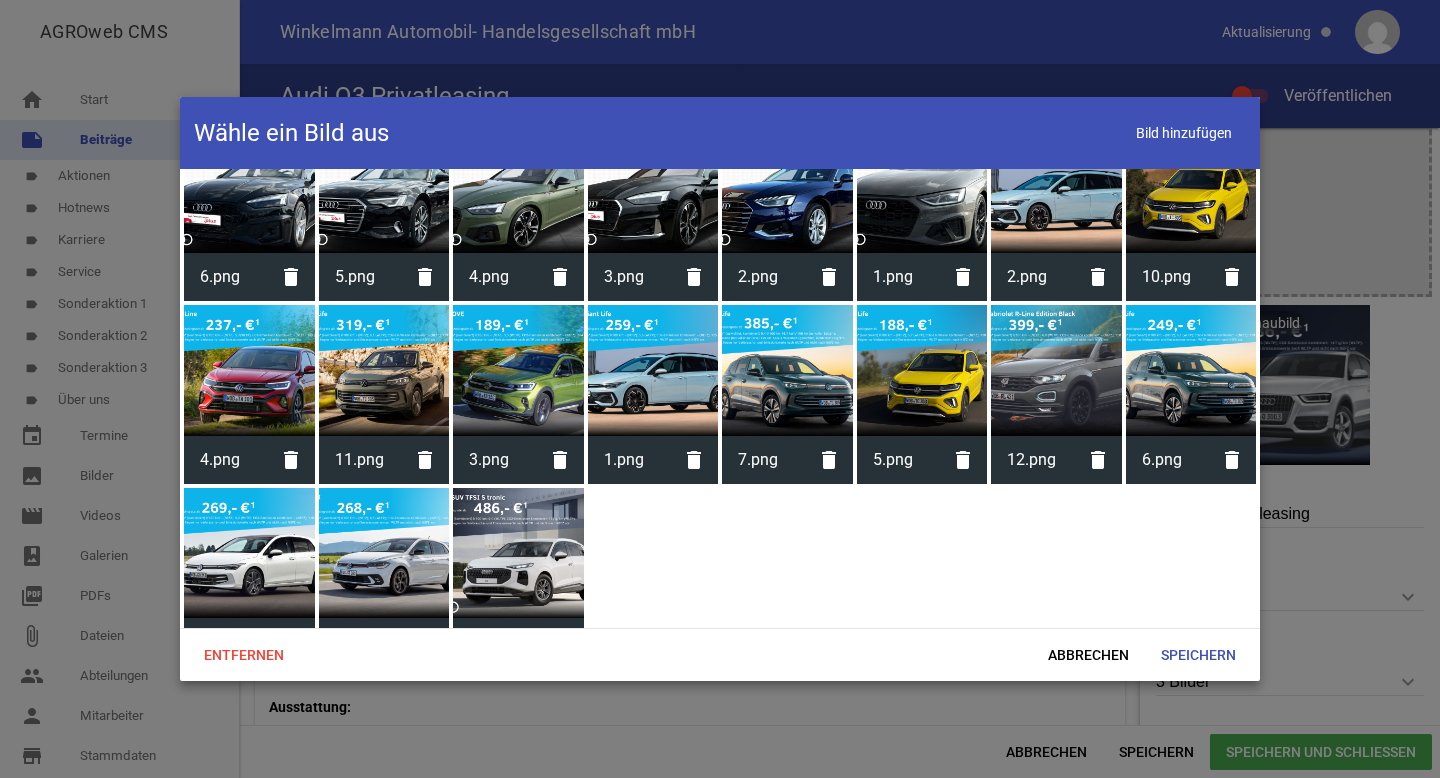 click at bounding box center (518, 553) 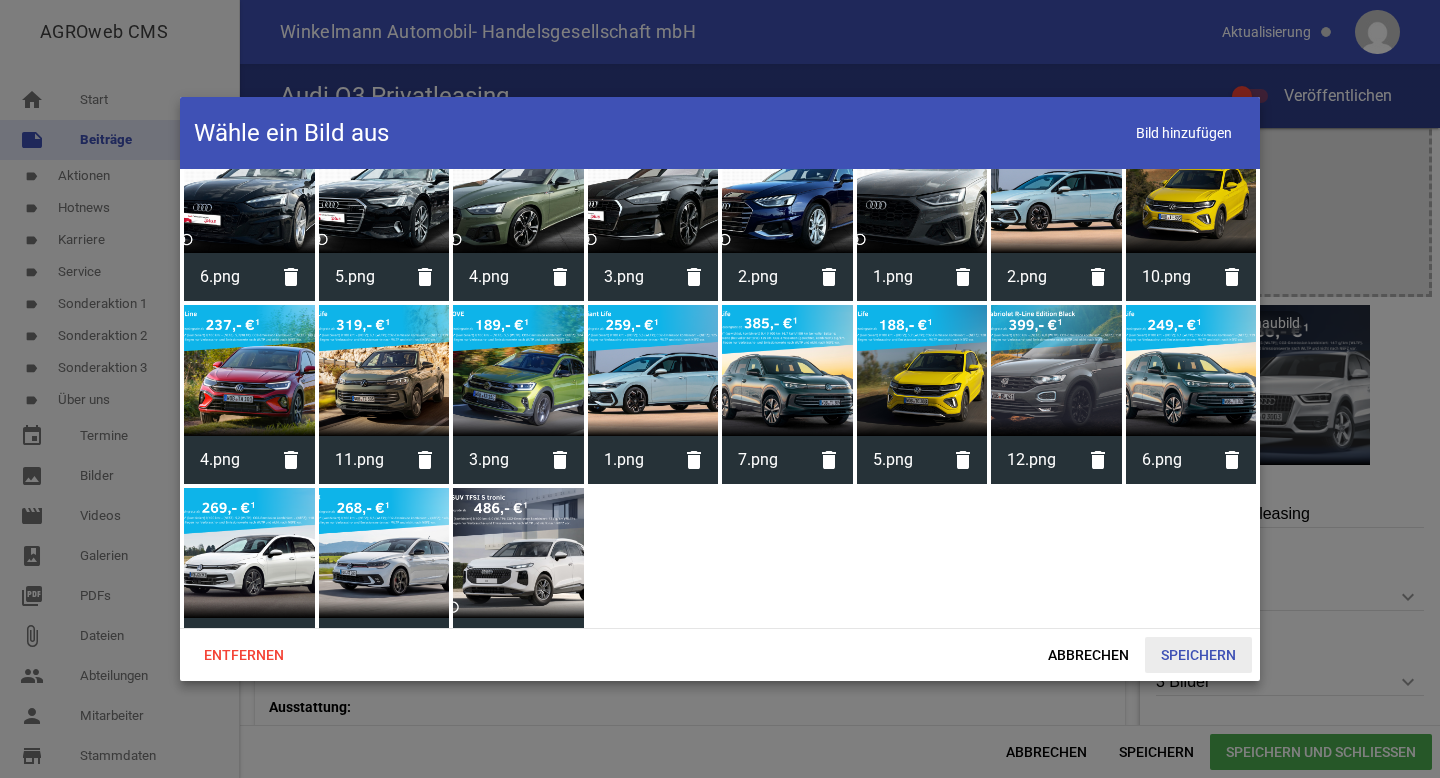 click on "Speichern" at bounding box center [1198, 655] 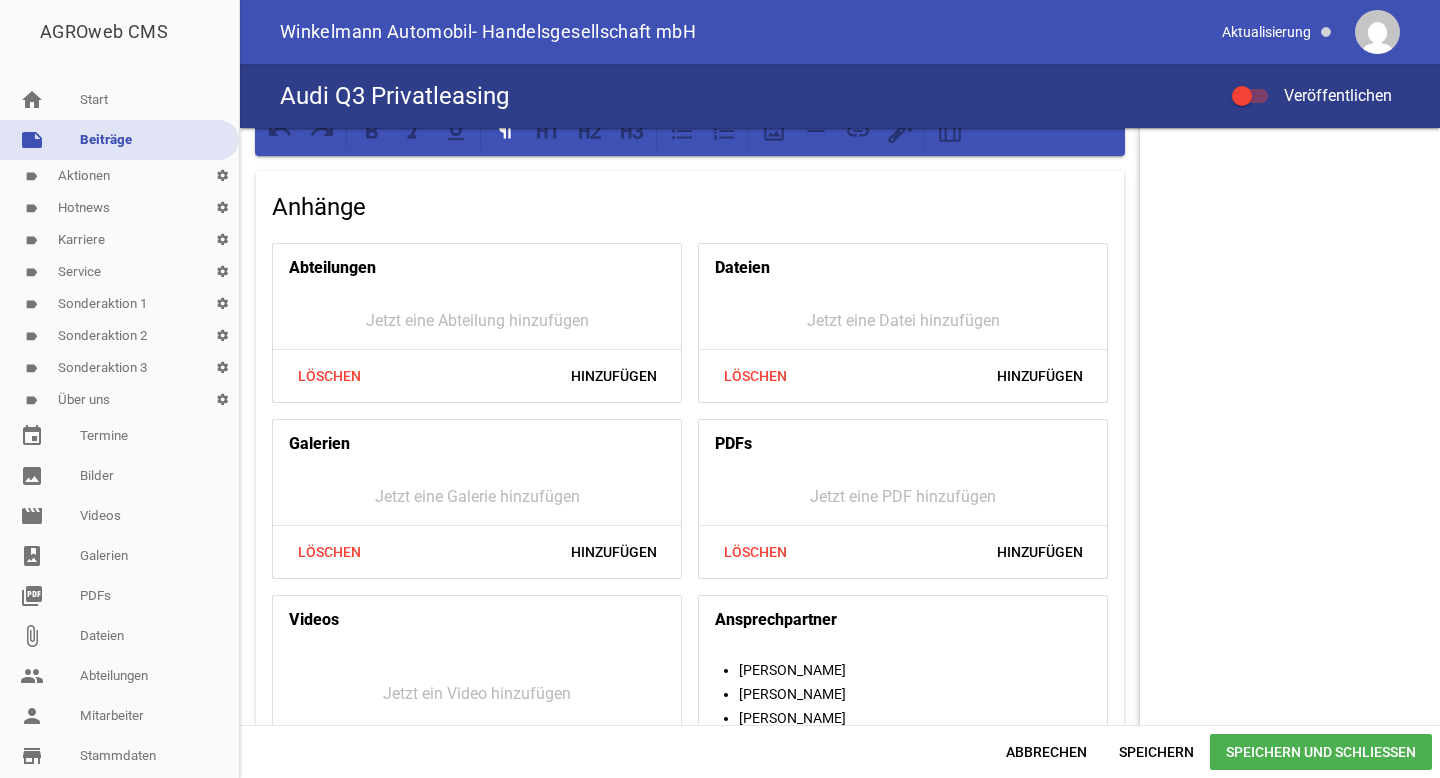 scroll, scrollTop: 2221, scrollLeft: 0, axis: vertical 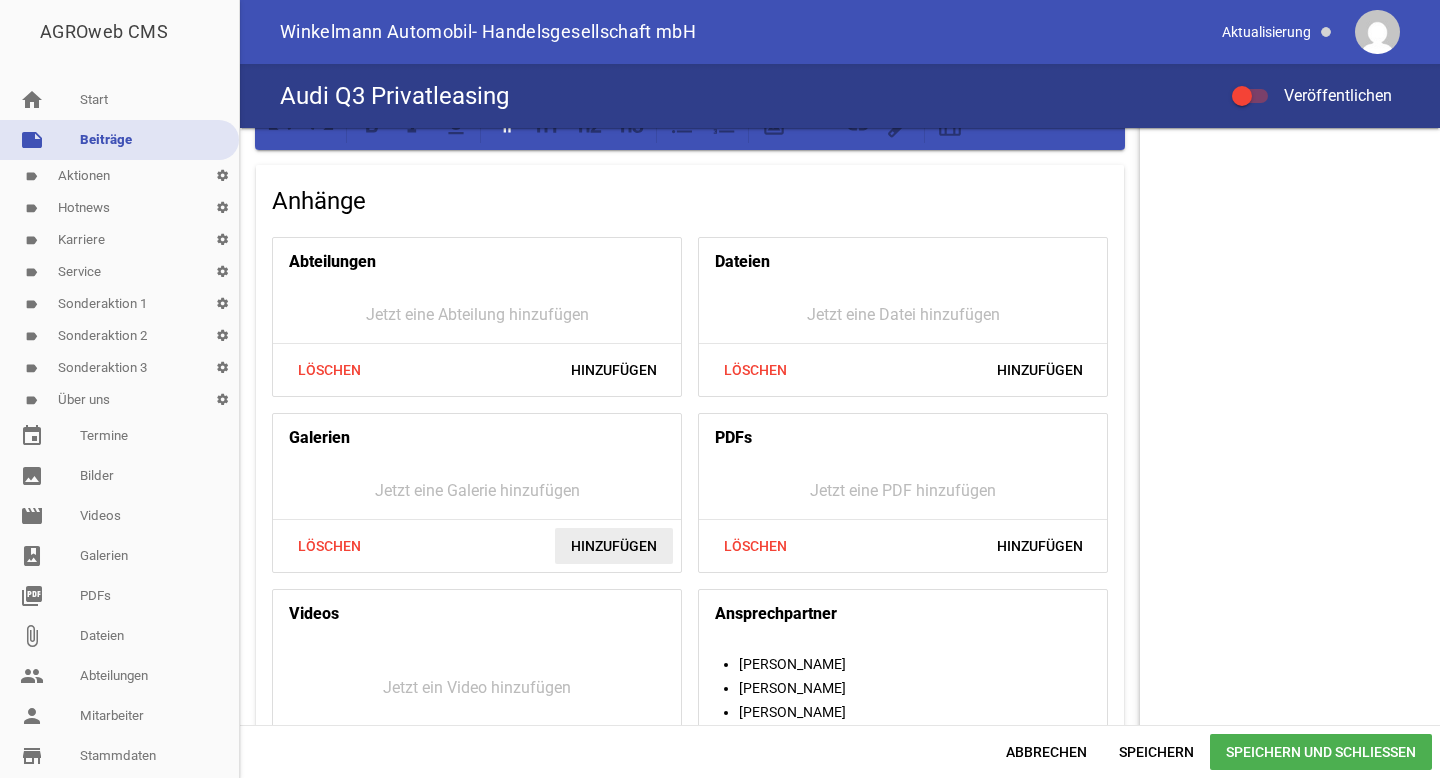 click on "Hinzufügen" at bounding box center [614, 546] 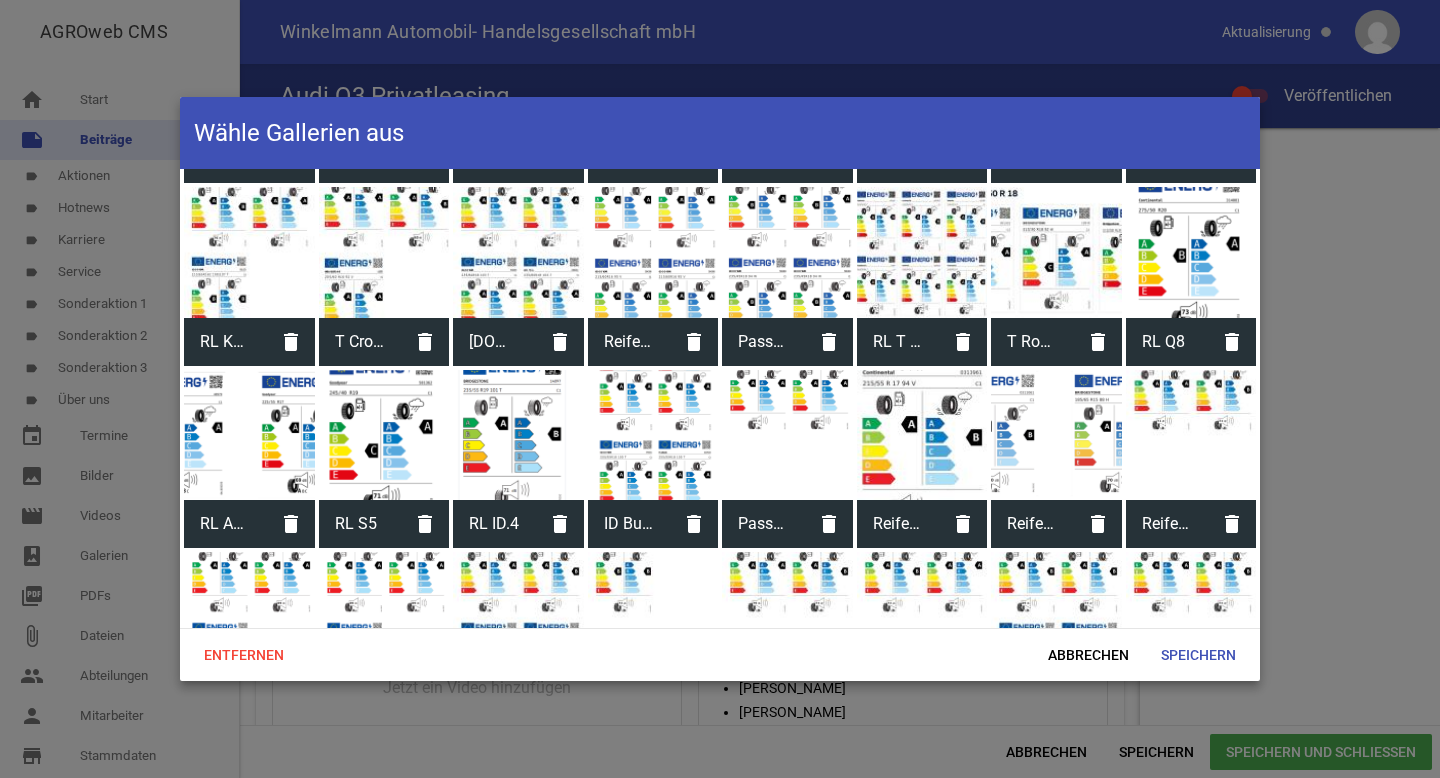 scroll, scrollTop: 1901, scrollLeft: 0, axis: vertical 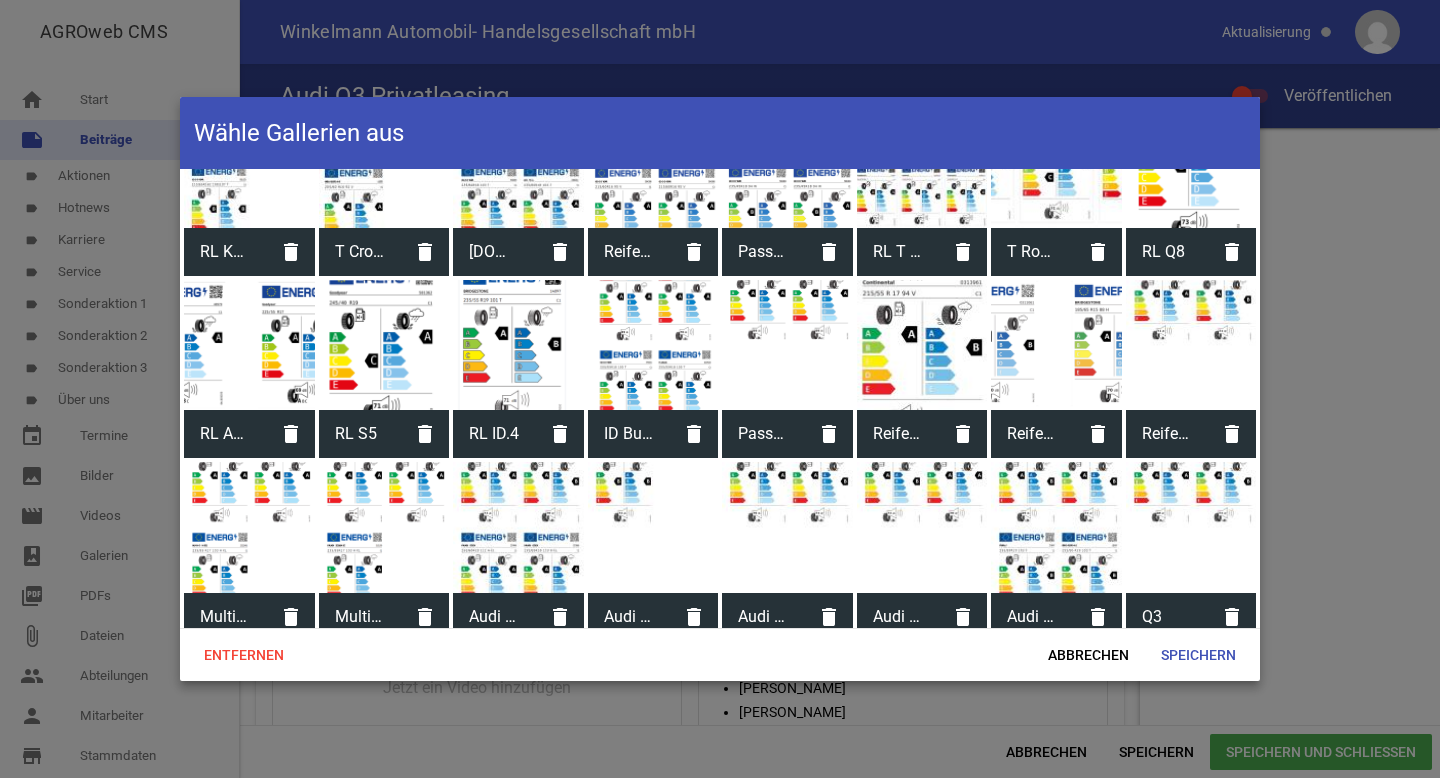 click at bounding box center [1191, 527] 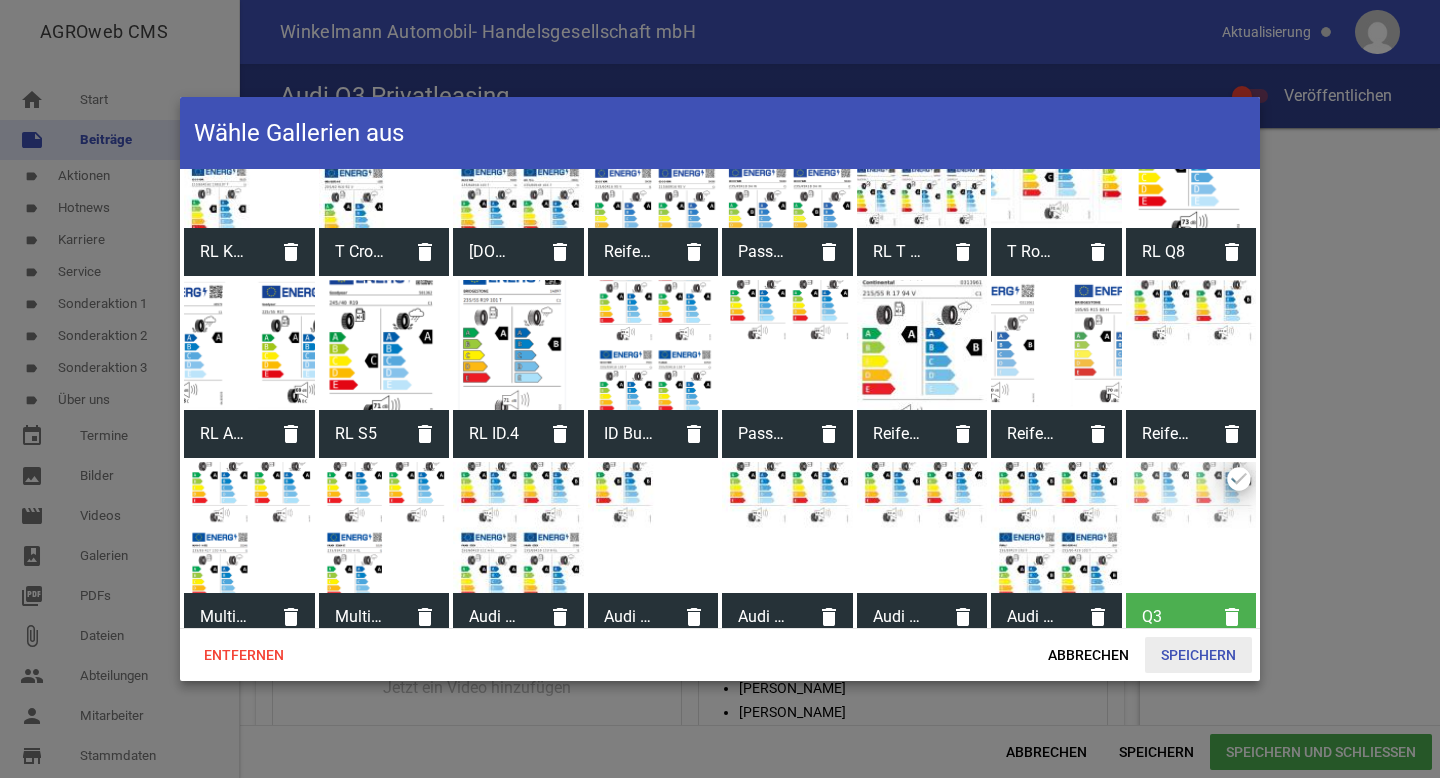 click on "Speichern" at bounding box center [1198, 655] 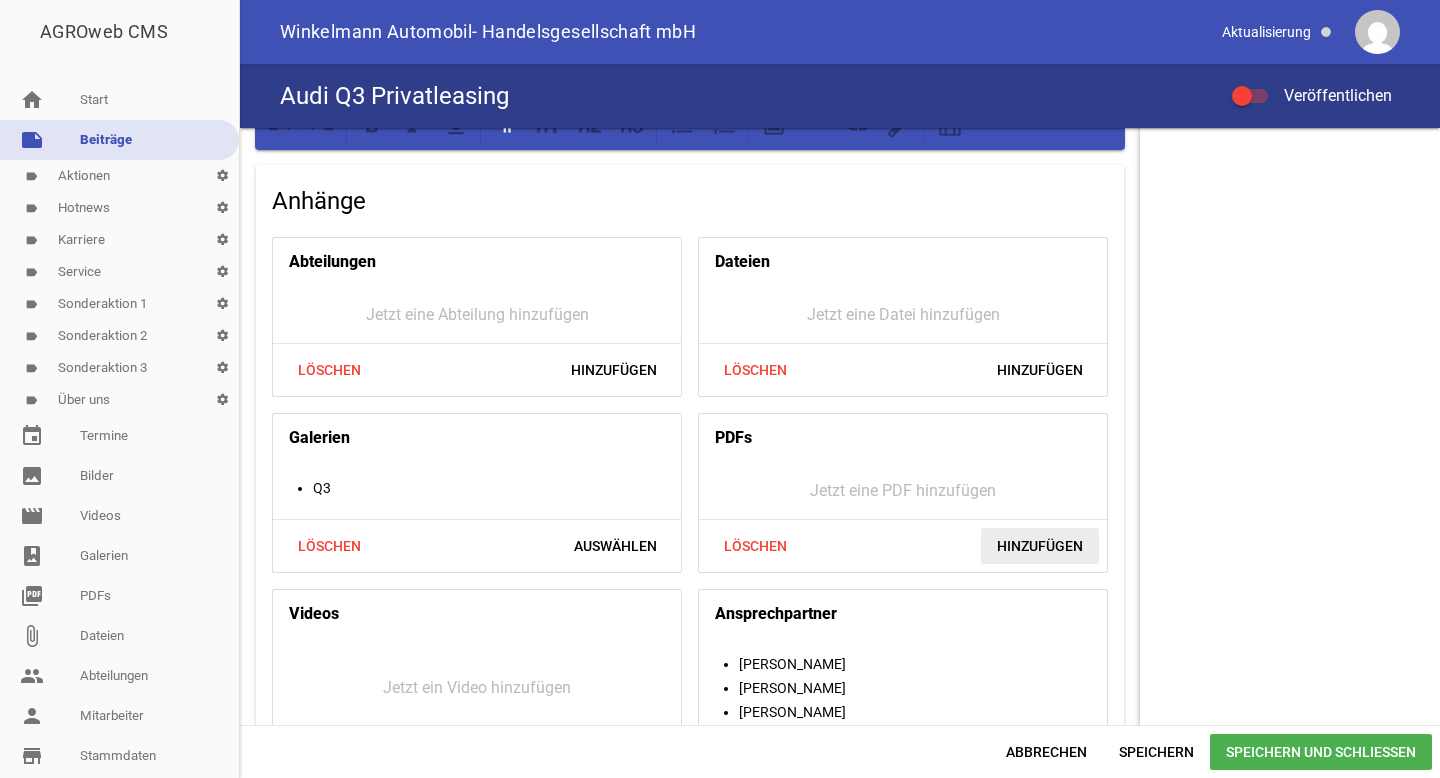 click on "Hinzufügen" at bounding box center (1040, 546) 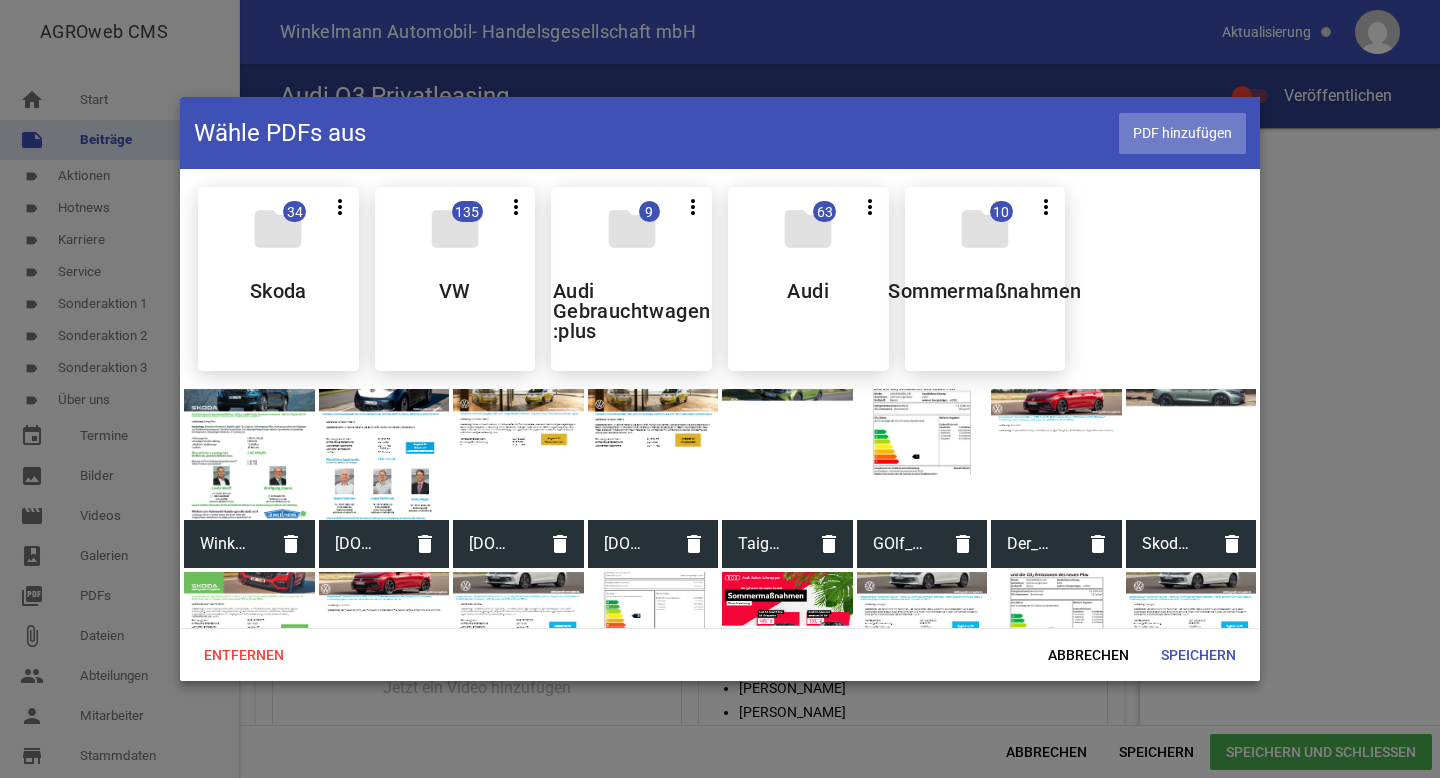 click on "PDF hinzufügen" at bounding box center [1182, 133] 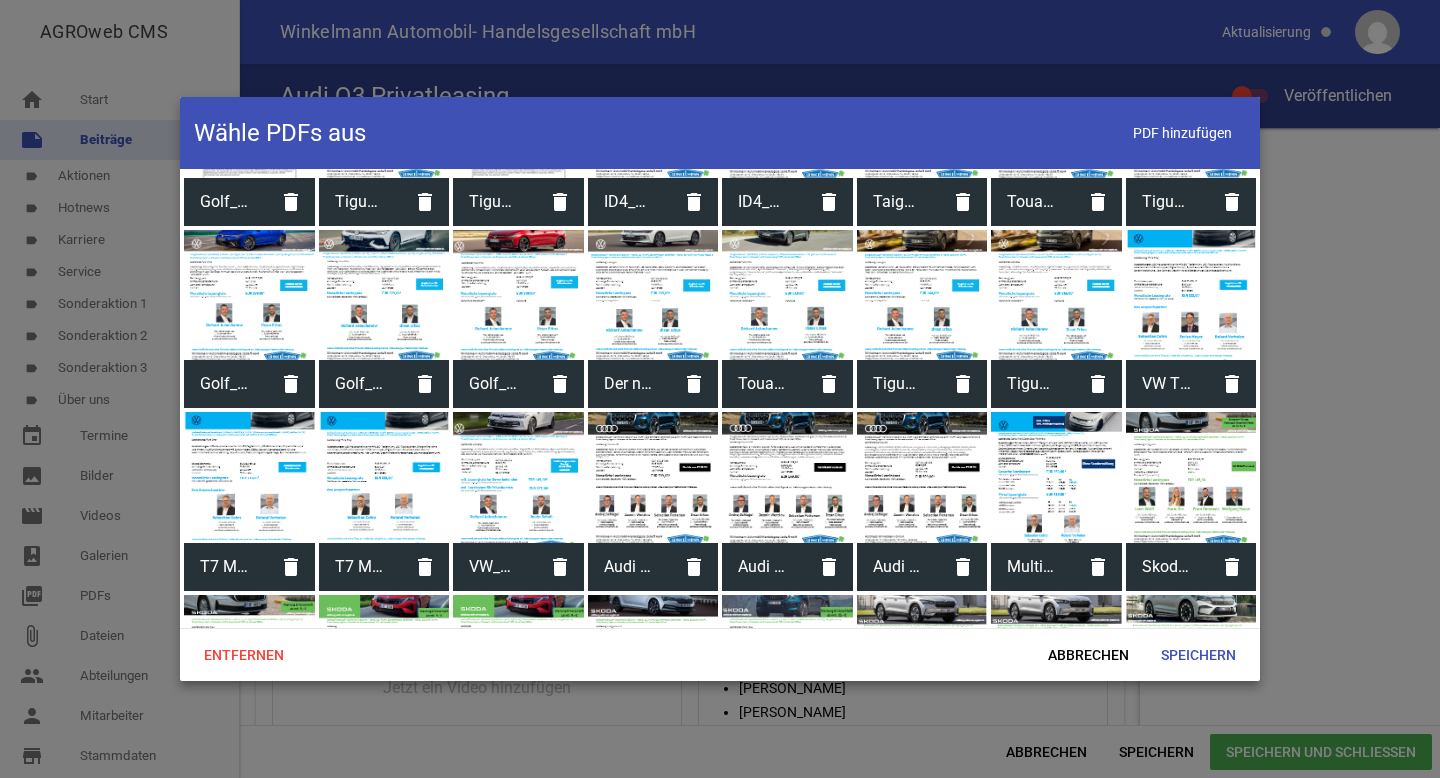 scroll, scrollTop: 2117, scrollLeft: 0, axis: vertical 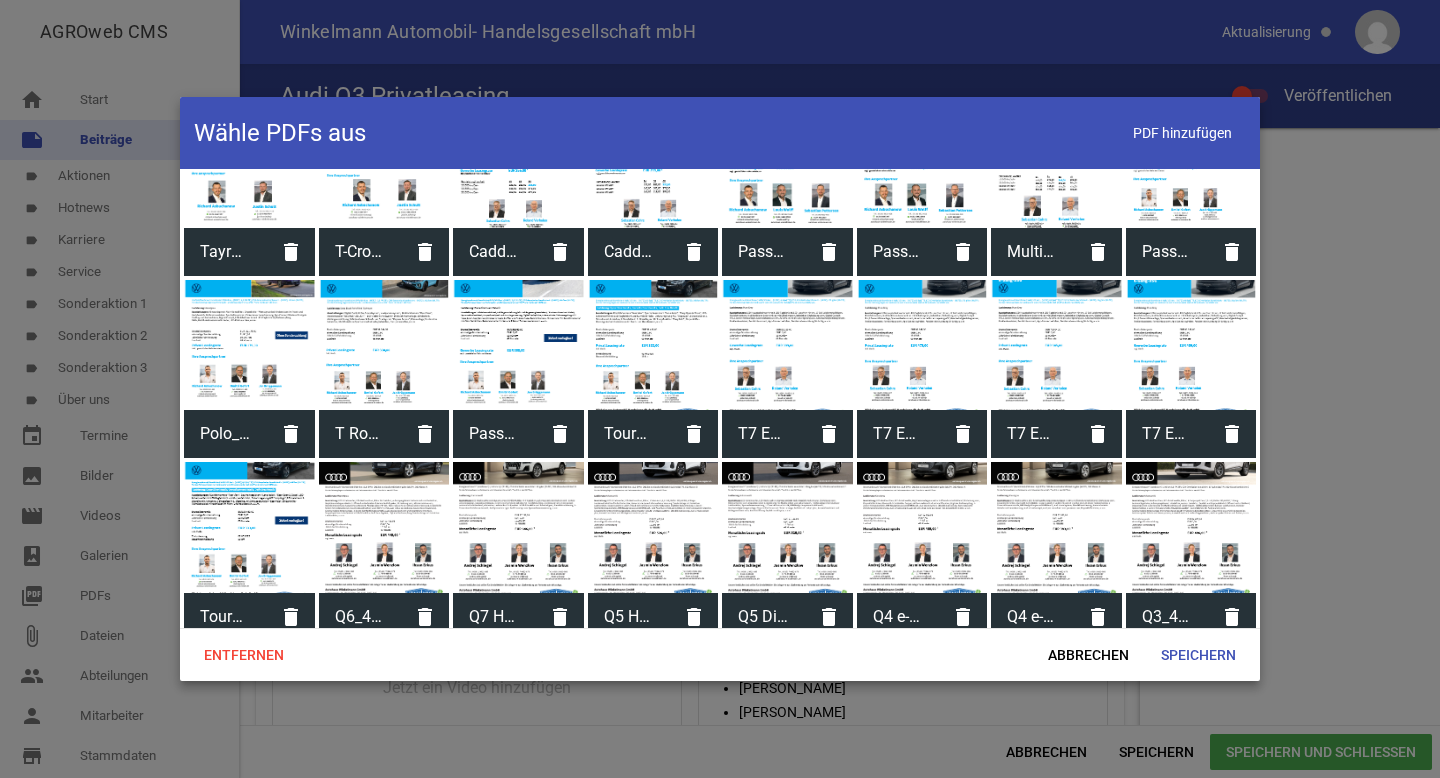 click at bounding box center (1191, 527) 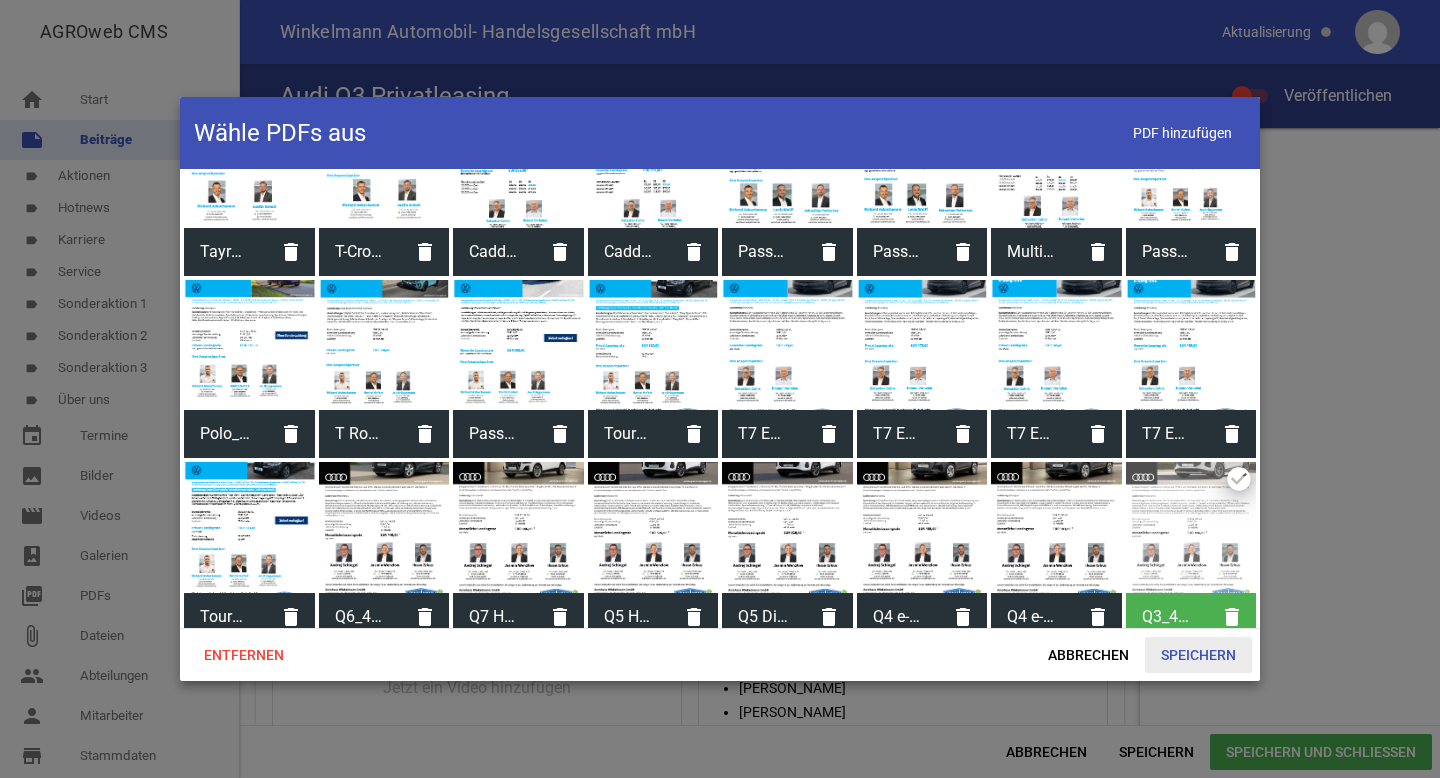 click on "Speichern" at bounding box center (1198, 655) 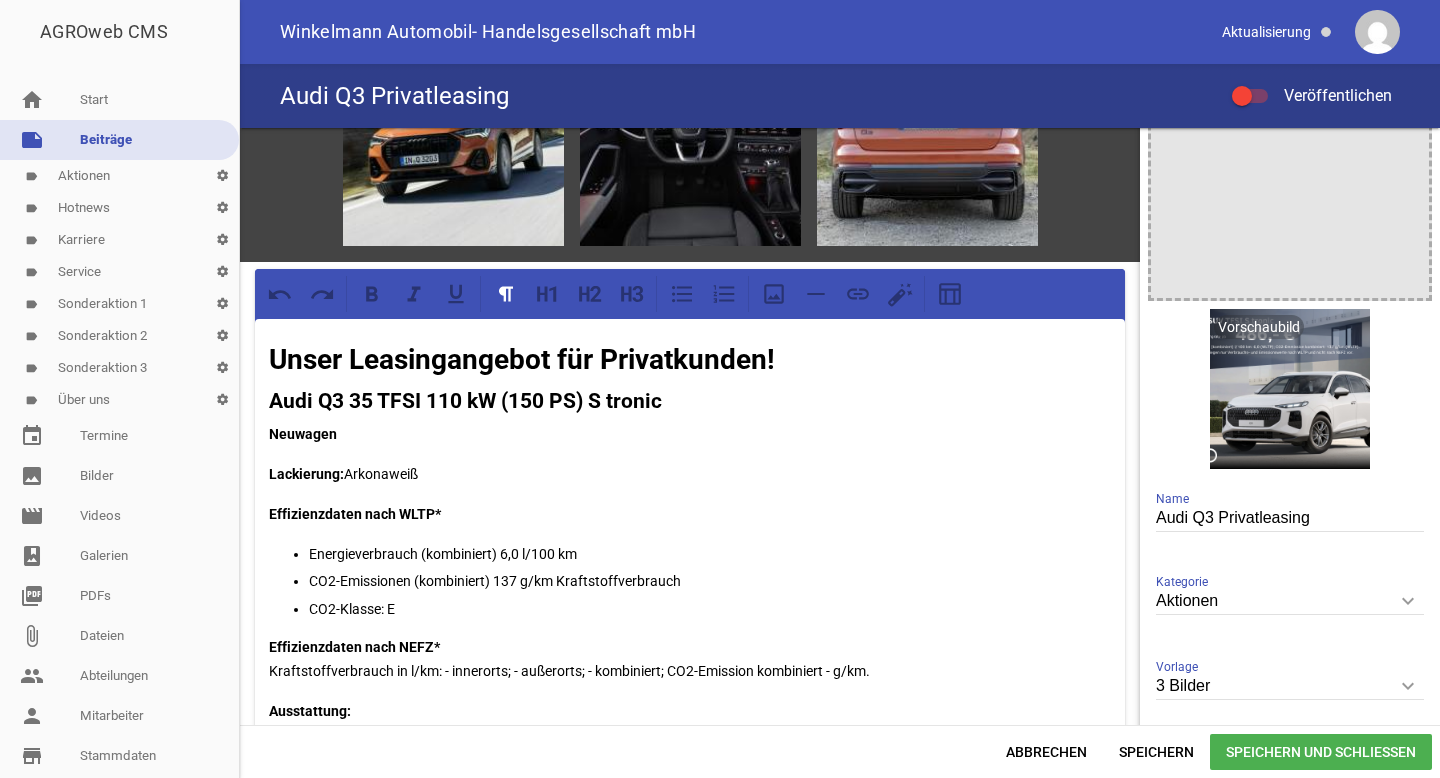 scroll, scrollTop: 0, scrollLeft: 0, axis: both 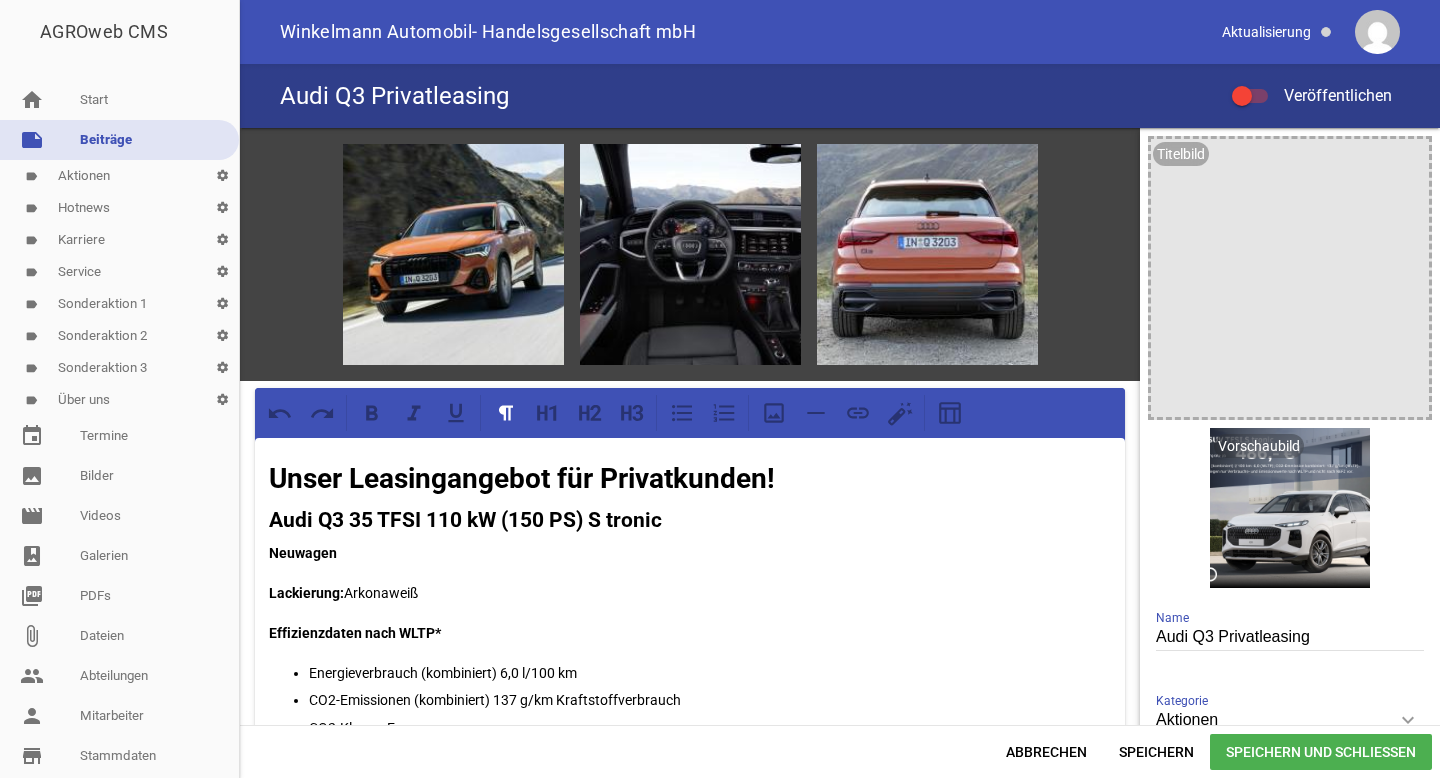click on "Audi Q3 35 TFSI 110 kW (150 PS) S tronic" at bounding box center [690, 521] 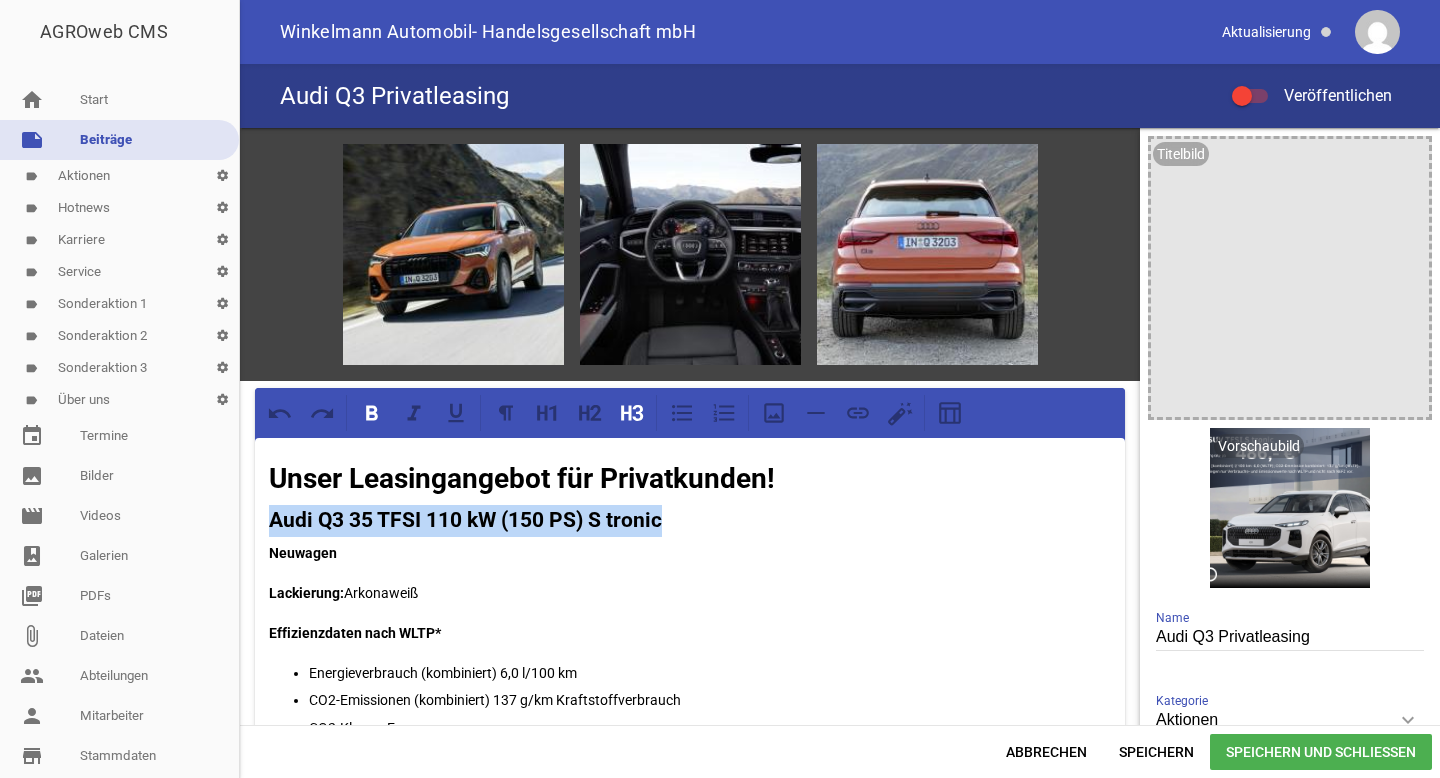 drag, startPoint x: 674, startPoint y: 518, endPoint x: 273, endPoint y: 518, distance: 401 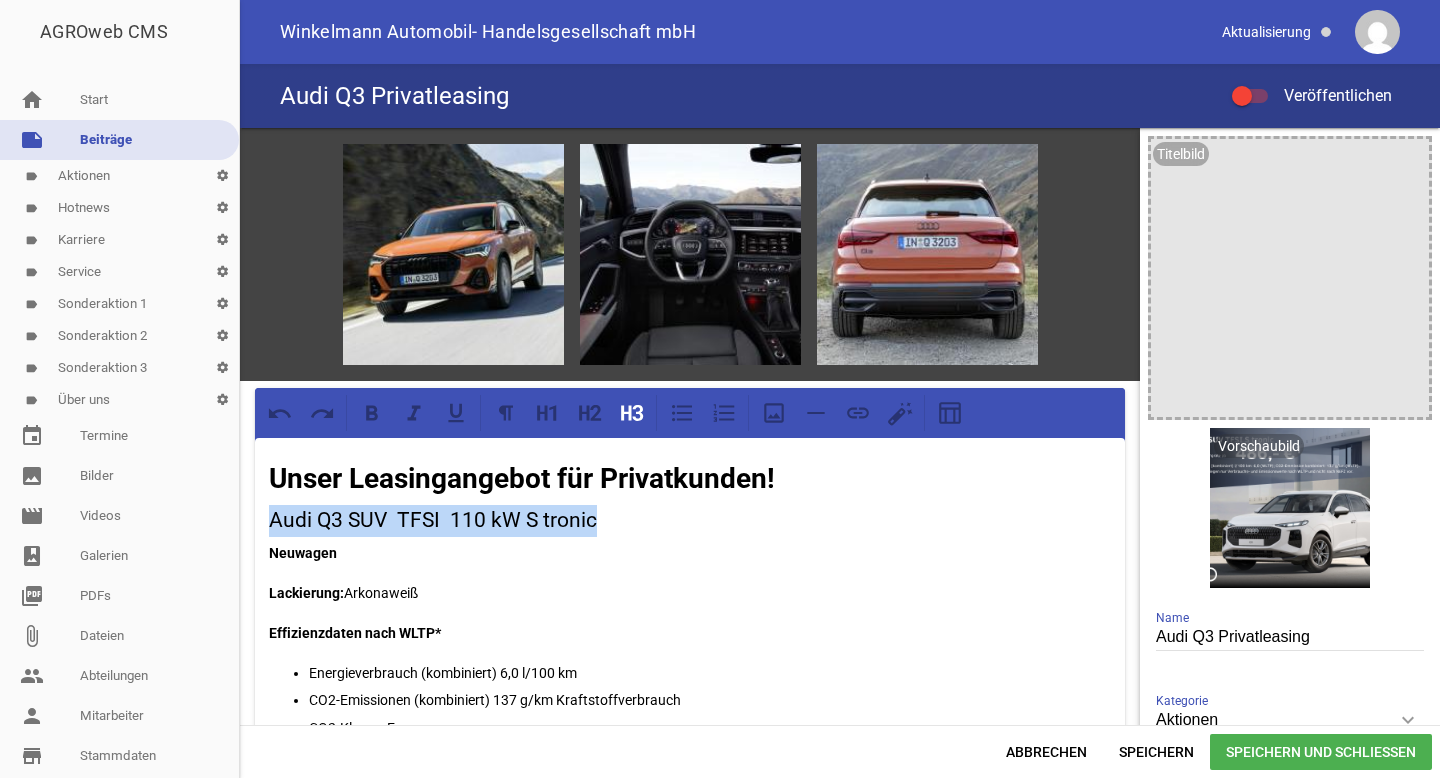 drag, startPoint x: 603, startPoint y: 517, endPoint x: 268, endPoint y: 517, distance: 335 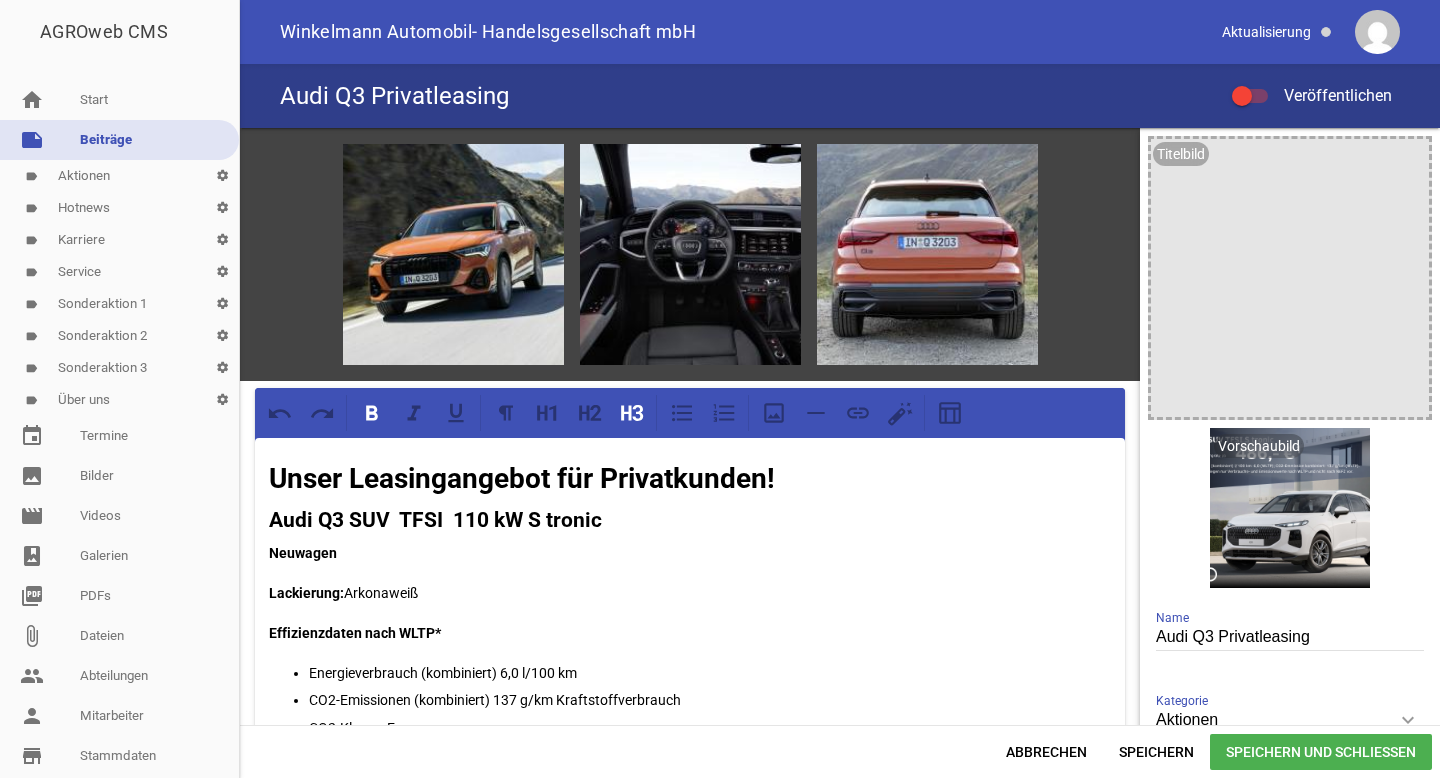 click on "Audi Q3 SUV  TFSI  110 kW S tronic" at bounding box center (435, 520) 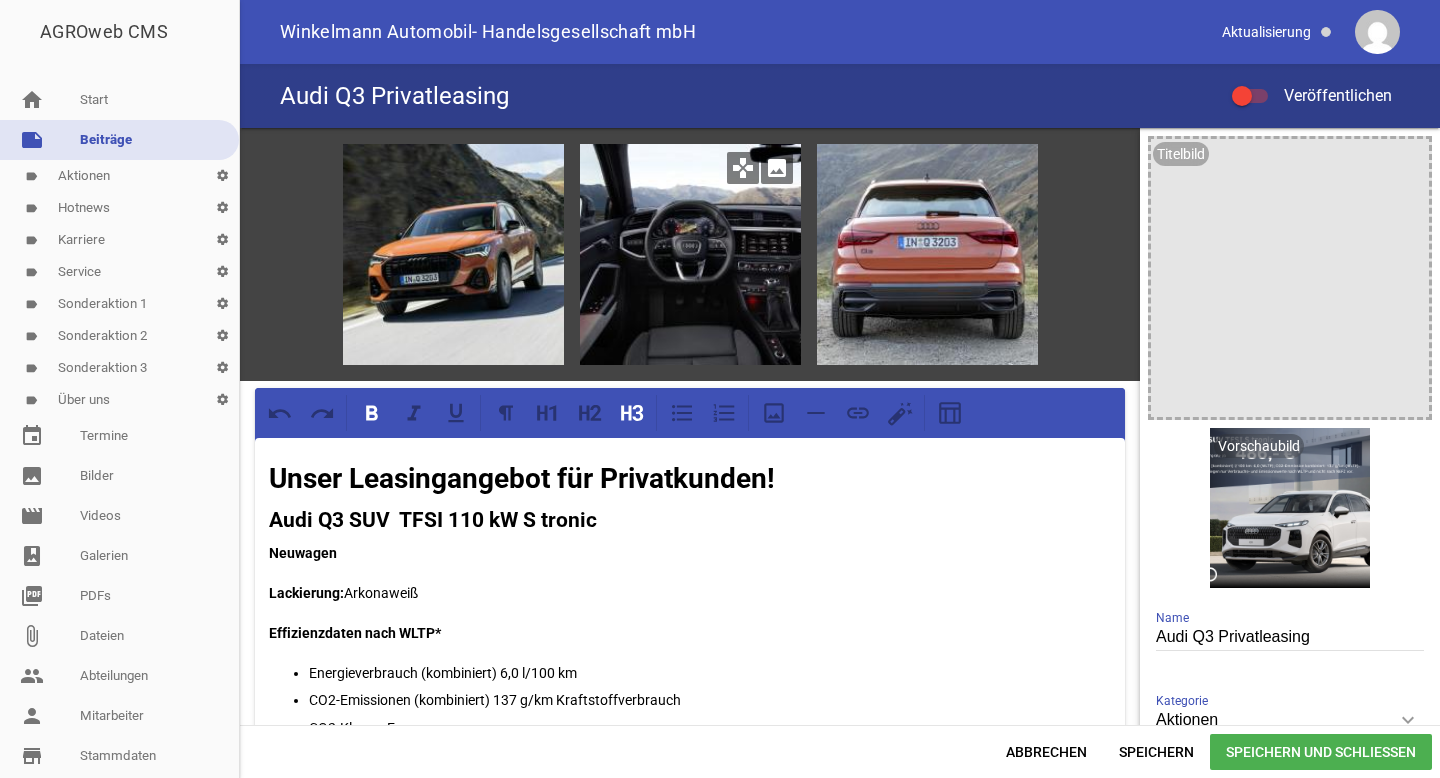 scroll, scrollTop: 72, scrollLeft: 0, axis: vertical 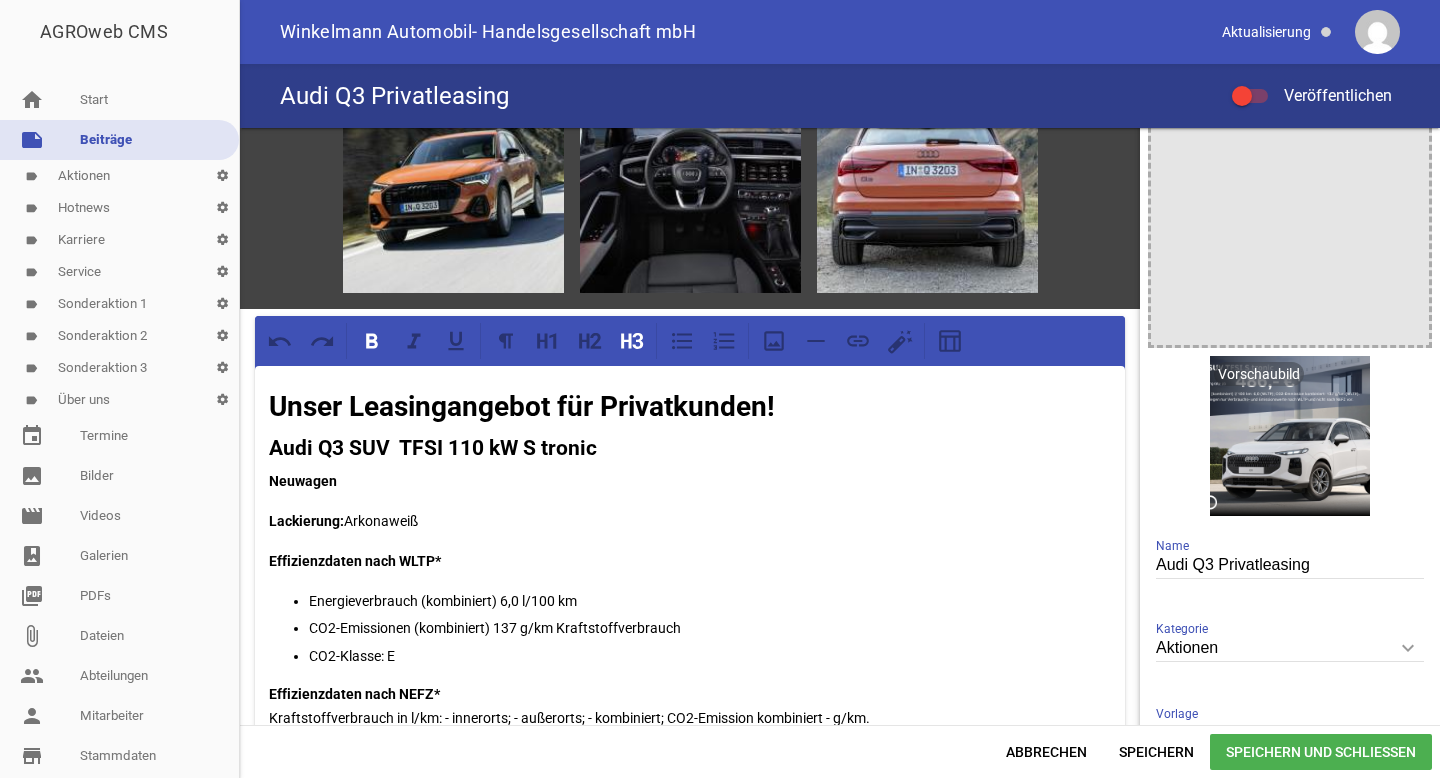 click at bounding box center (453, 182) 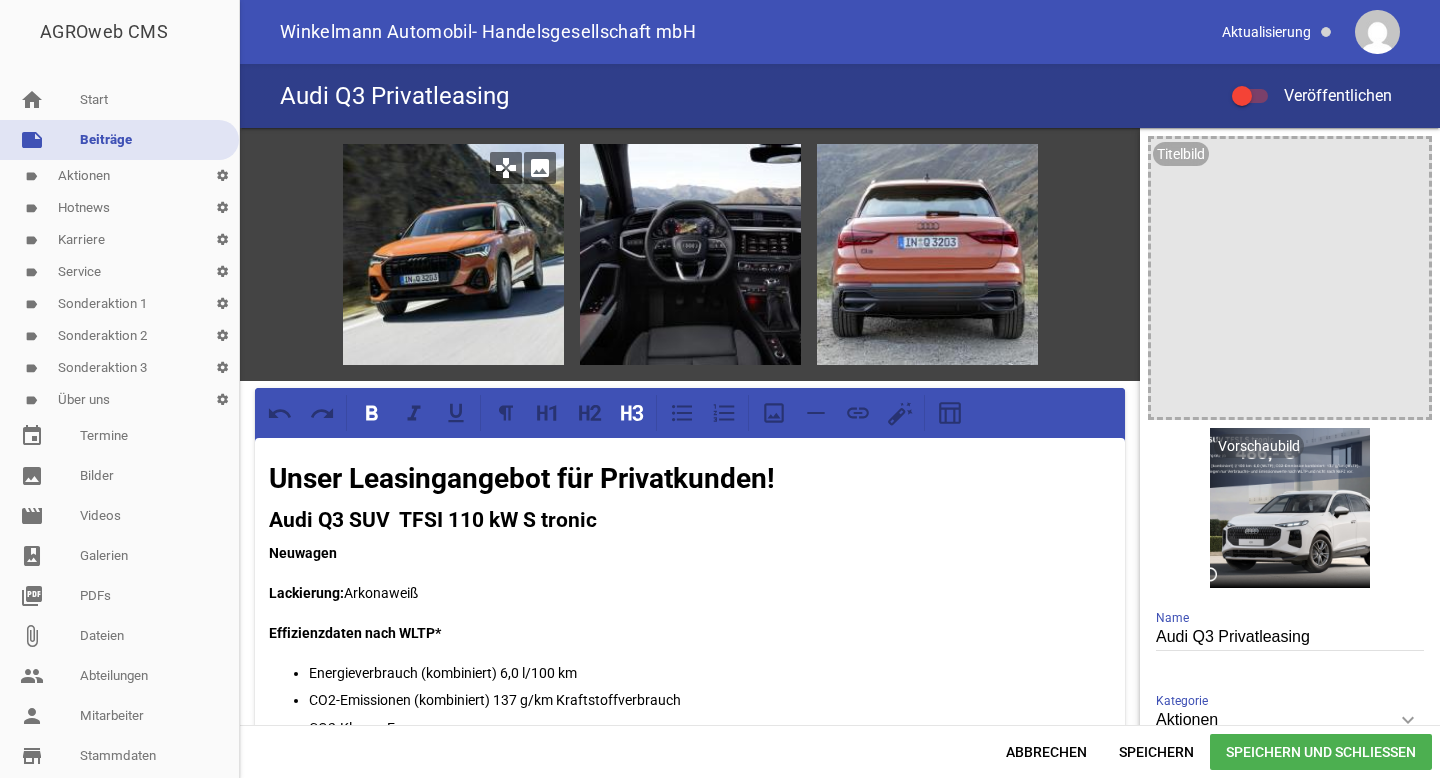 click on "image" at bounding box center [540, 168] 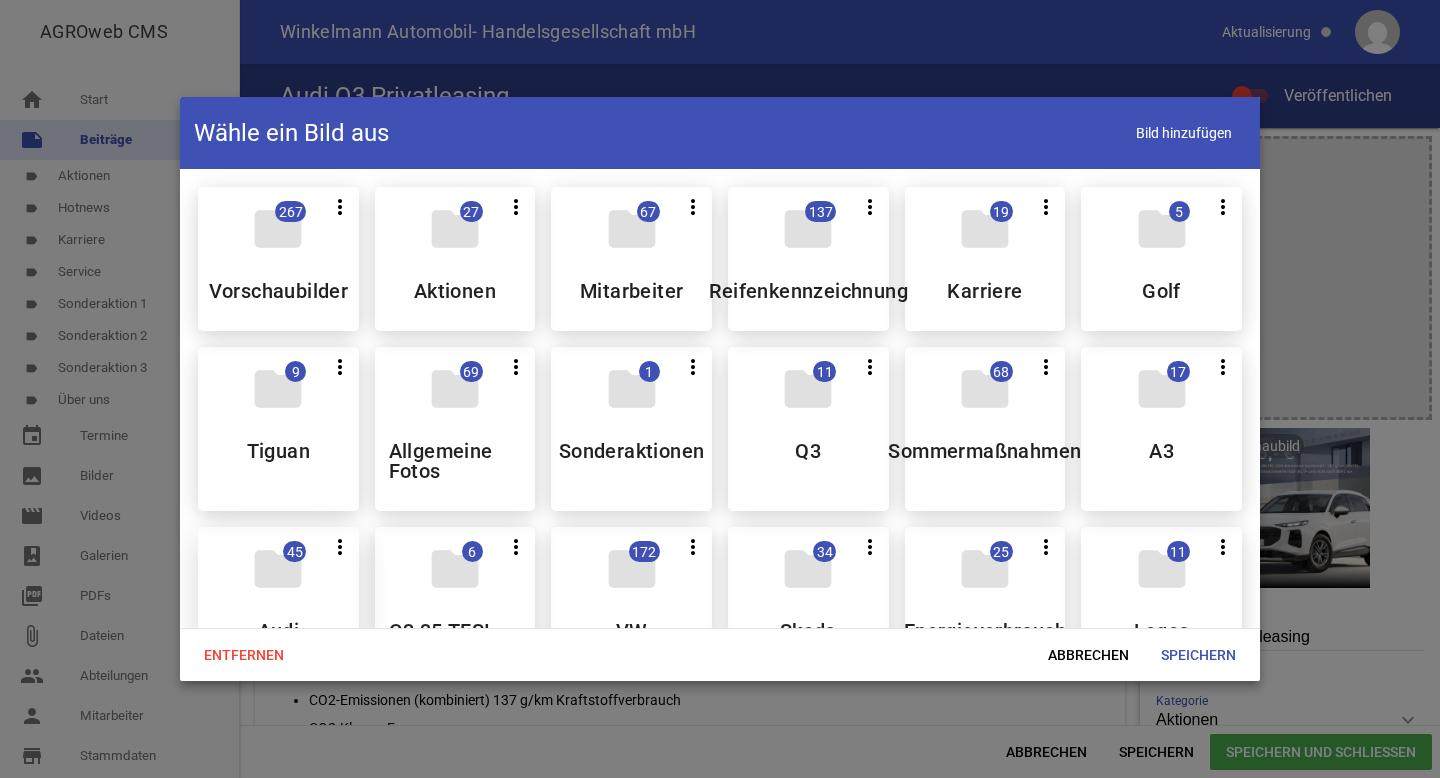 click on "folder" at bounding box center (278, 569) 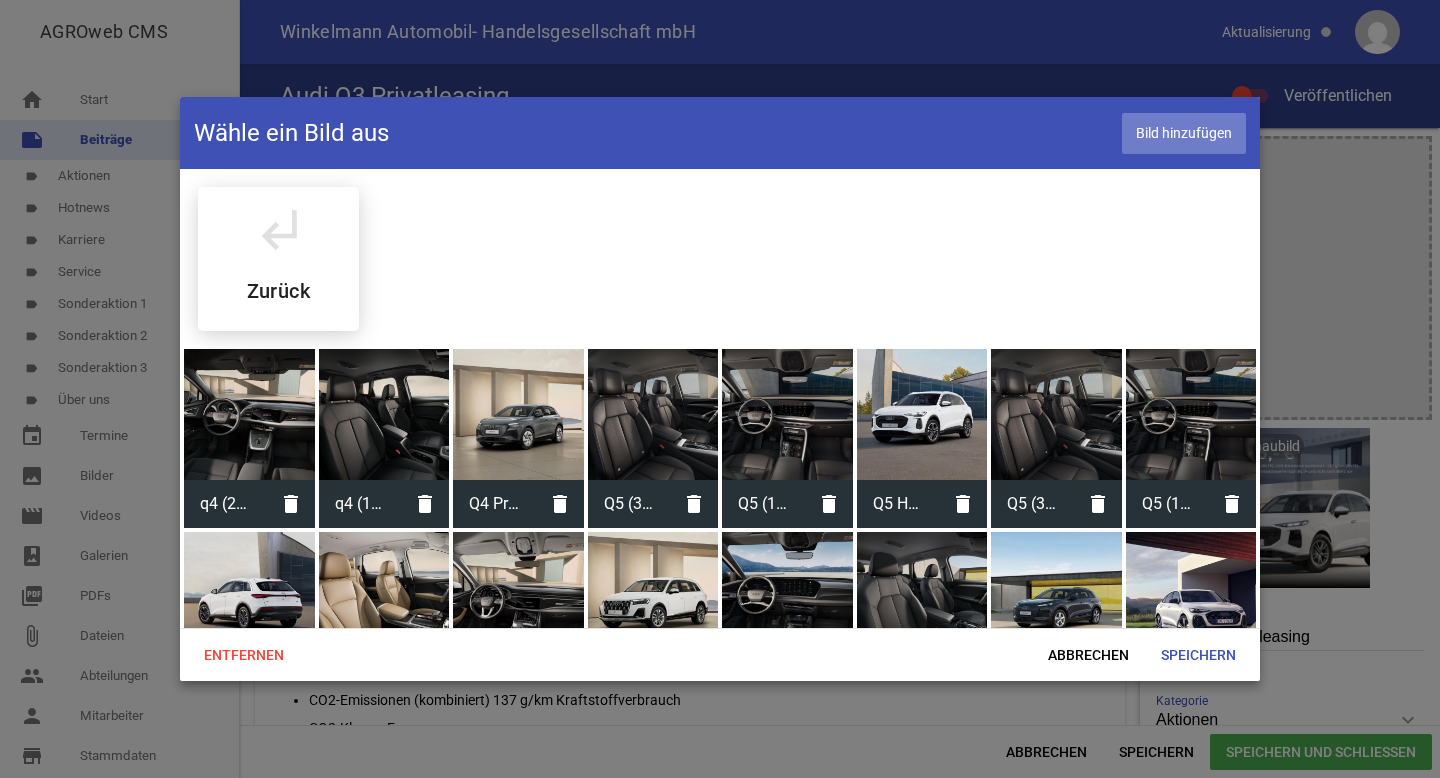 click on "Bild hinzufügen" at bounding box center [1184, 133] 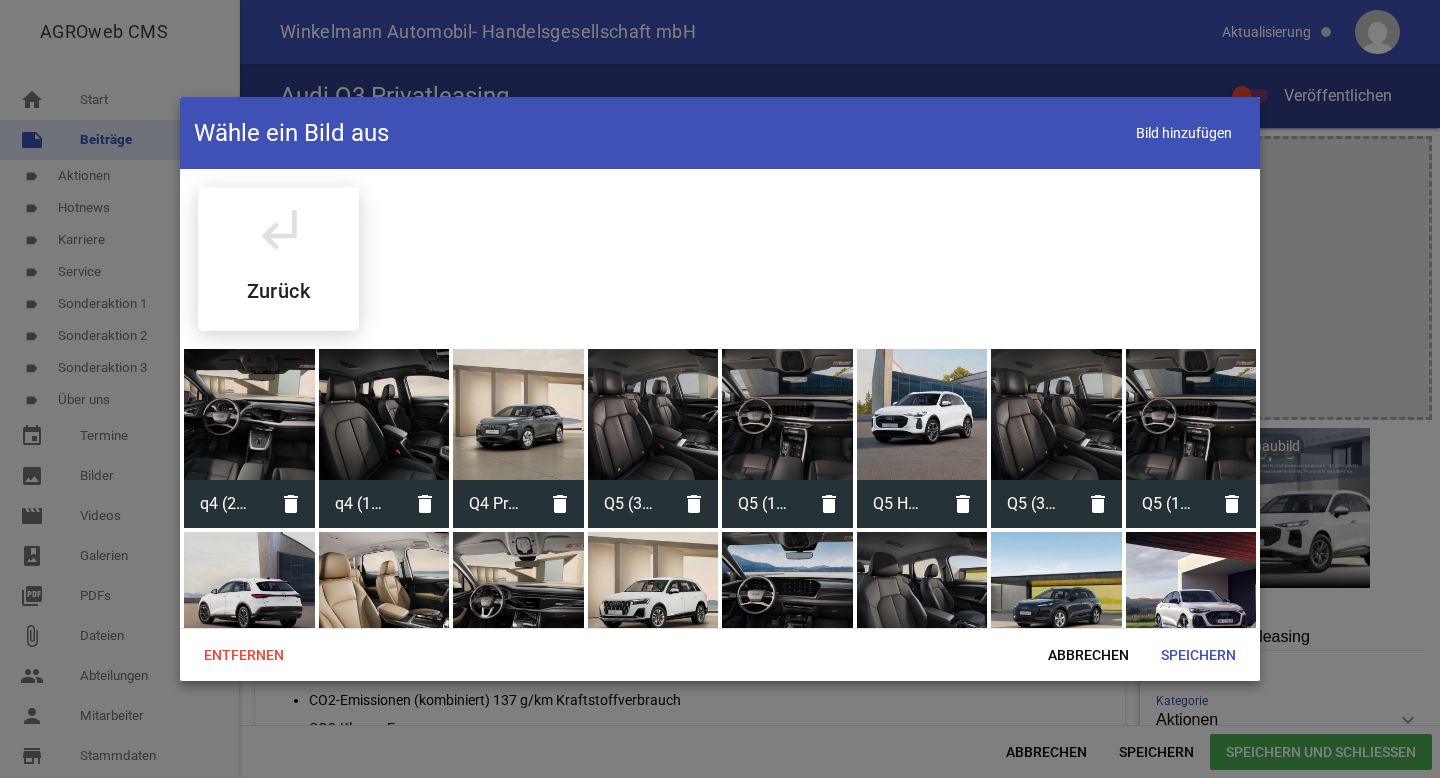 scroll, scrollTop: 809, scrollLeft: 0, axis: vertical 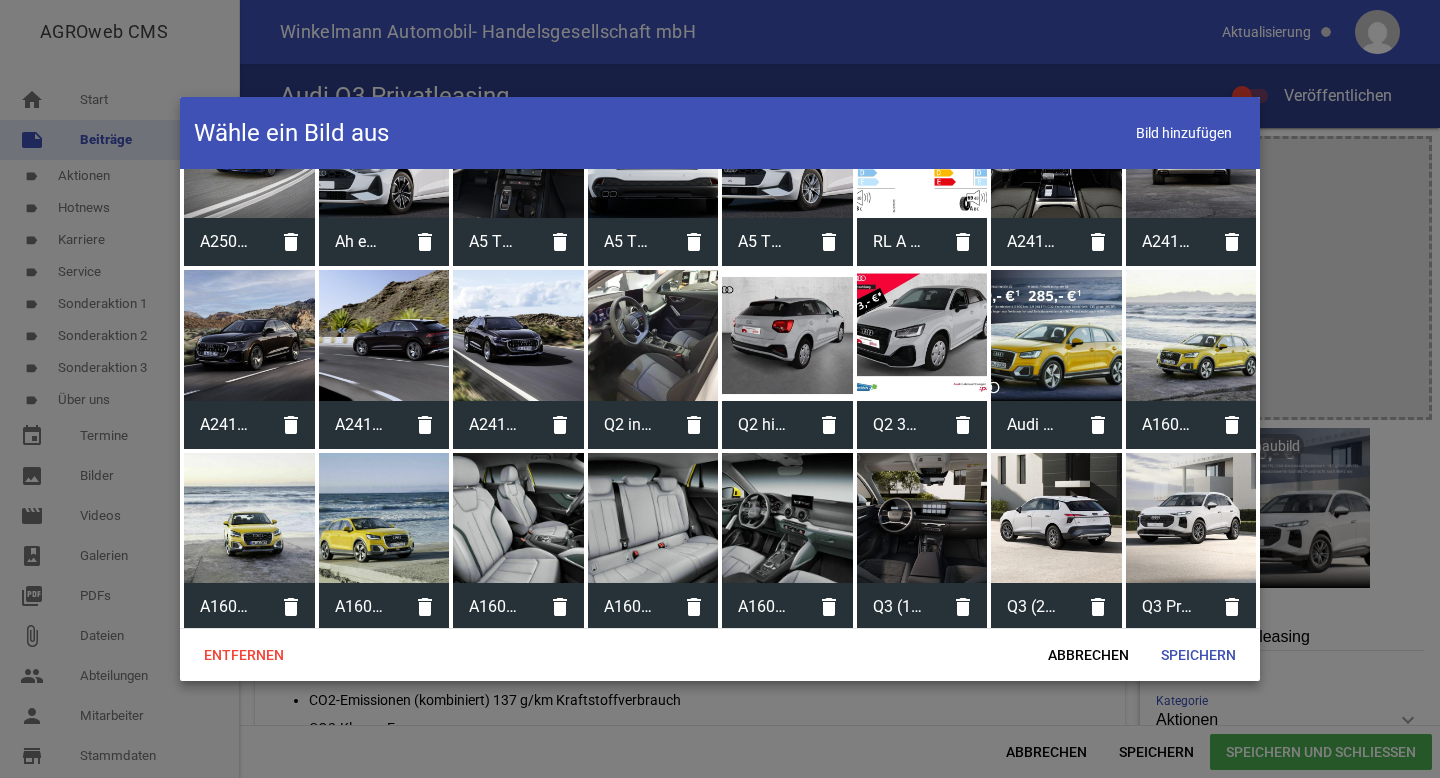 click at bounding box center (1191, 518) 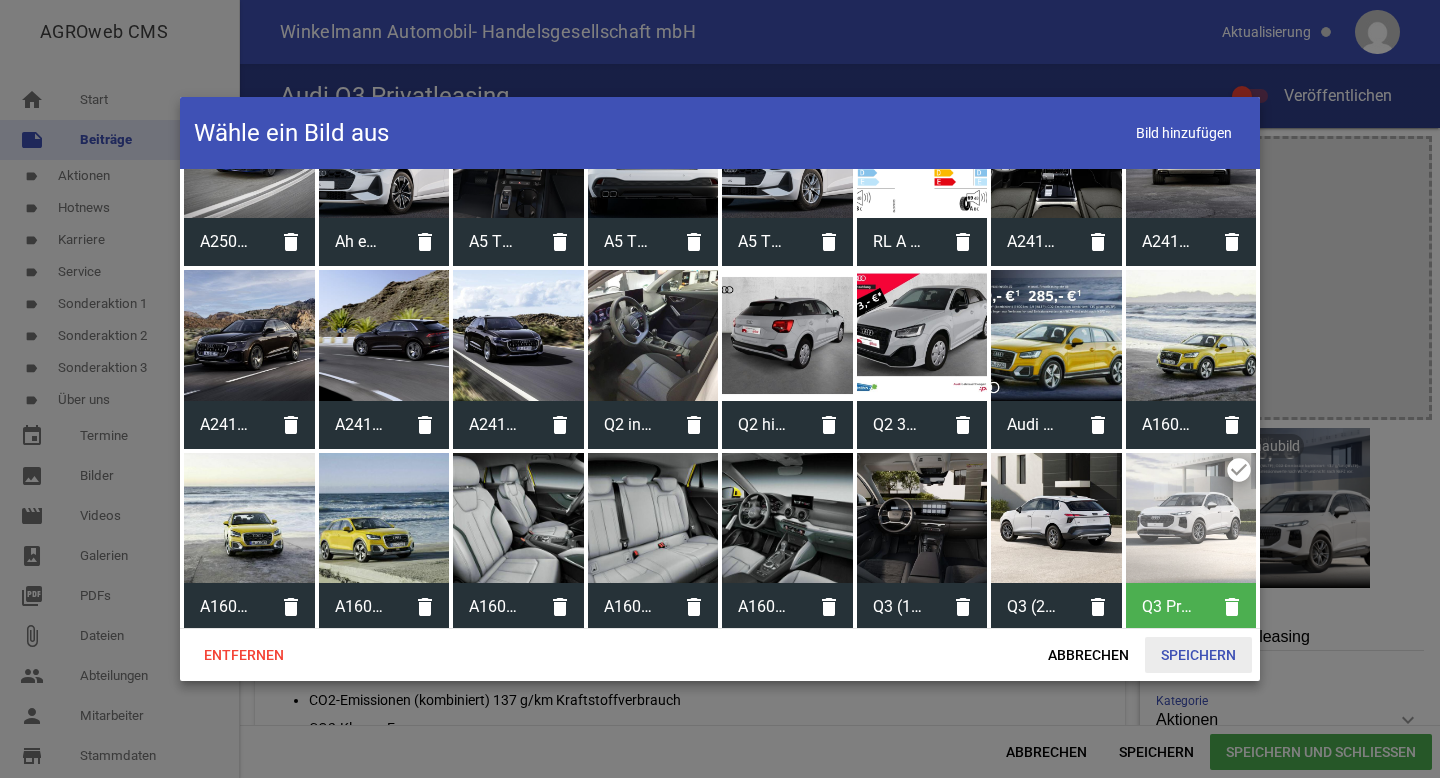 click on "Speichern" at bounding box center [1198, 655] 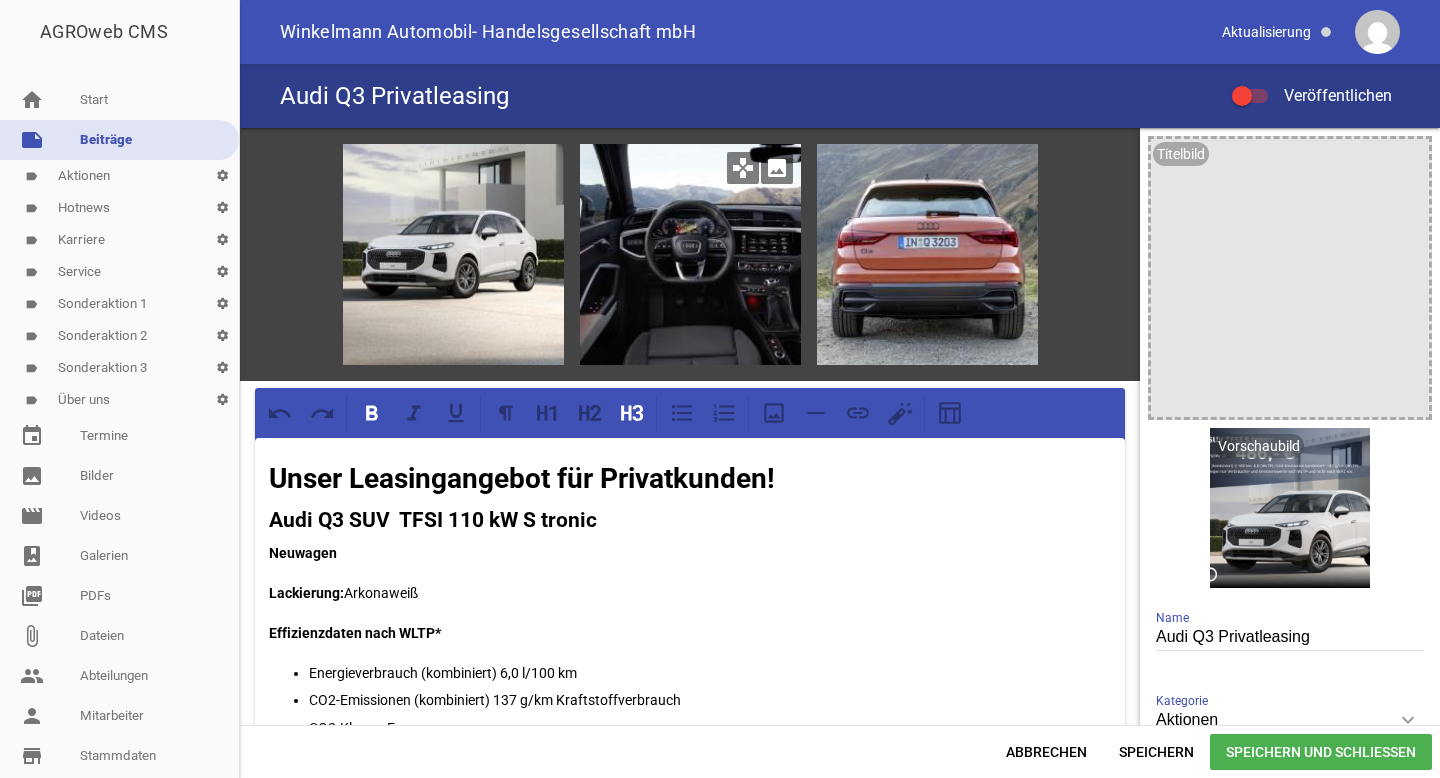 click on "image" at bounding box center [777, 168] 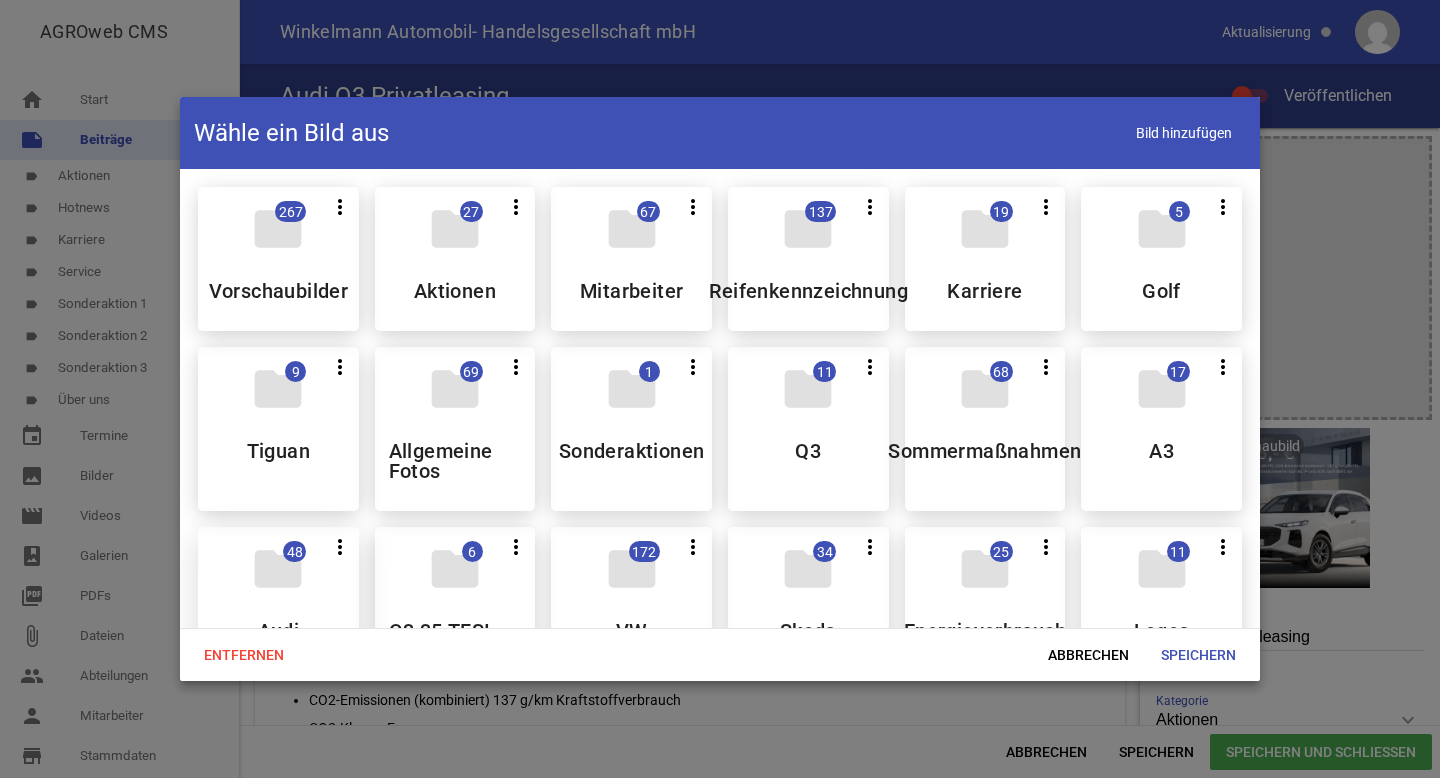 click on "48" at bounding box center [294, 551] 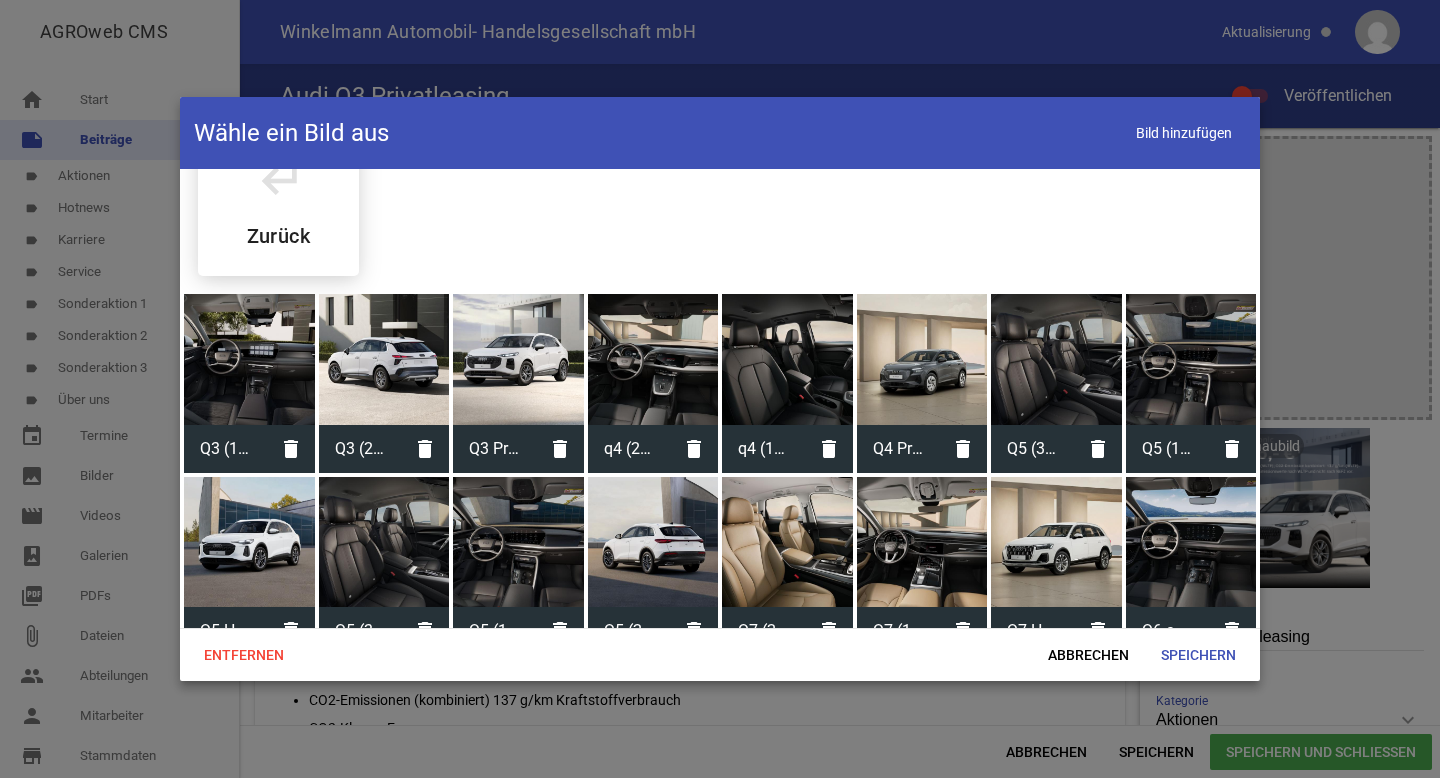 scroll, scrollTop: 59, scrollLeft: 0, axis: vertical 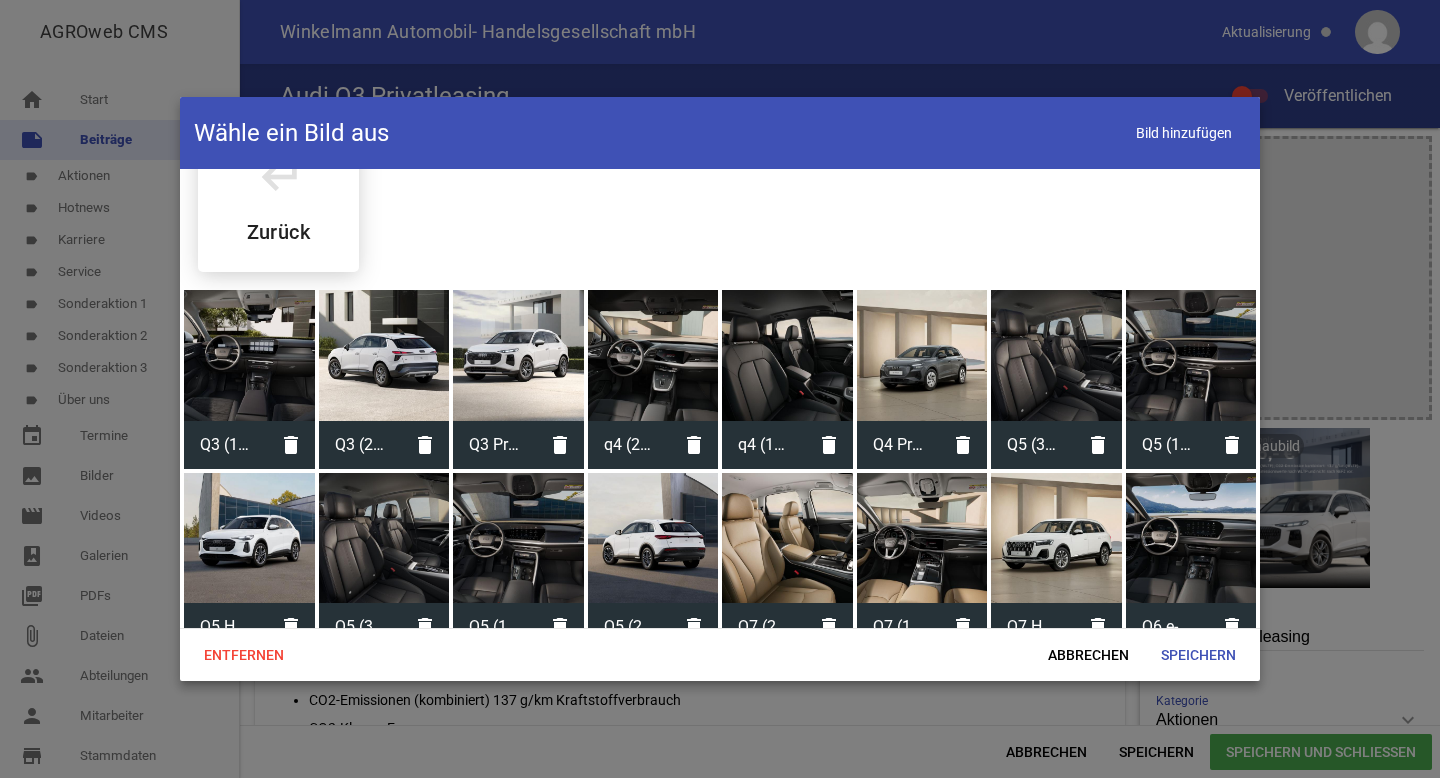 click at bounding box center (249, 355) 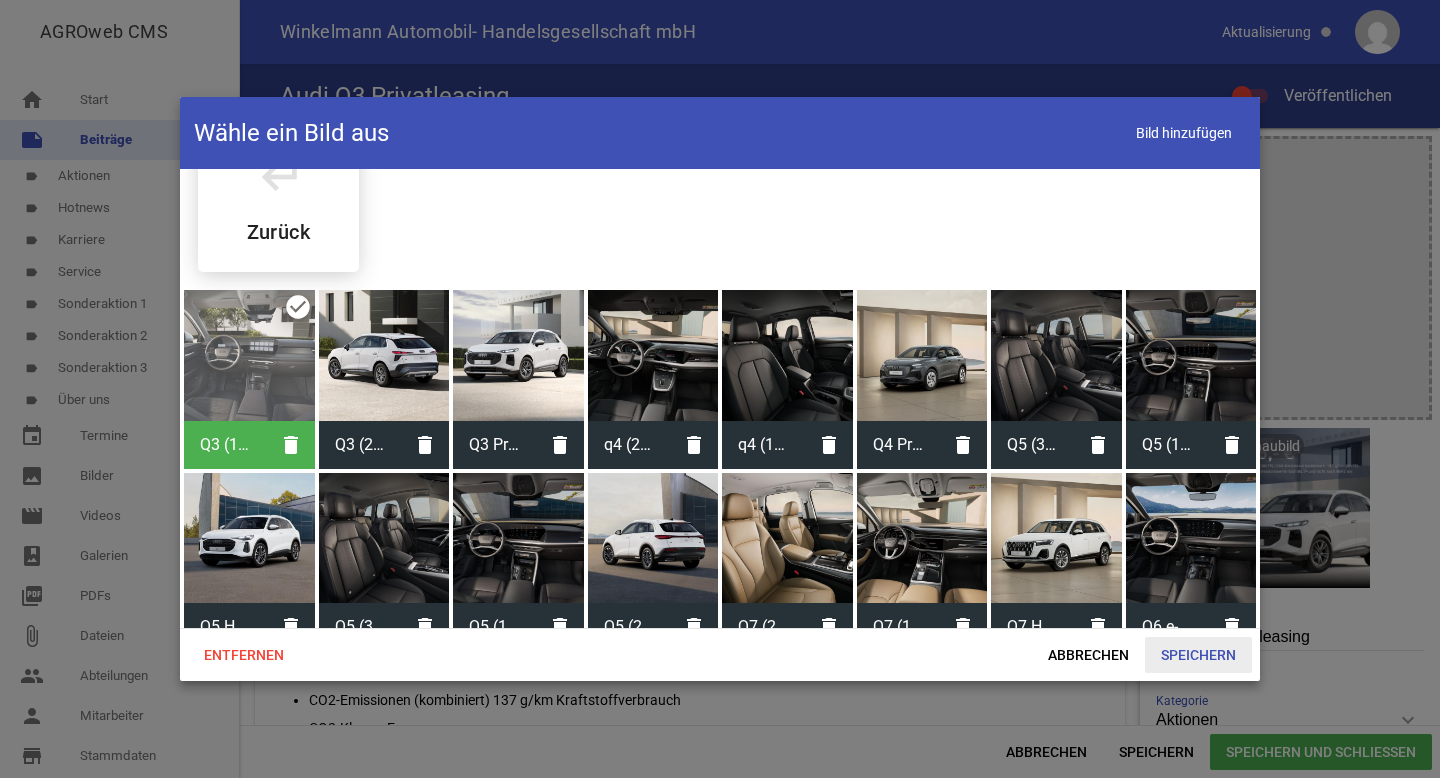 click on "Speichern" at bounding box center (1198, 655) 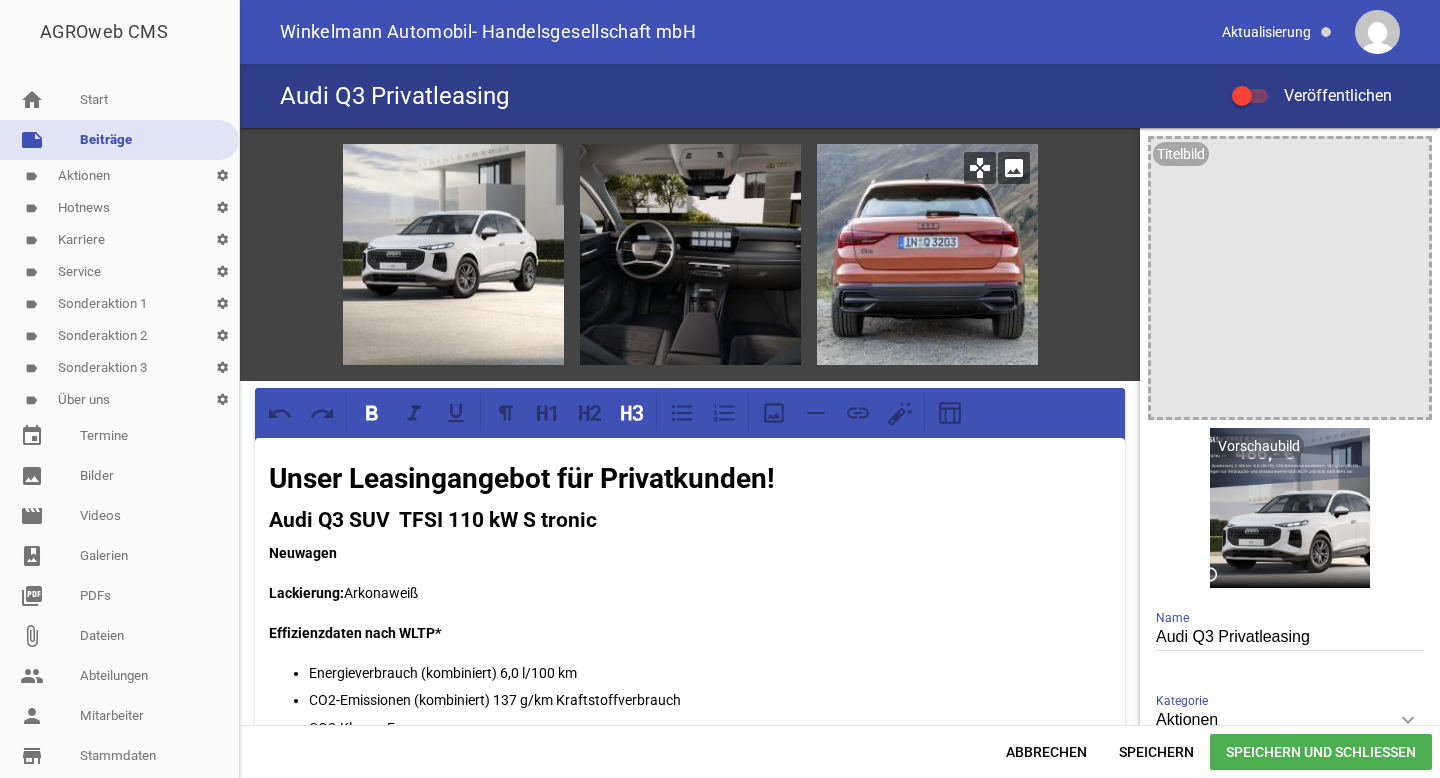 click on "image" at bounding box center [1014, 168] 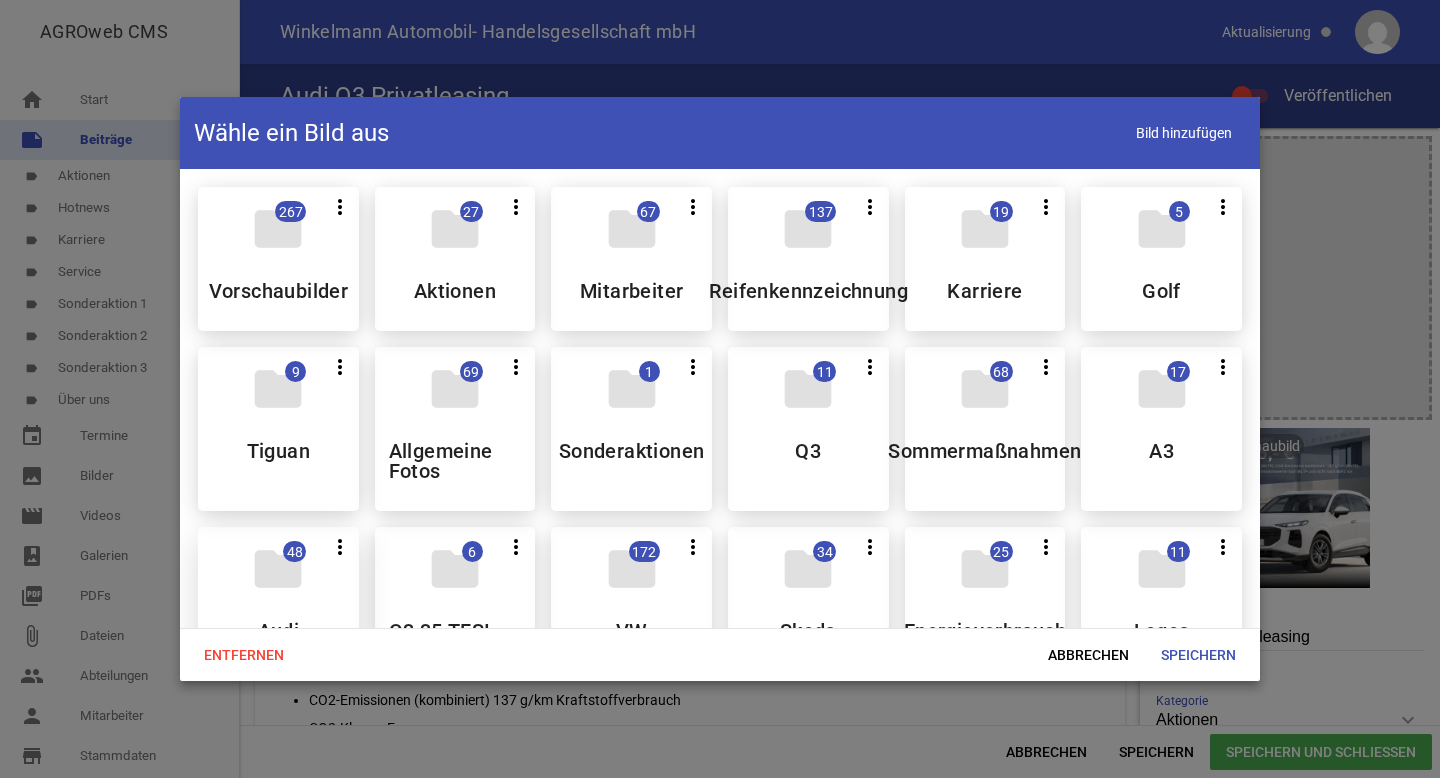 click on "folder" at bounding box center [278, 569] 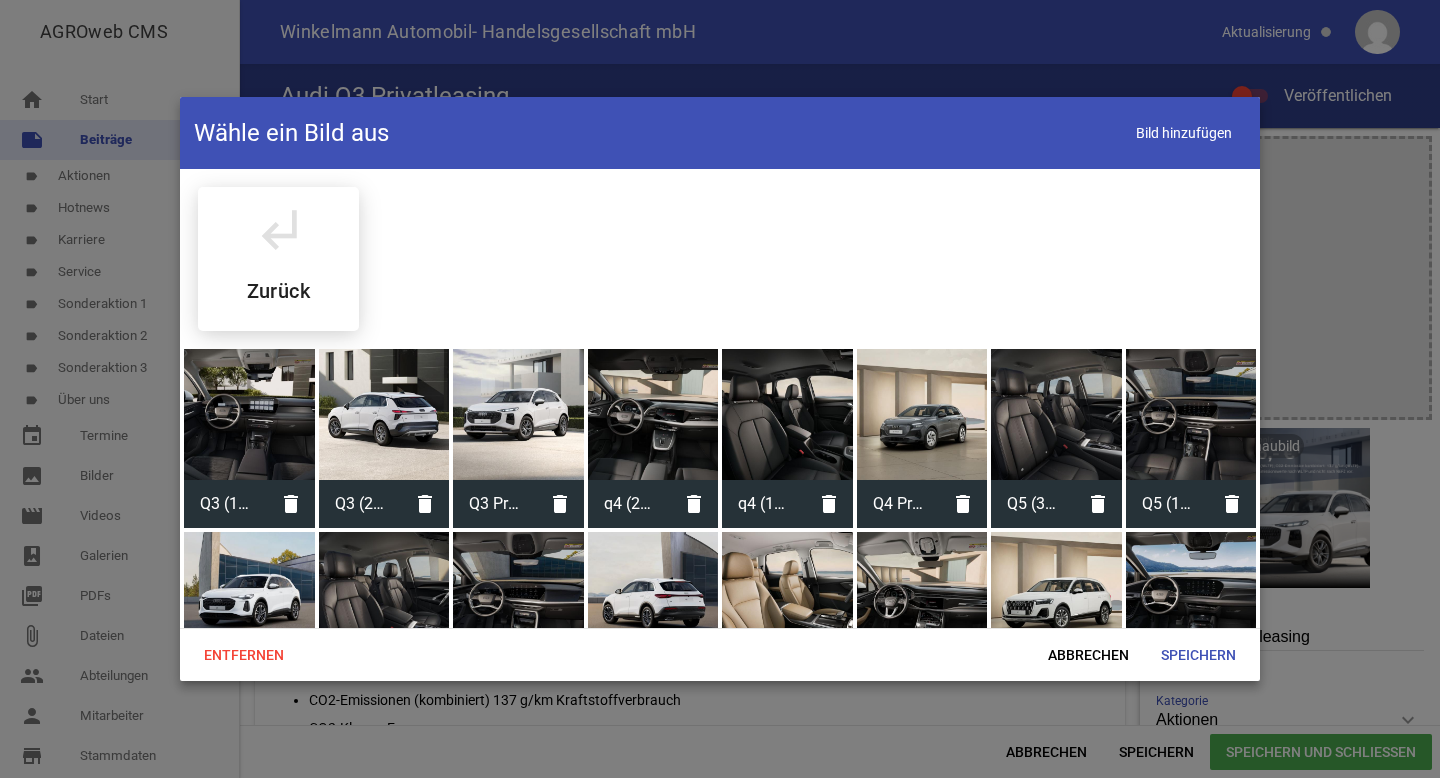 click at bounding box center [518, 414] 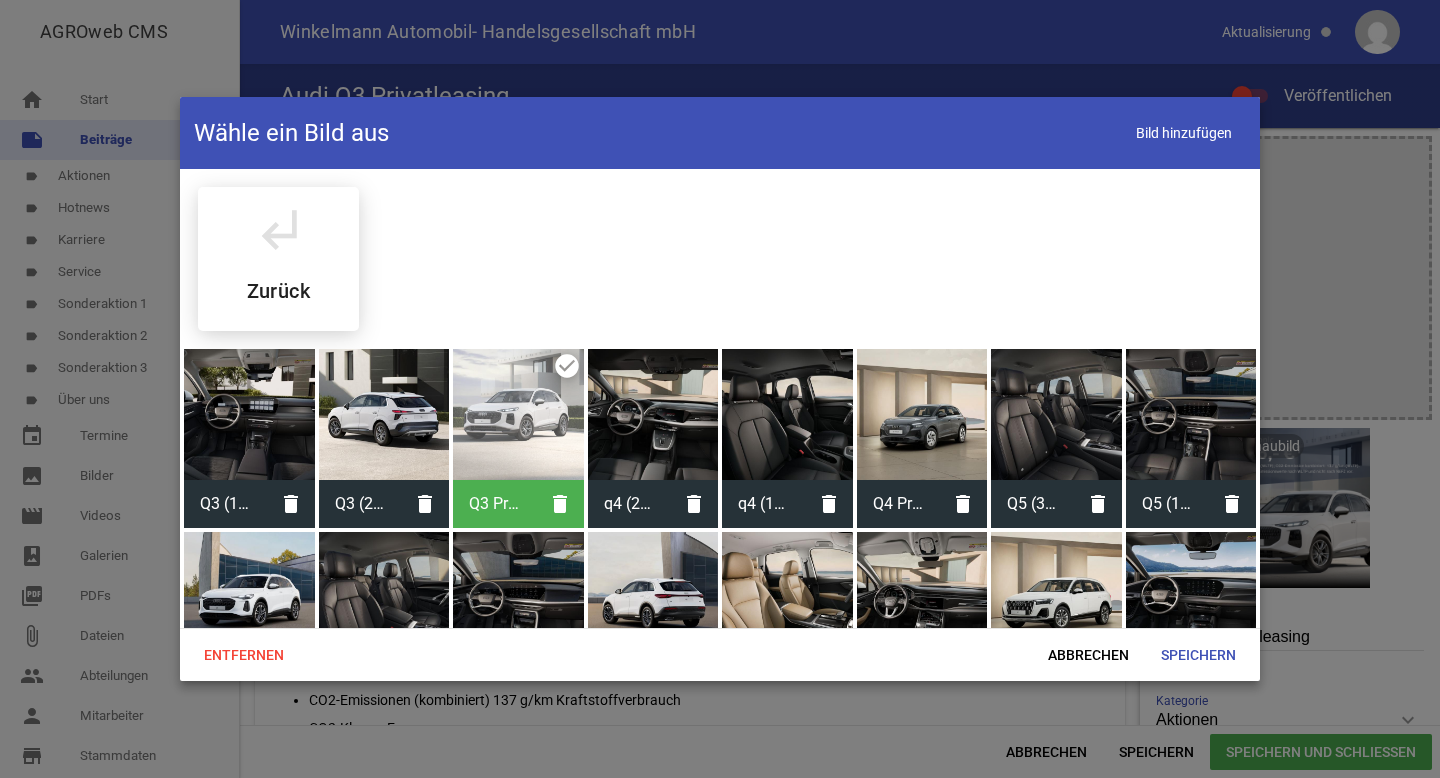click at bounding box center (384, 414) 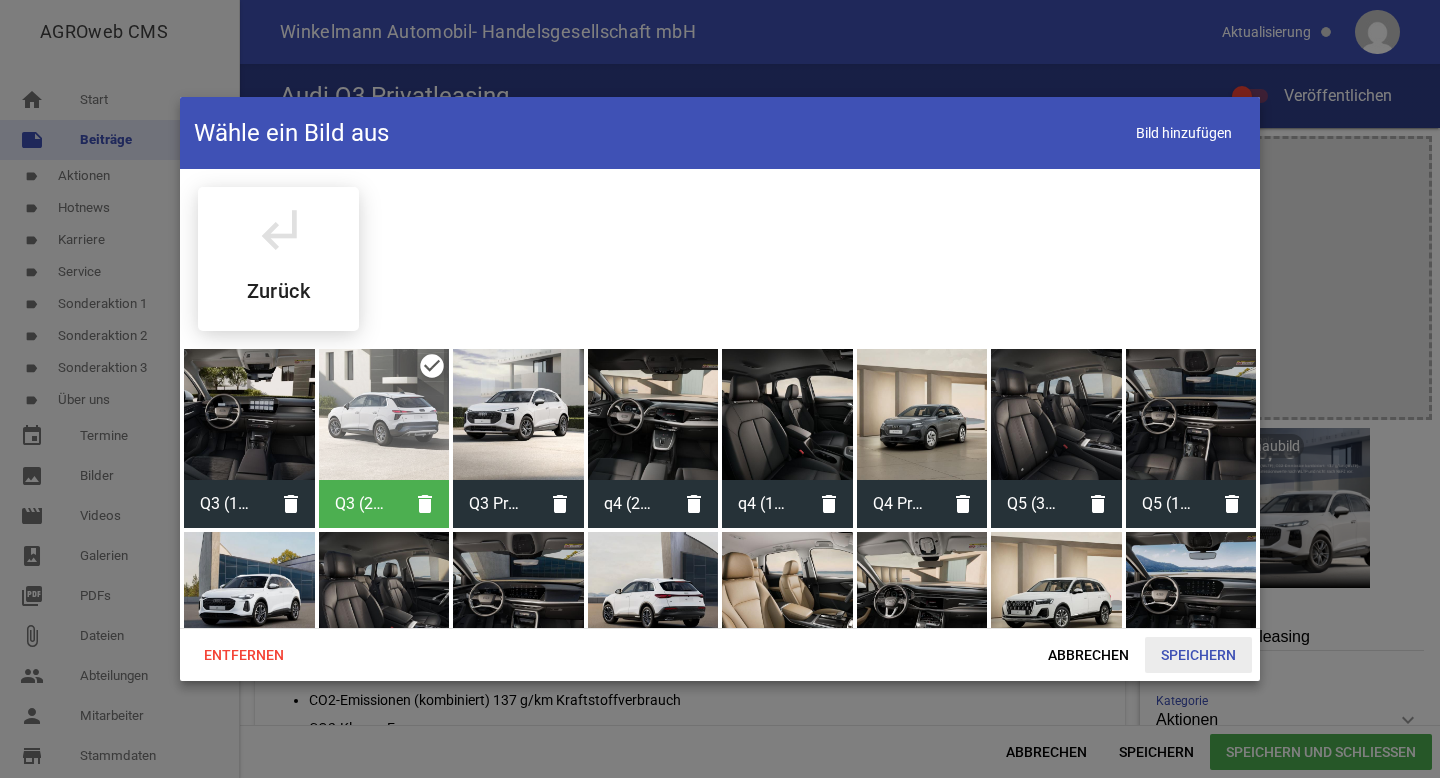click on "Speichern" at bounding box center [1198, 655] 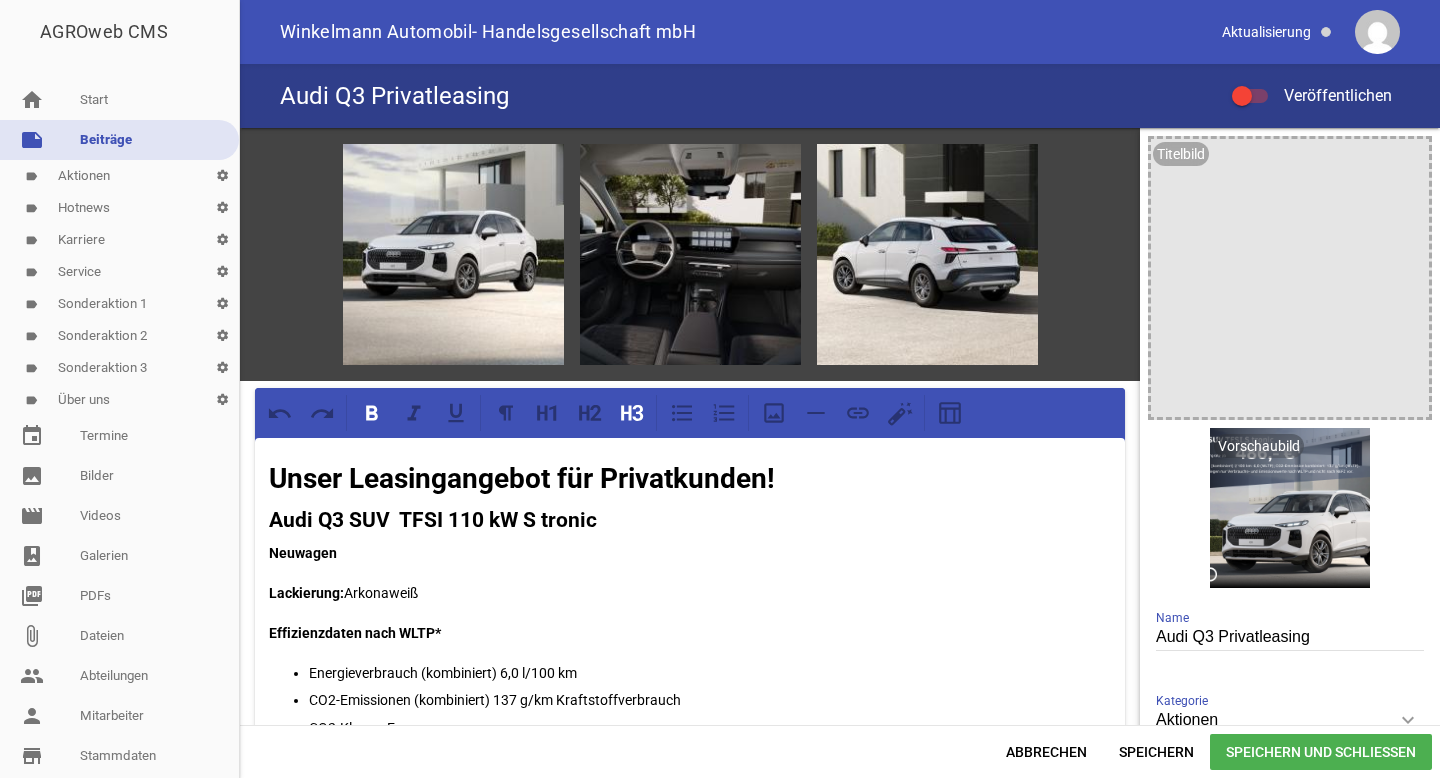 click on "Speichern und Schließen" at bounding box center (1321, 752) 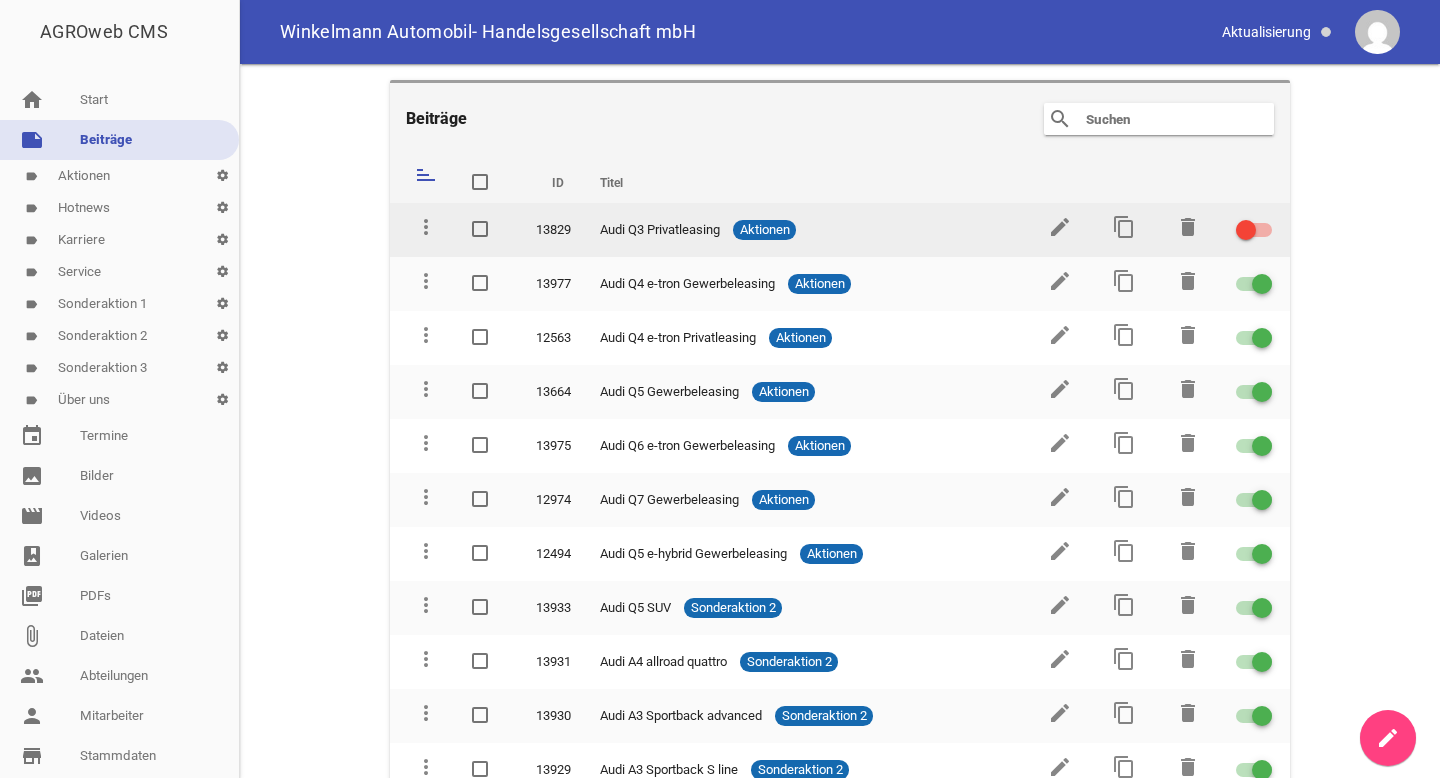 click at bounding box center (1246, 230) 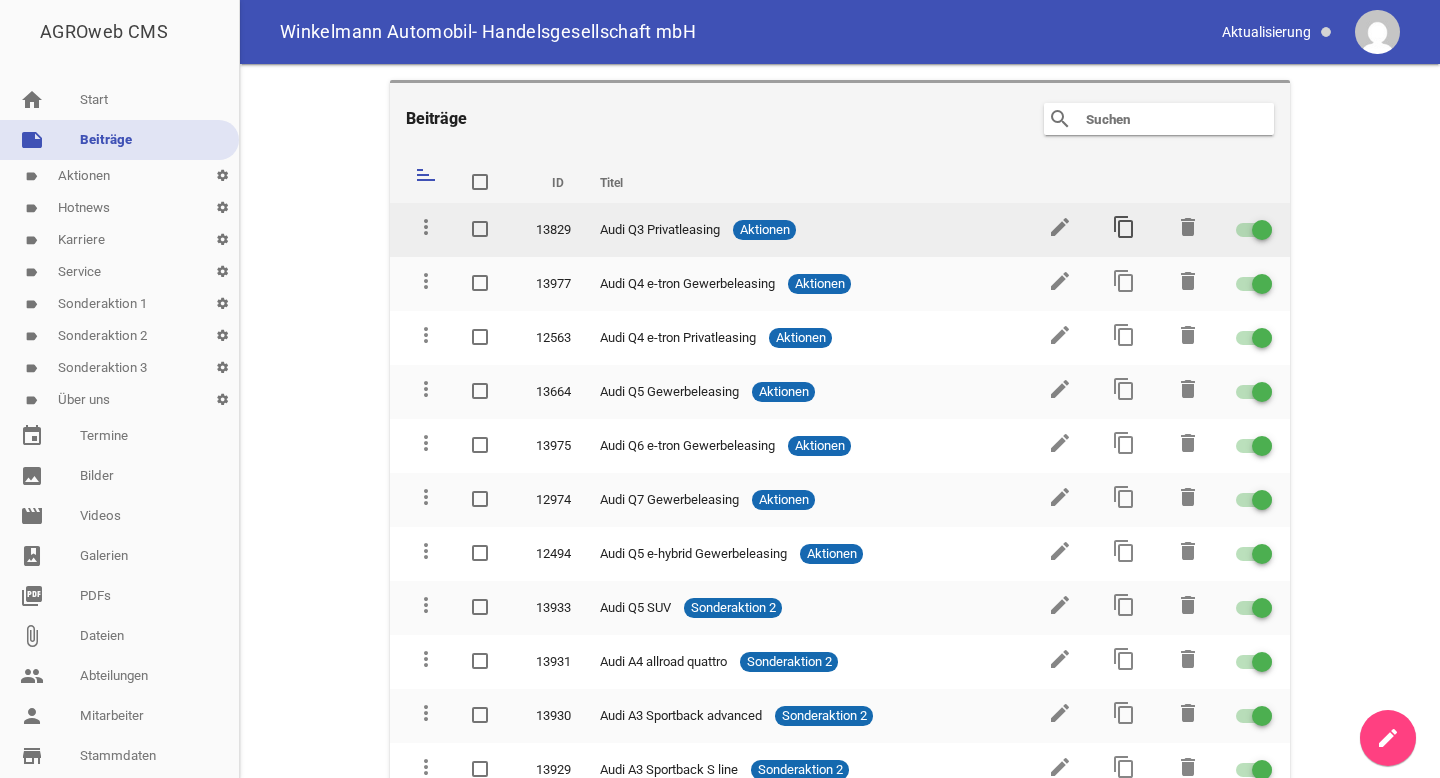 click on "content_copy" at bounding box center (1124, 227) 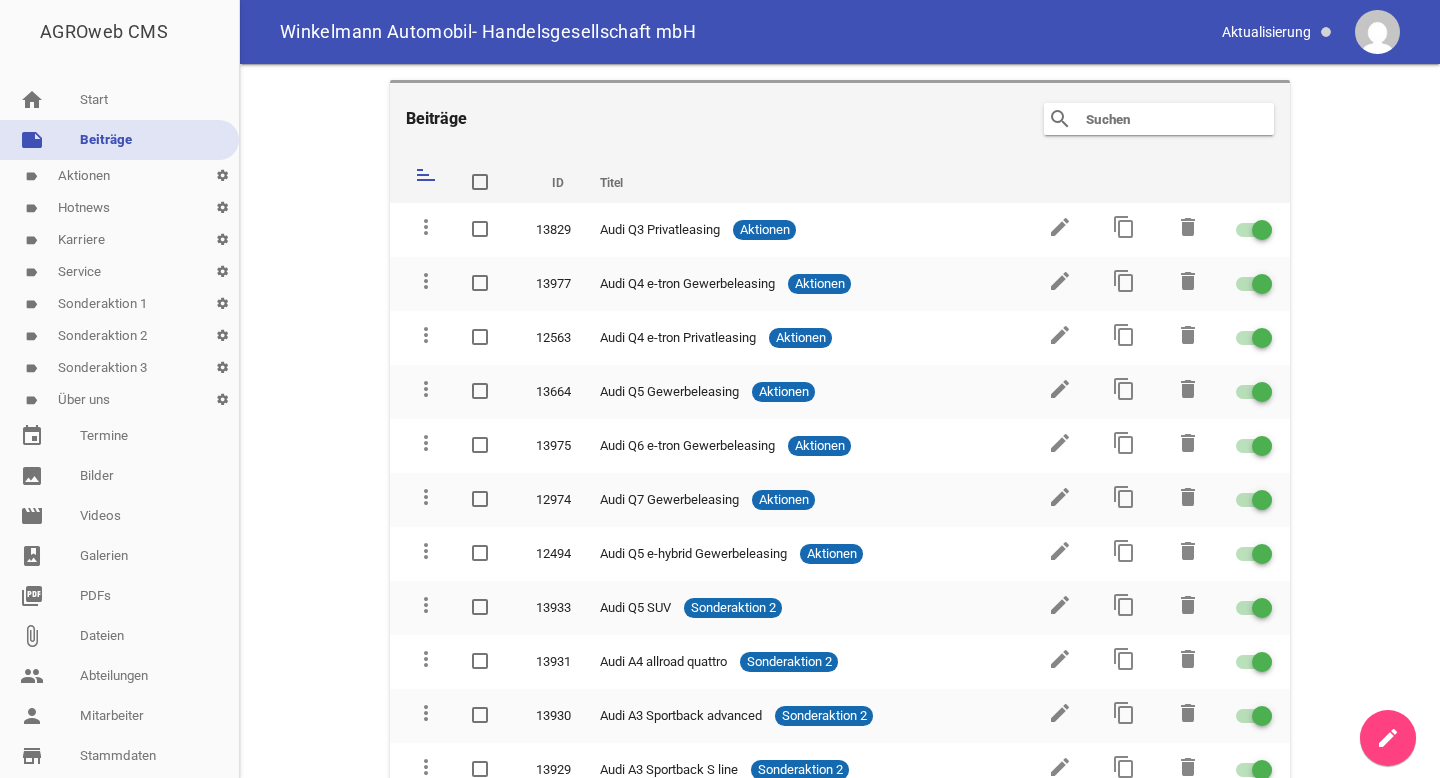 click on "Beiträge
search     clear   sort
ID
Titel
delete     more_vert       13829   Audi Q3 Privatleasing Aktionen   edit   content_copy   delete     more_vert       13977   Audi Q4 e-tron Gewerbeleasing Aktionen   edit   content_copy   delete     more_vert       12563   Audi Q4 e-tron Privatleasing Aktionen   edit   content_copy   delete     more_vert       13664   Audi Q5 Gewerbeleasing Aktionen   edit   content_copy   delete     more_vert       13975   Audi Q6 e-tron Gewerbeleasing Aktionen   edit   content_copy   delete     more_vert       12974   Audi Q7 Gewerbeleasing Aktionen   edit   content_copy   delete     more_vert       12494   Audi Q5 e-hybrid Gewerbeleasing Aktionen   edit   content_copy   delete     more_vert       13933   Audi Q5 SUV Sonderaktion 2   edit   content_copy   delete     more_vert       13931   Audi A4 allroad quattro Sonderaktion 2   edit     delete" at bounding box center (840, 421) 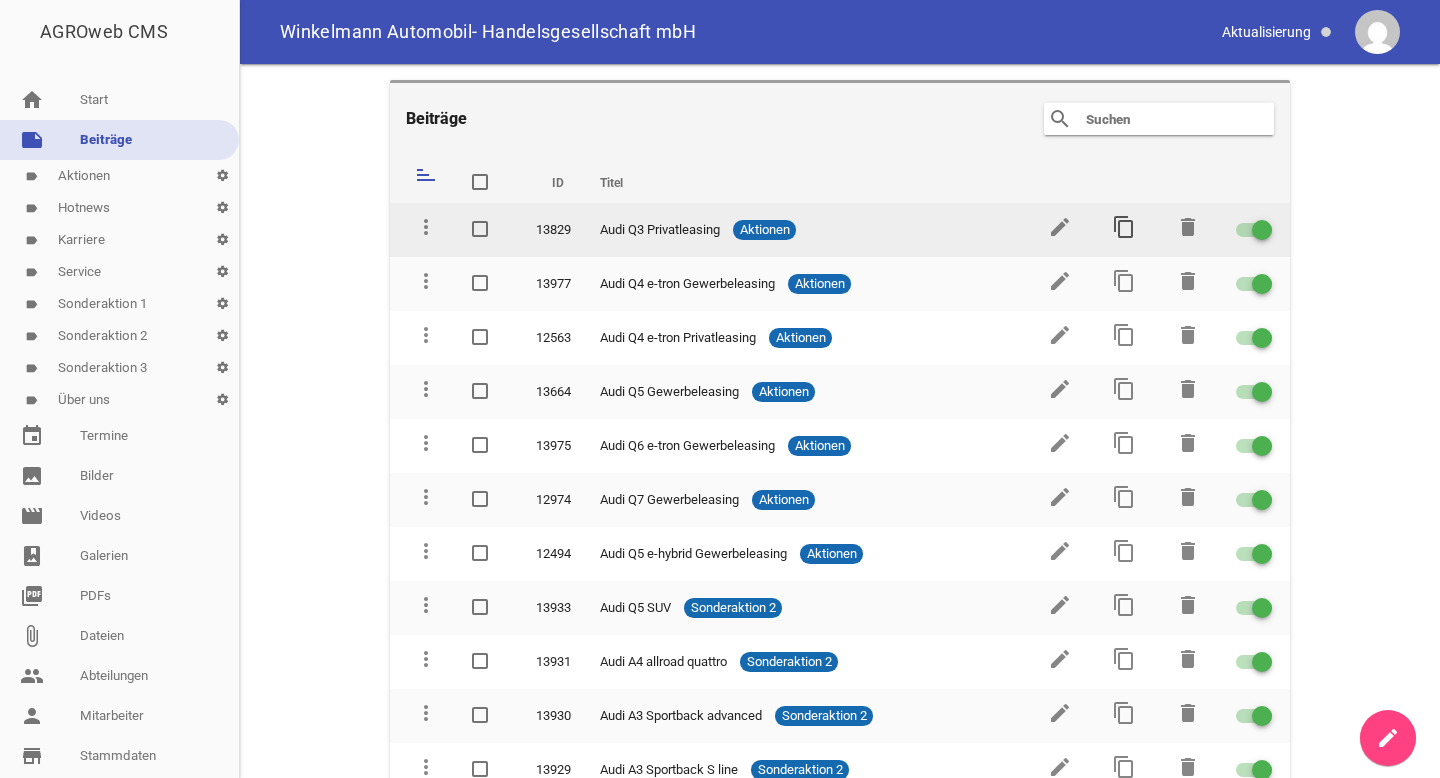 click on "content_copy" at bounding box center [1124, 227] 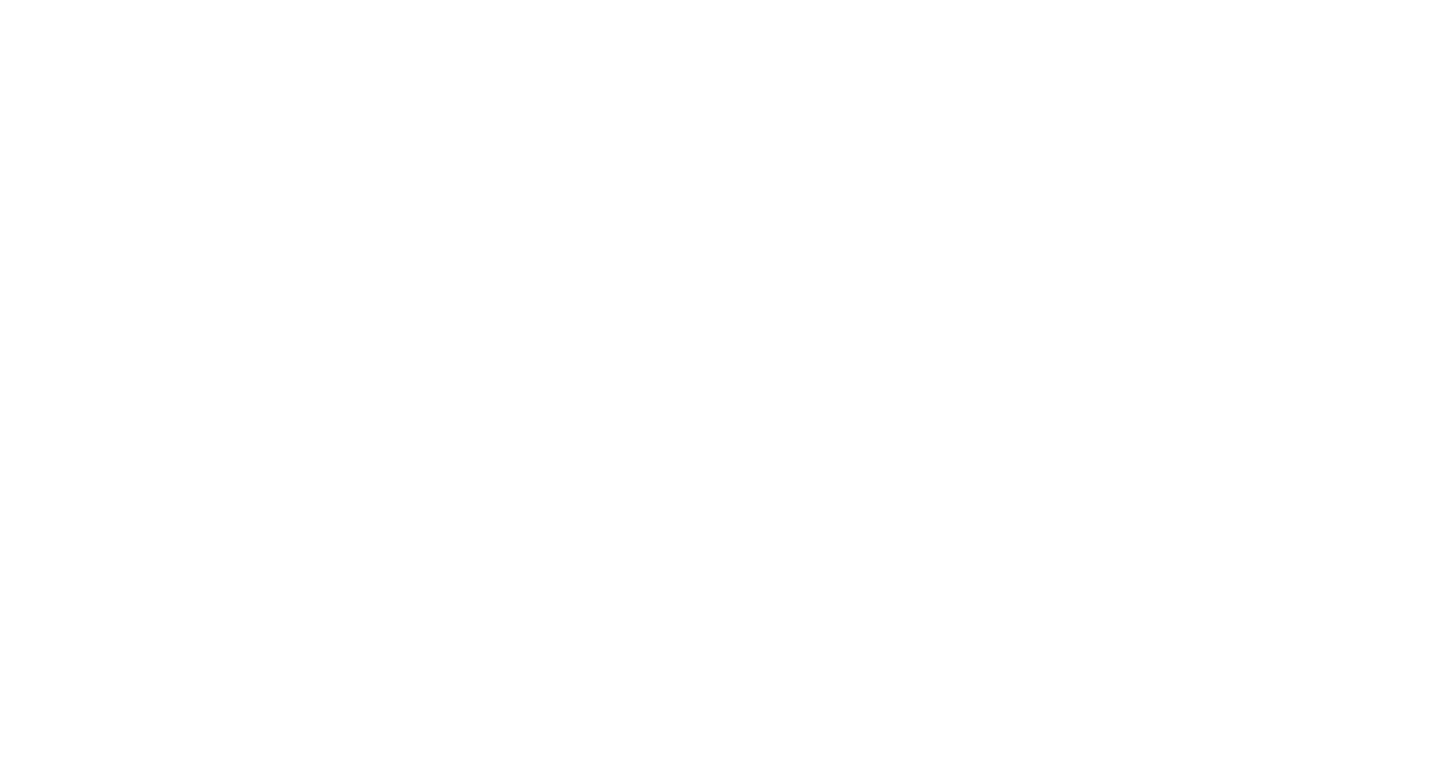 scroll, scrollTop: 0, scrollLeft: 0, axis: both 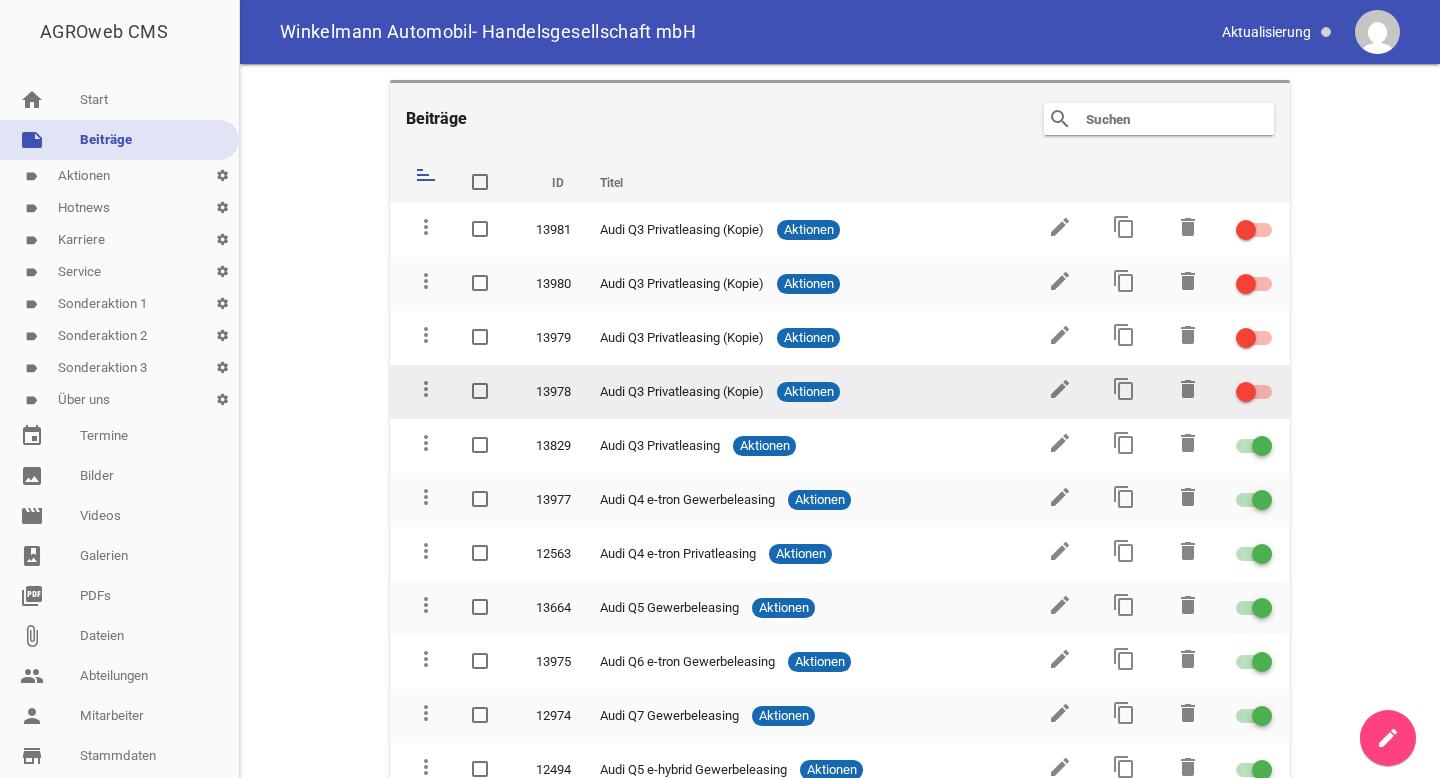 click at bounding box center (480, 391) 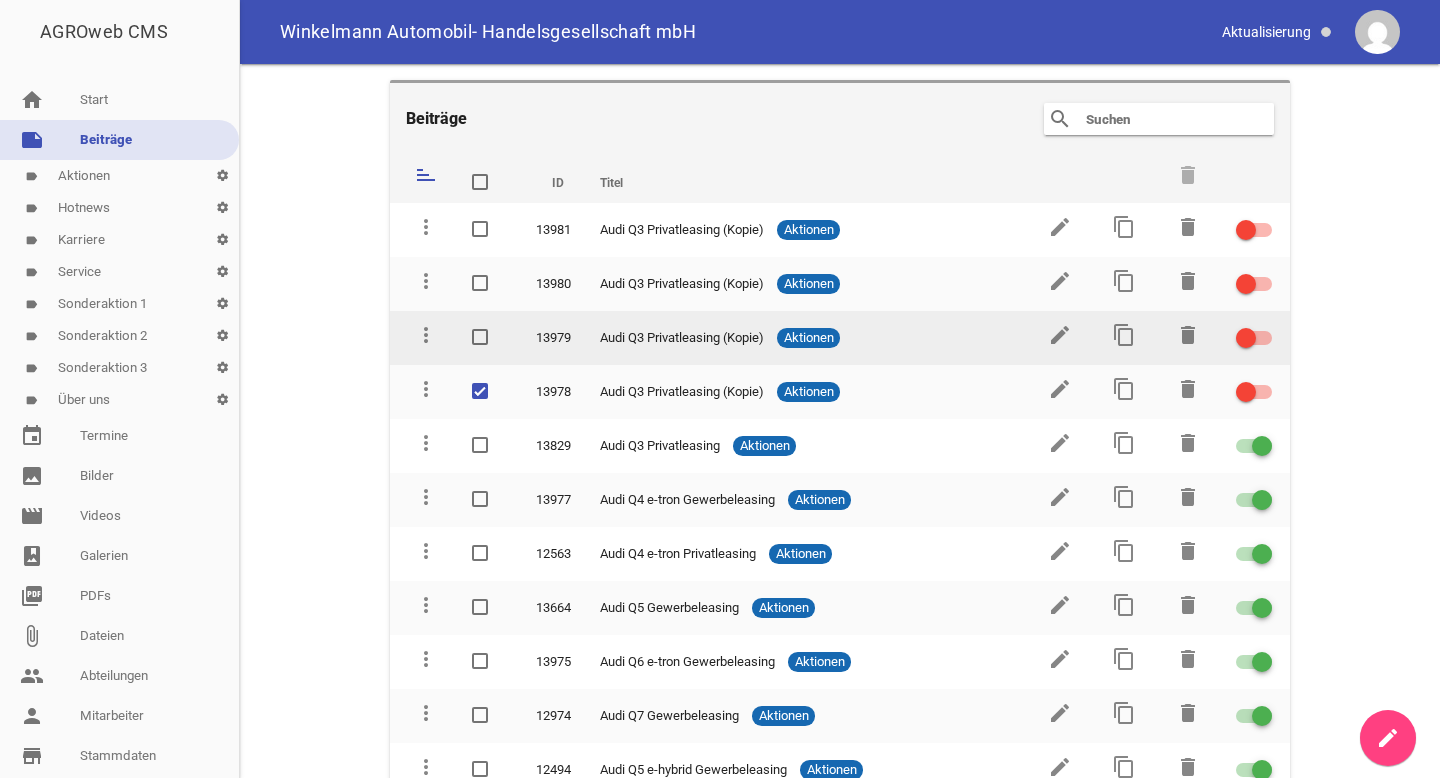 click at bounding box center [480, 337] 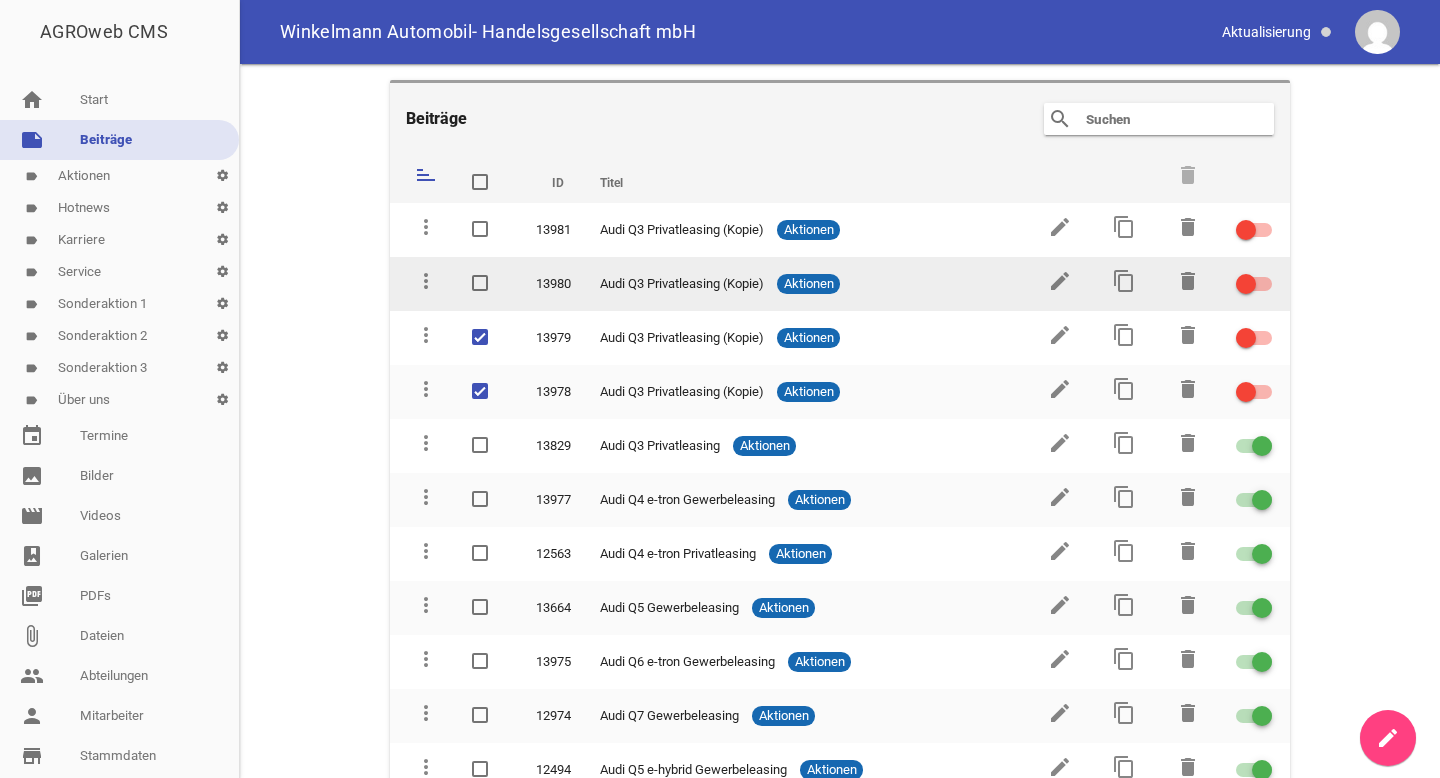 click at bounding box center (480, 283) 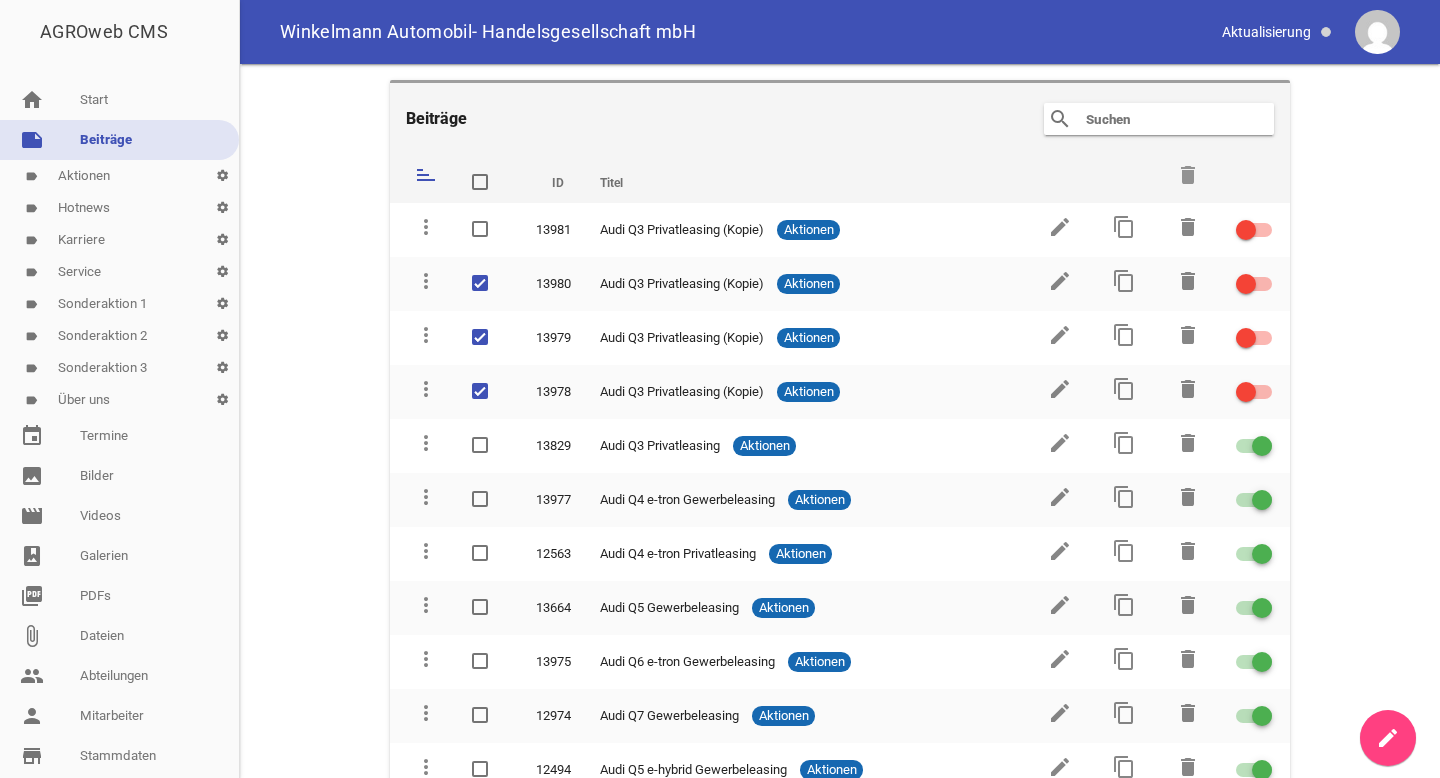 click on "delete" at bounding box center (1188, 175) 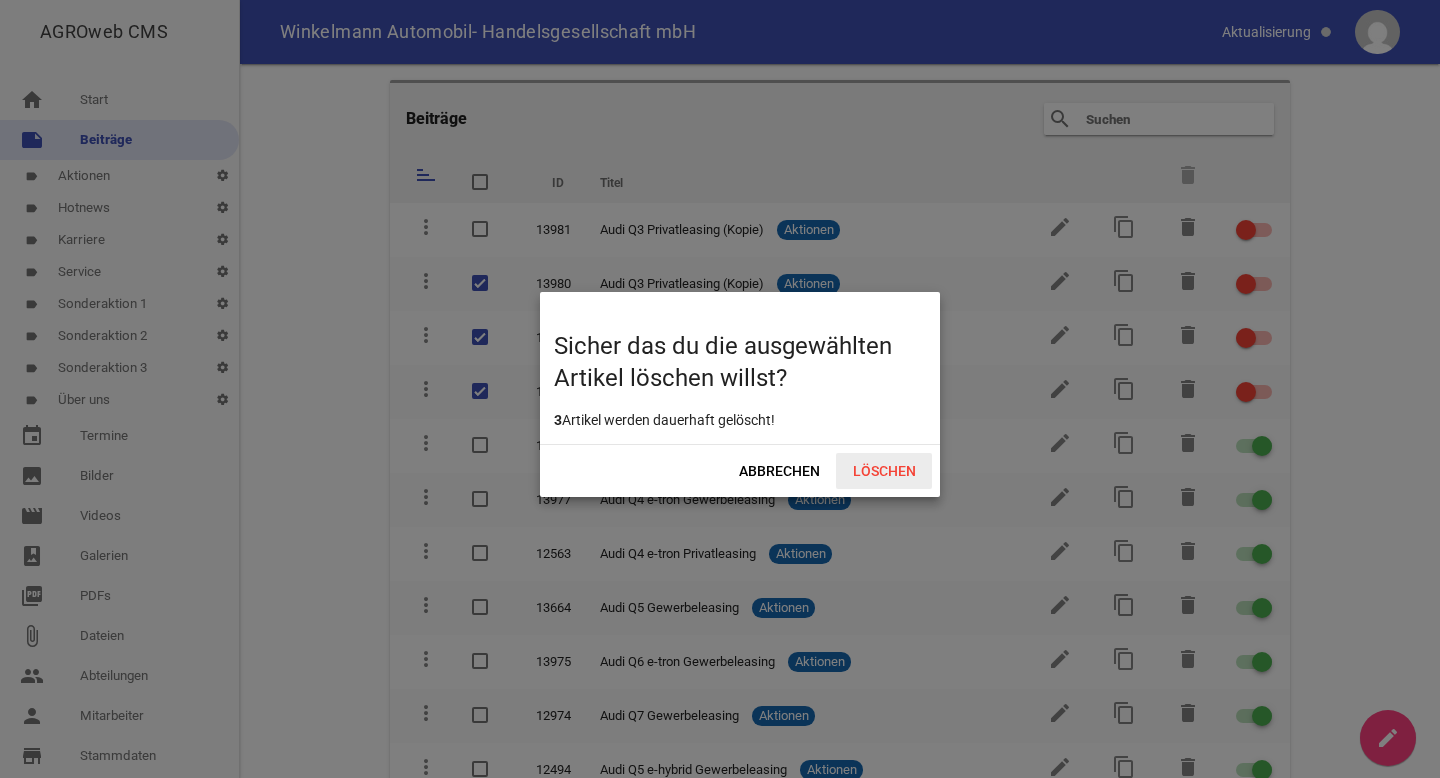 click on "Löschen" at bounding box center (884, 471) 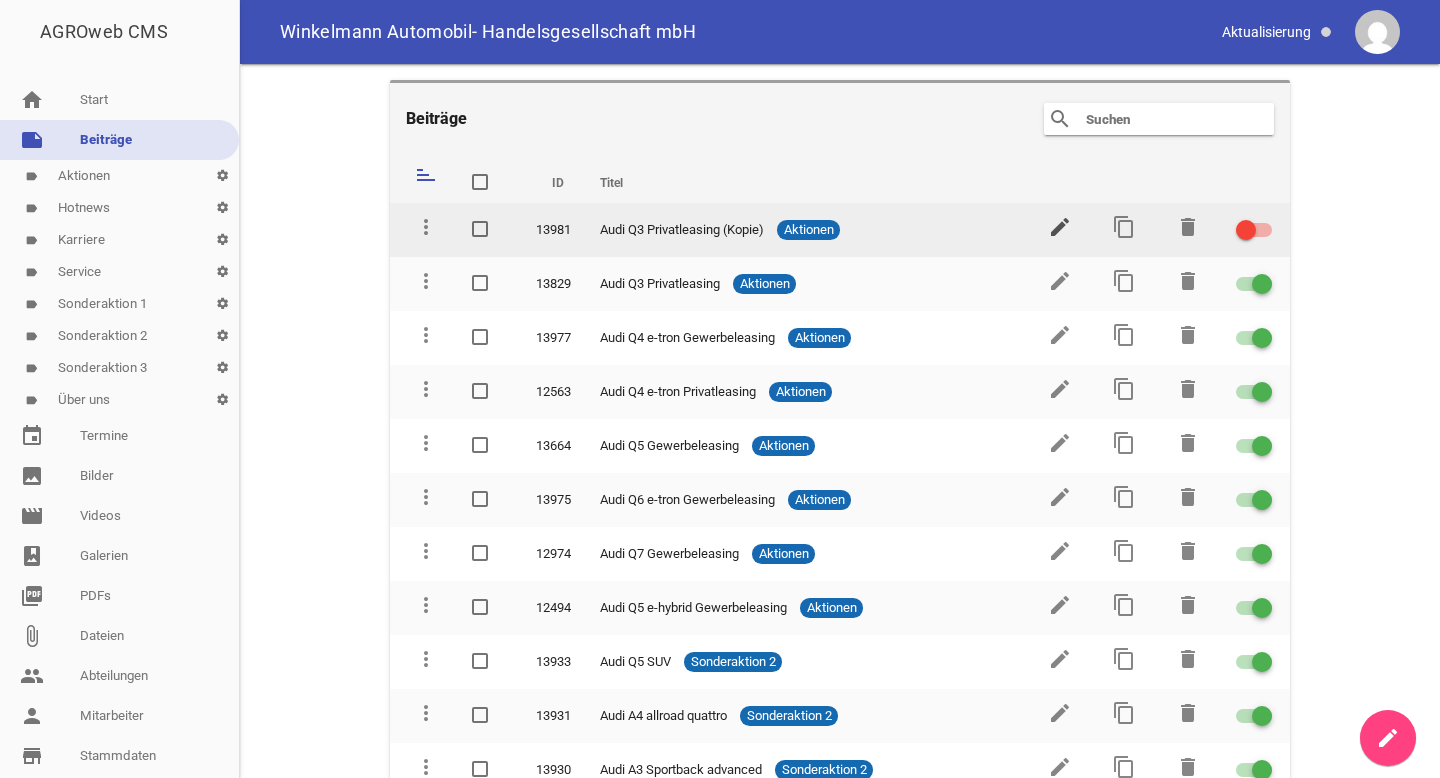 click on "edit" at bounding box center (1060, 227) 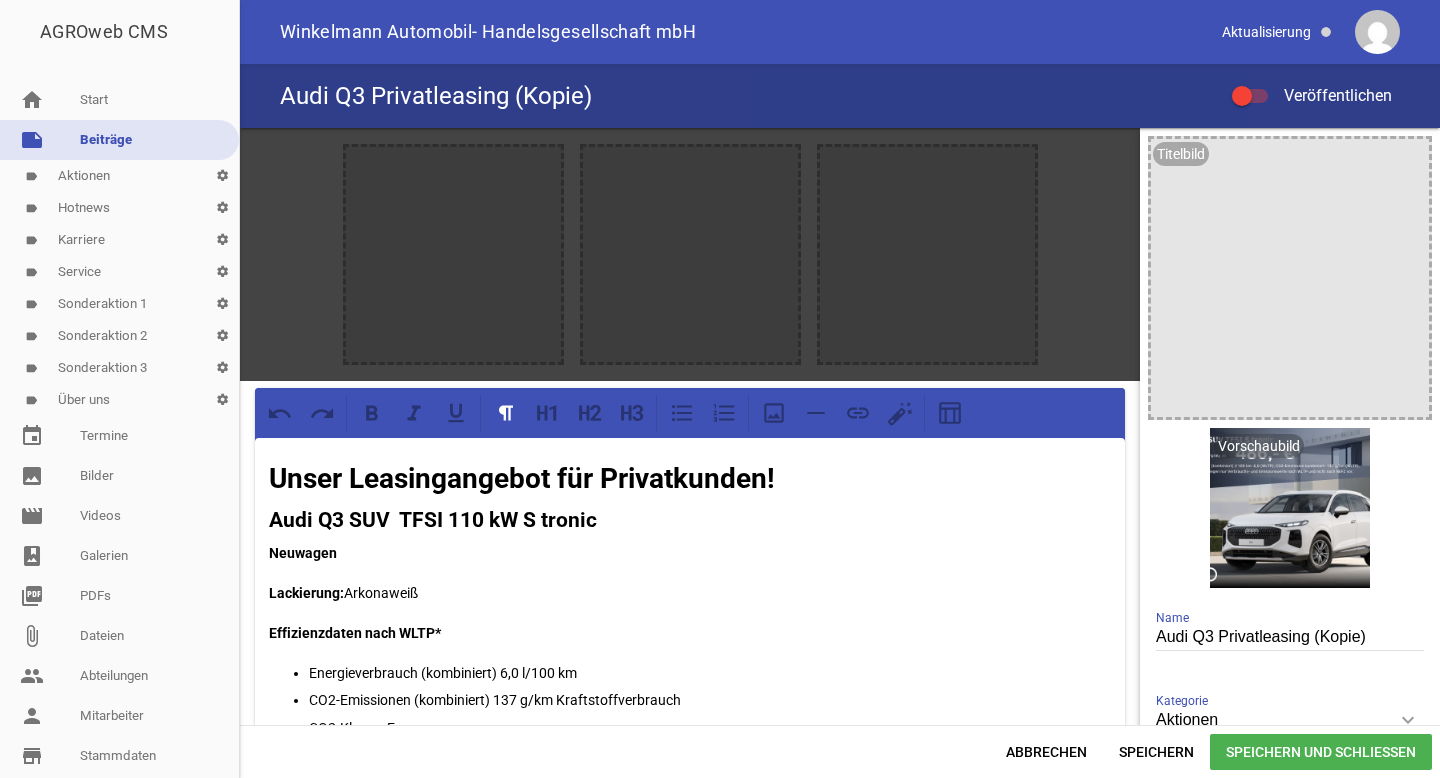 click on "Unser Leasingangebot für Privatkunden!" at bounding box center [522, 478] 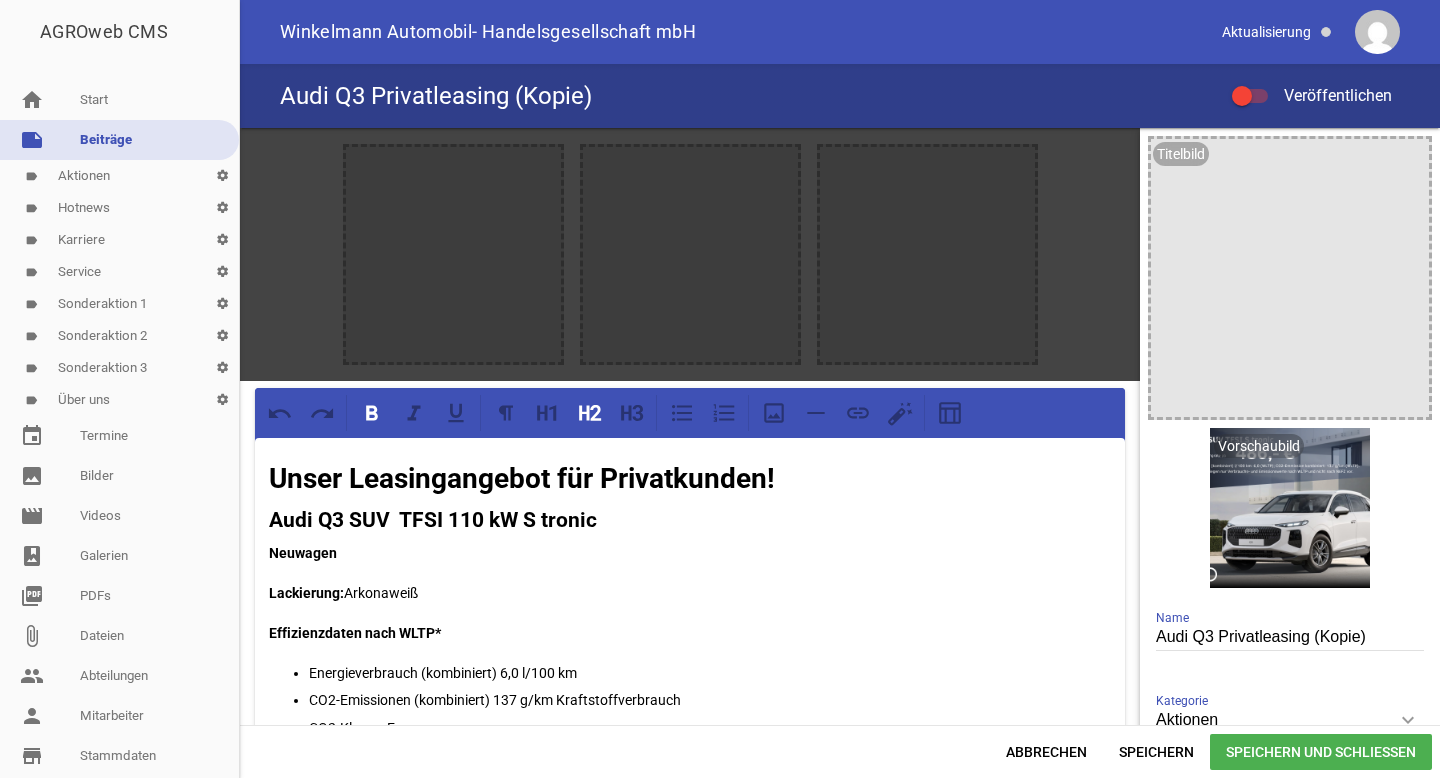 type 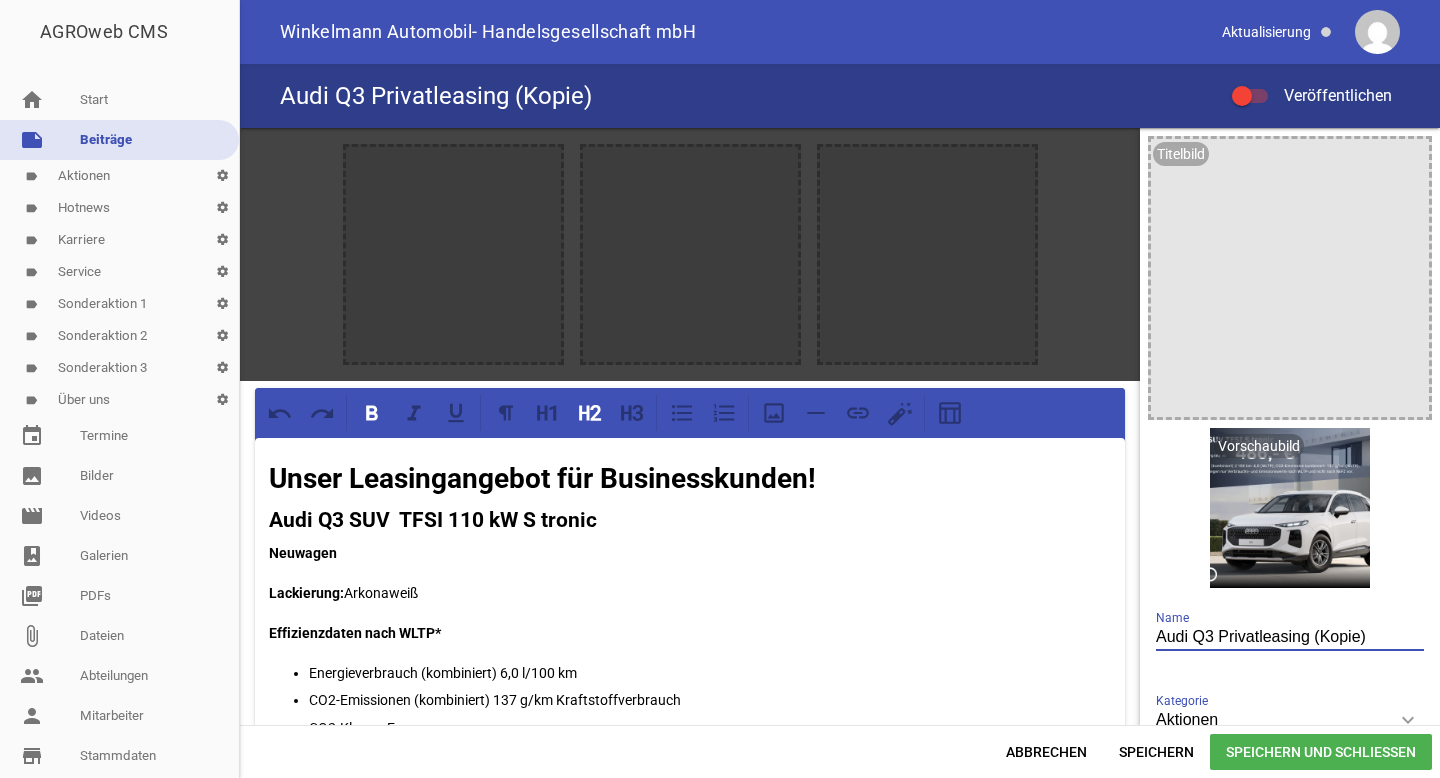 drag, startPoint x: 1305, startPoint y: 638, endPoint x: 1376, endPoint y: 638, distance: 71 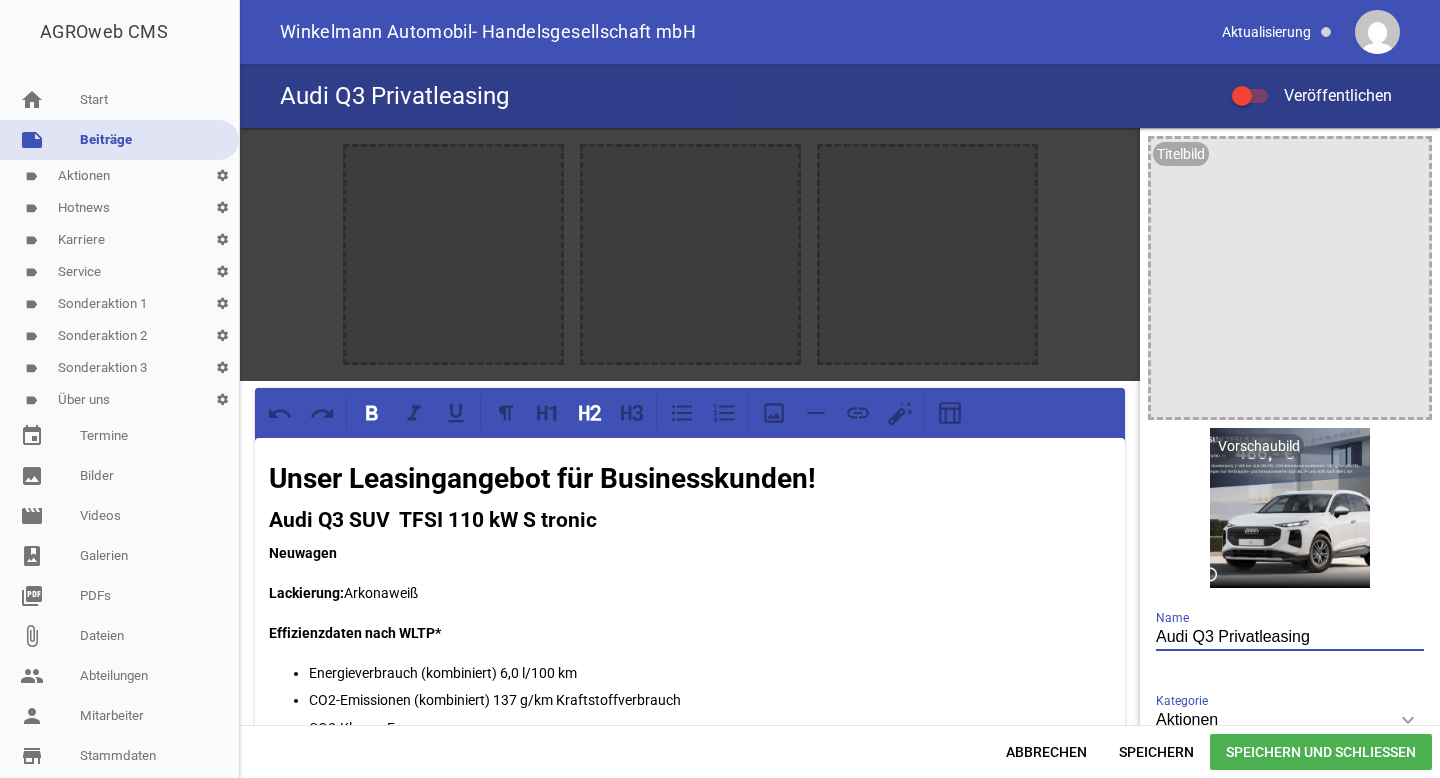 click on "Audi Q3 Privatleasing" at bounding box center [1290, 637] 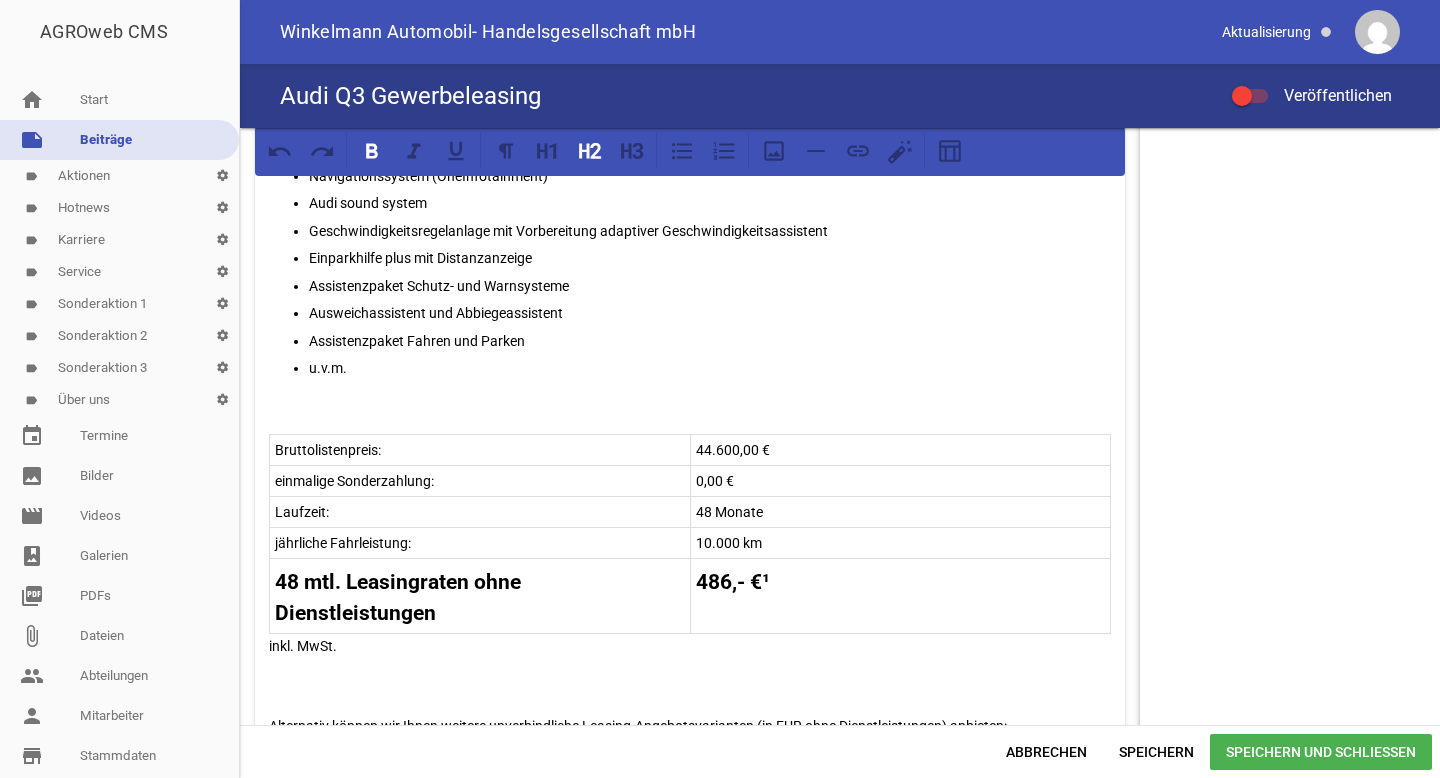 scroll, scrollTop: 984, scrollLeft: 0, axis: vertical 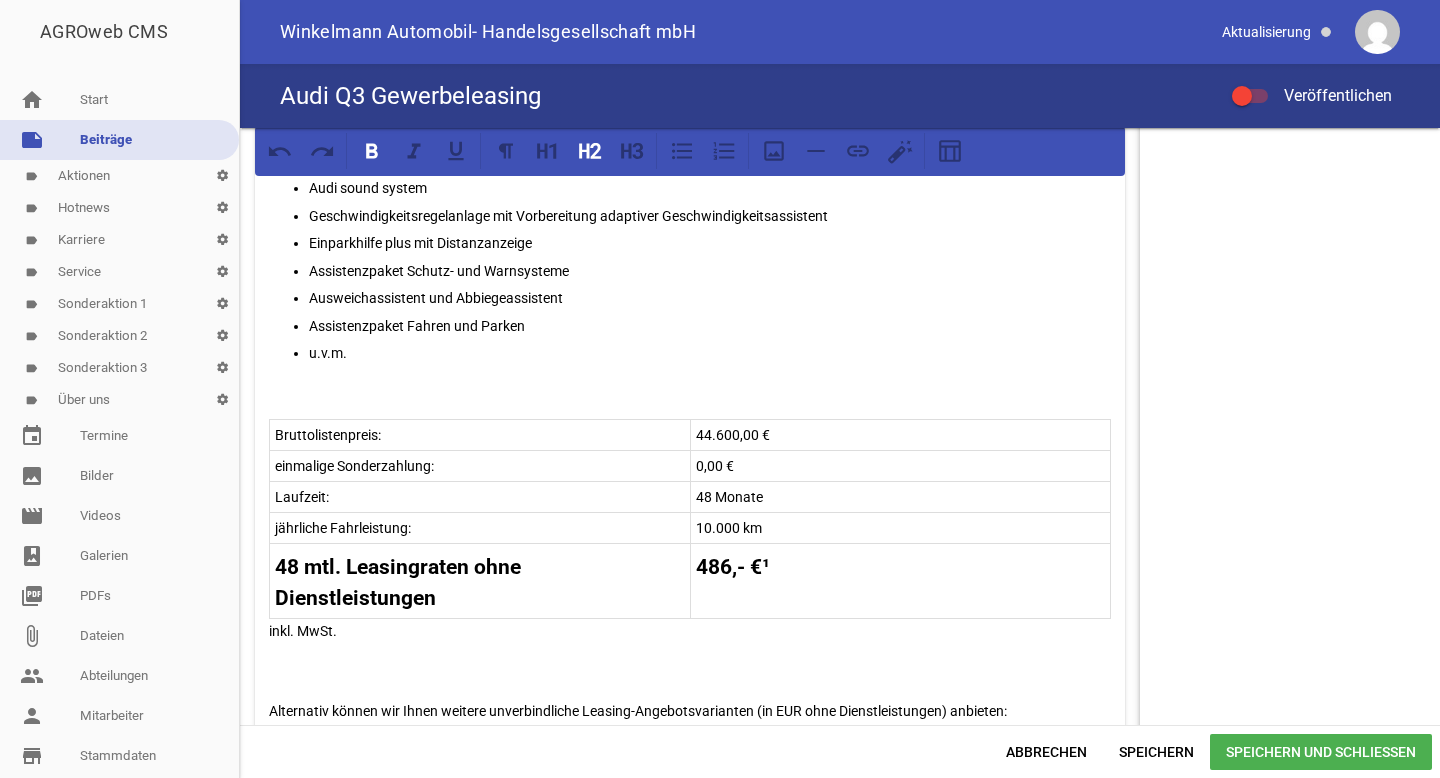 type on "Audi Q3 Gewerbeleasing" 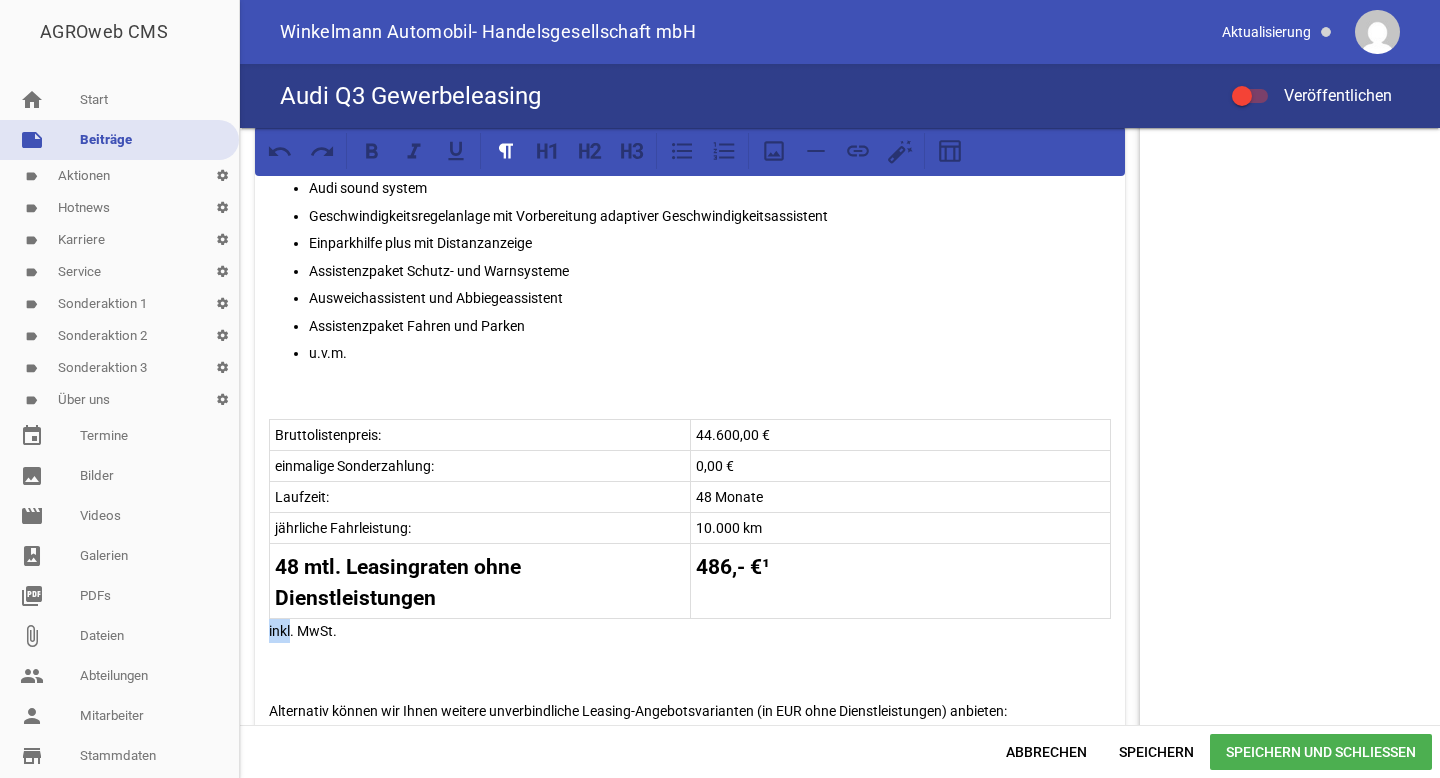 click on "inkl. MwSt." at bounding box center (690, 631) 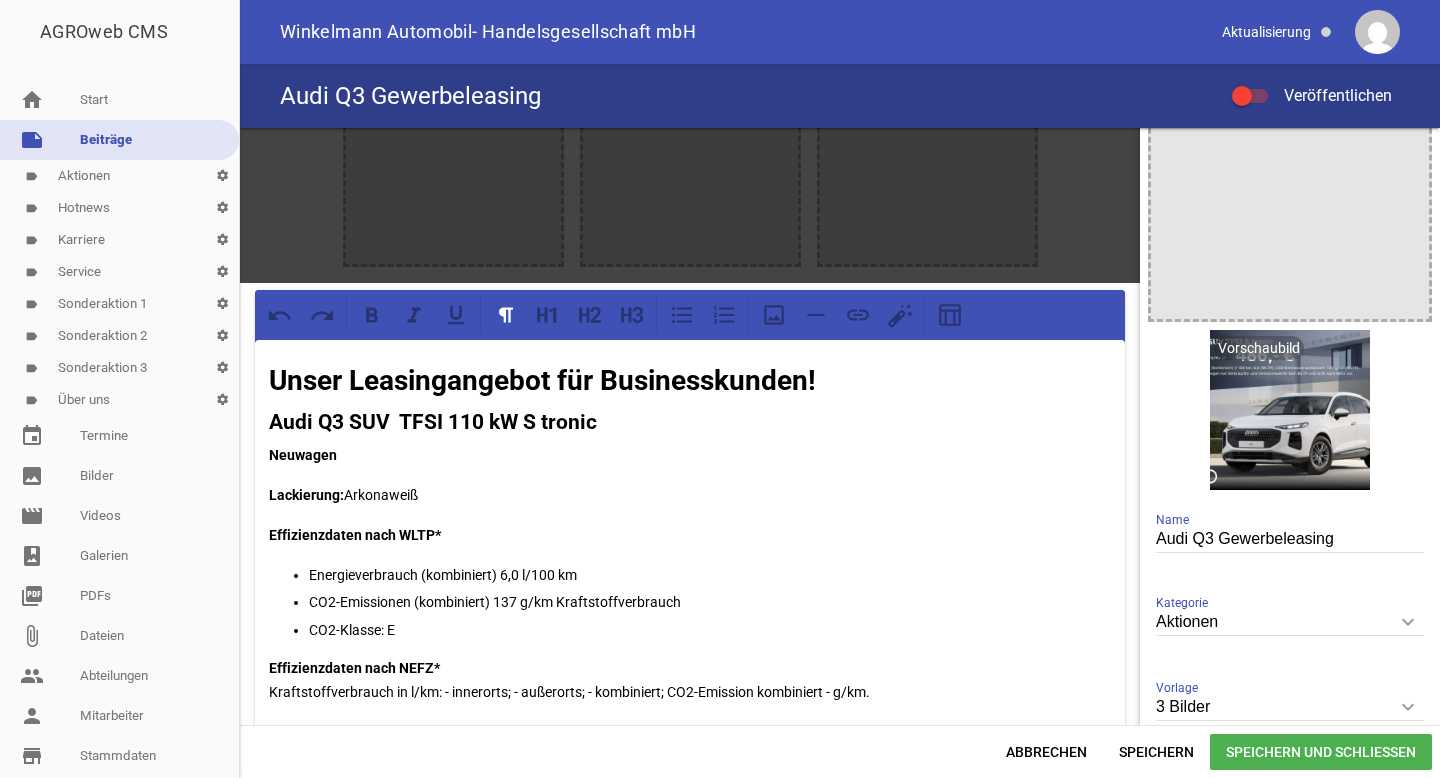 scroll, scrollTop: 87, scrollLeft: 0, axis: vertical 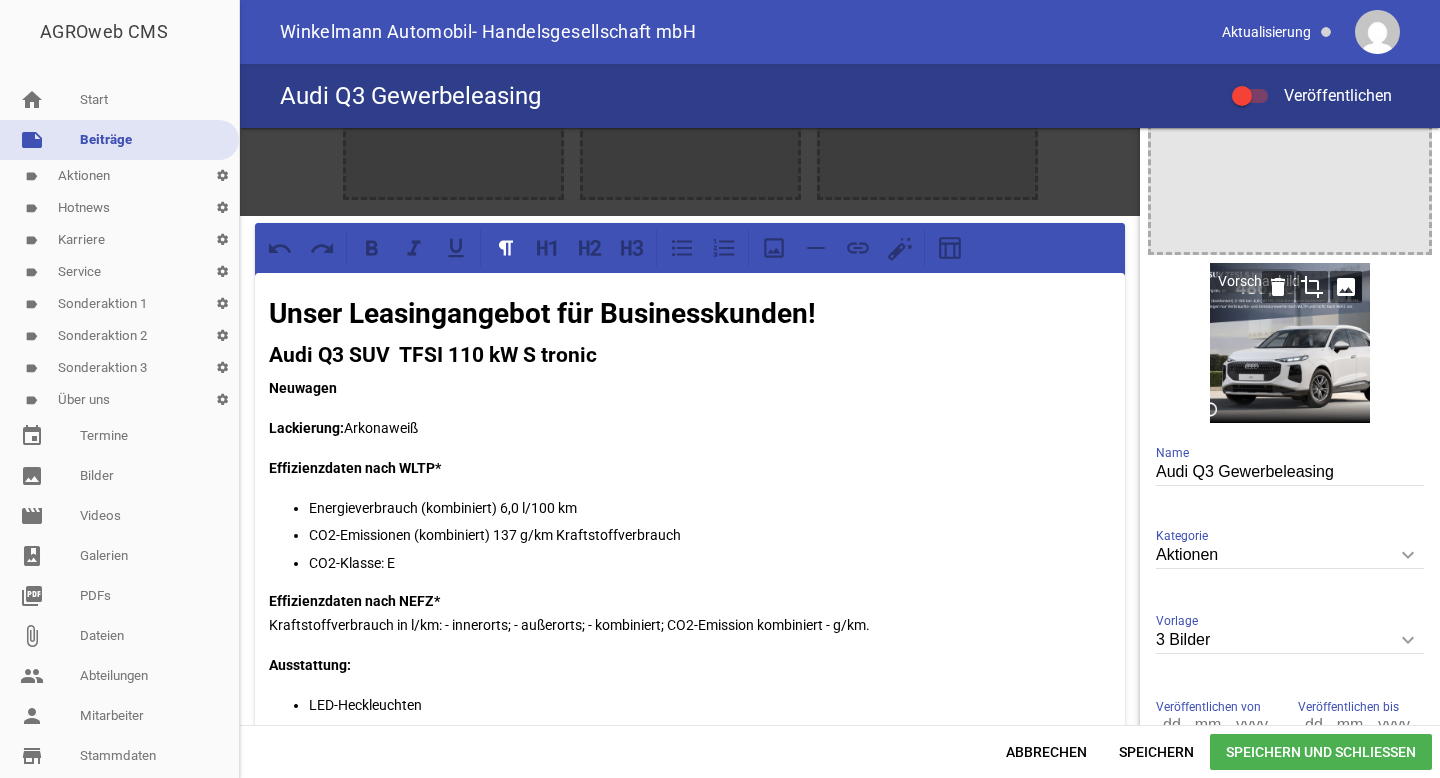 click on "image" at bounding box center [1346, 287] 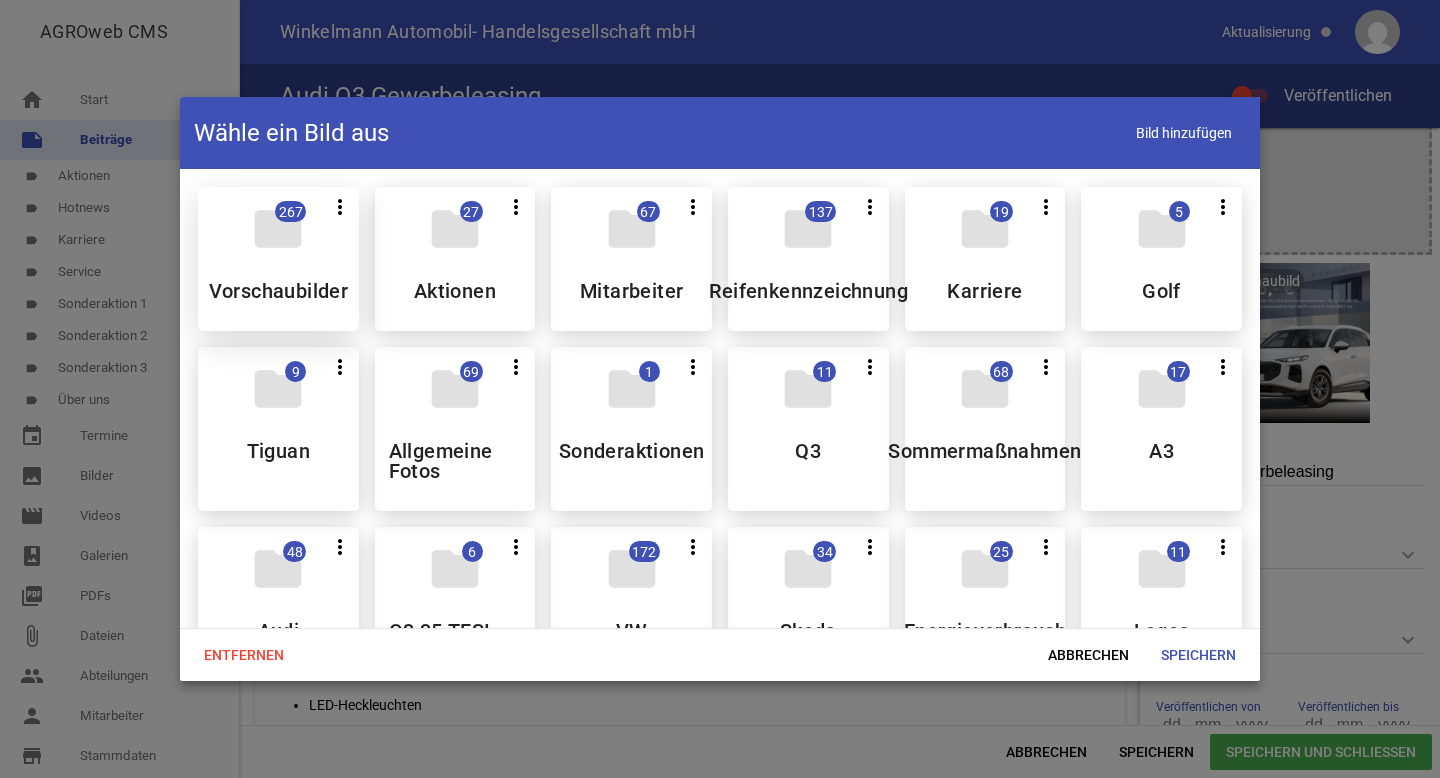 click on "folder   267   more_vert     Teilen   Bearbeiten   Löschen   Vorschaubilder" at bounding box center [278, 259] 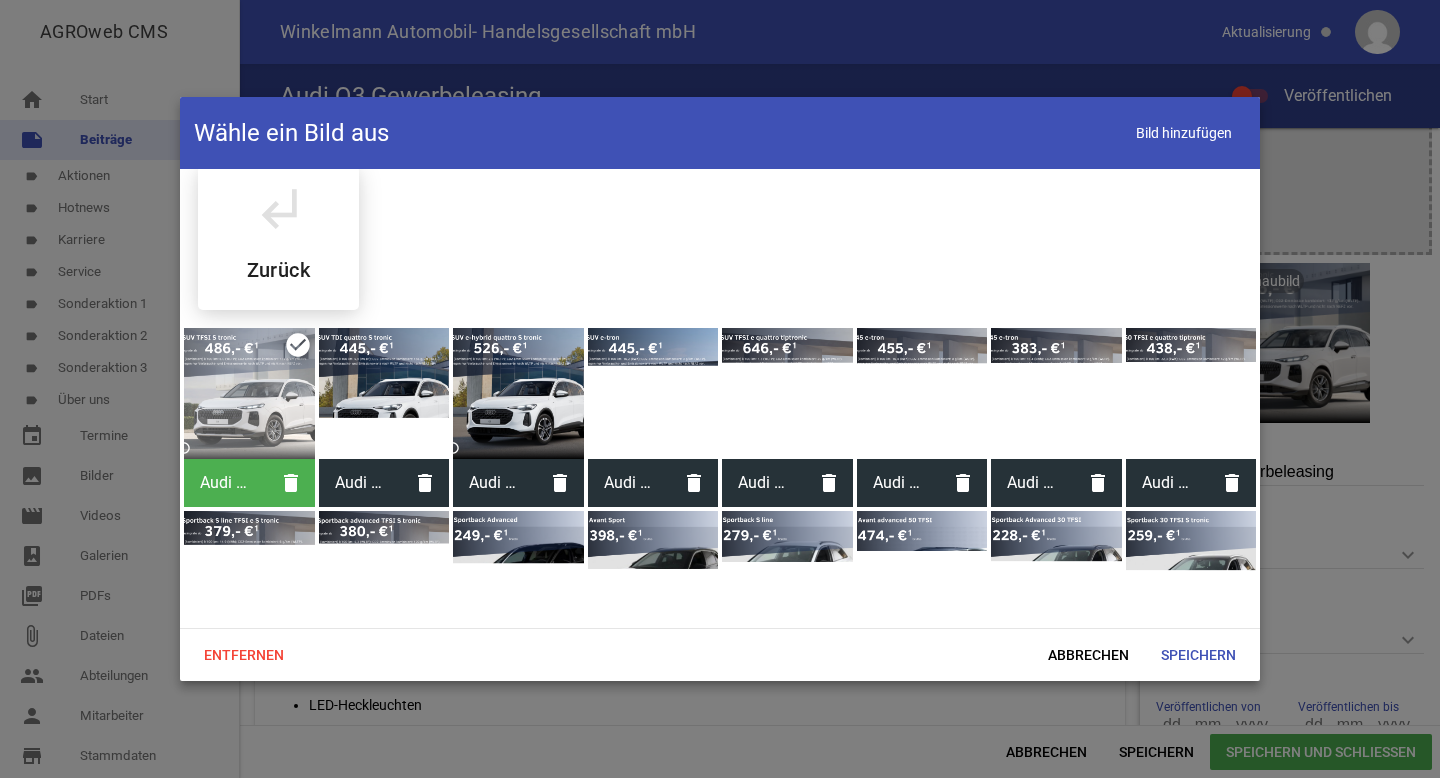 scroll, scrollTop: 27, scrollLeft: 0, axis: vertical 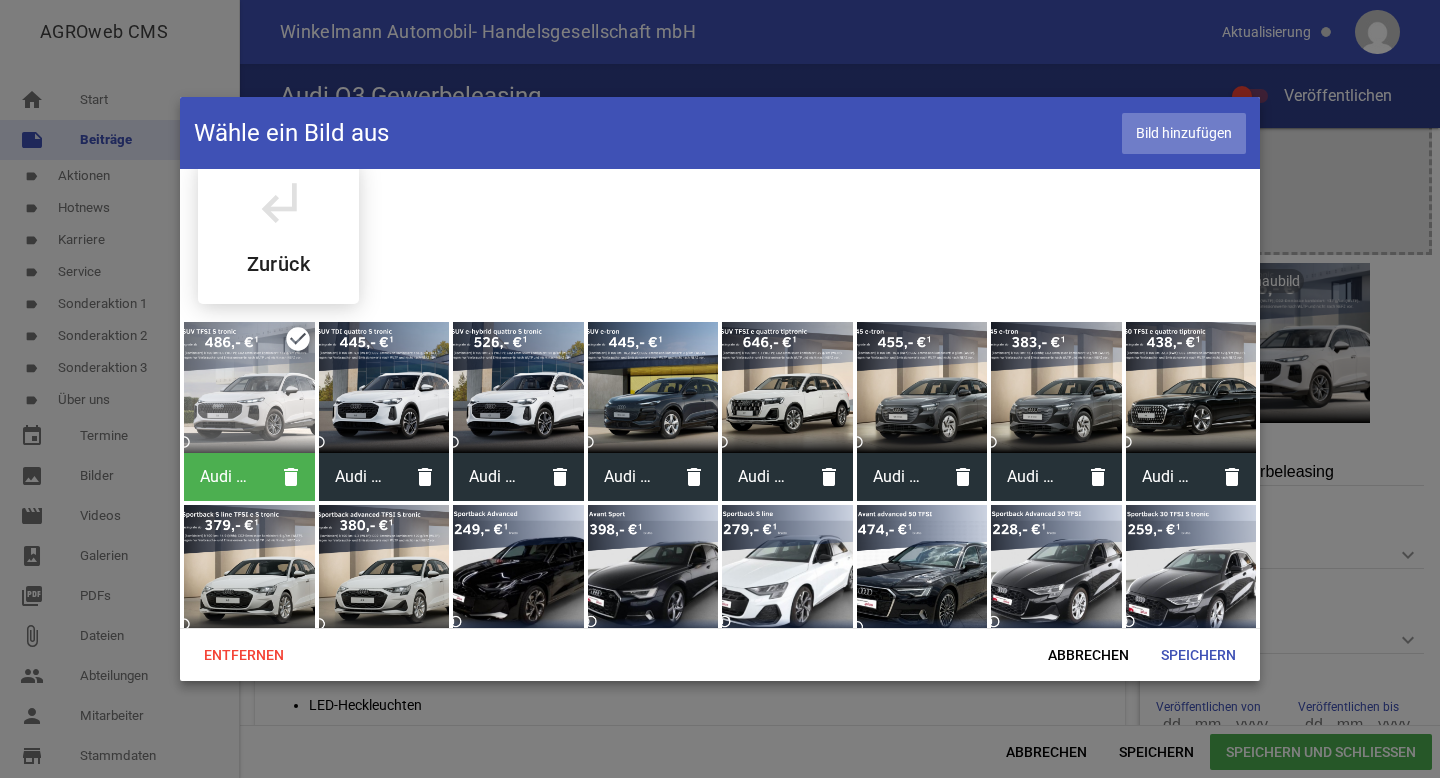 click on "Bild hinzufügen" at bounding box center (1184, 133) 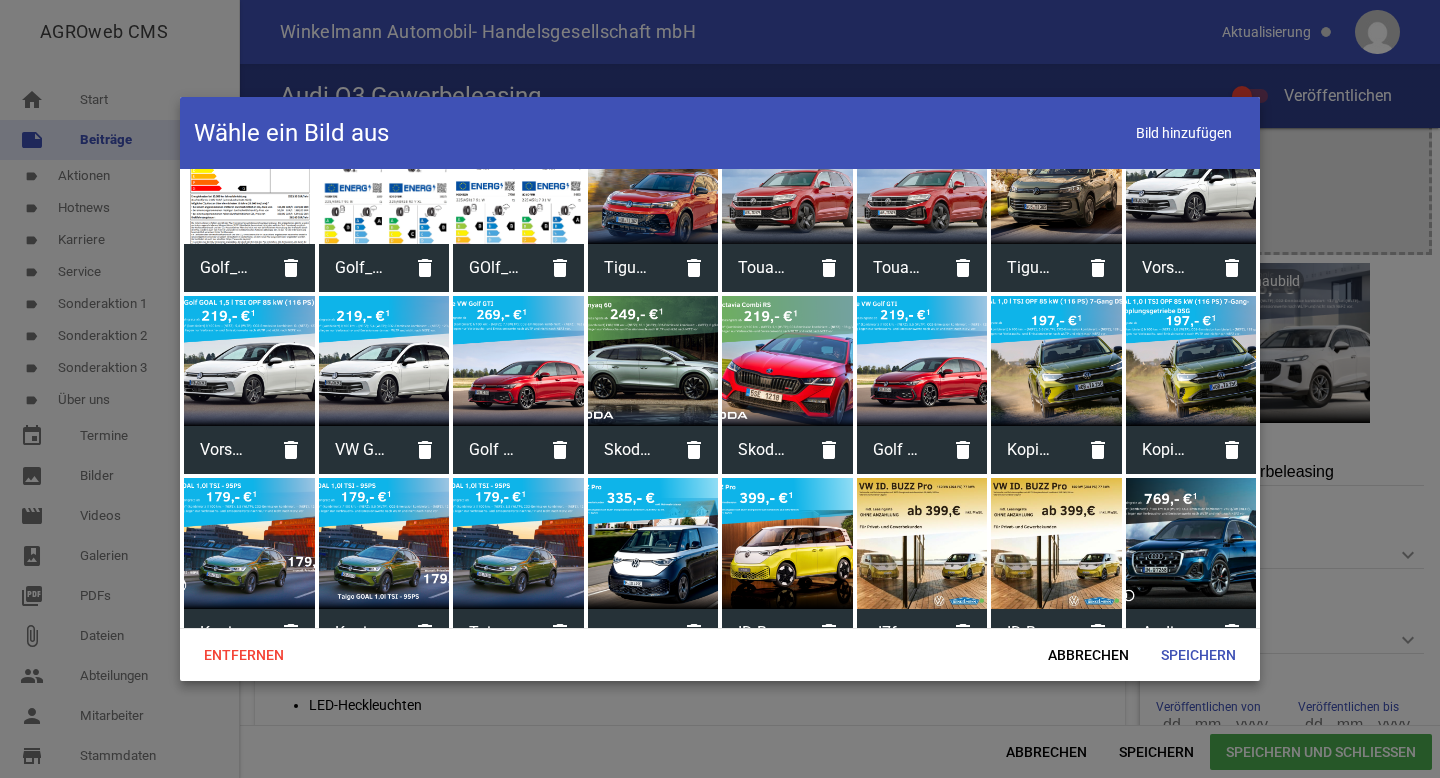 scroll, scrollTop: 5884, scrollLeft: 0, axis: vertical 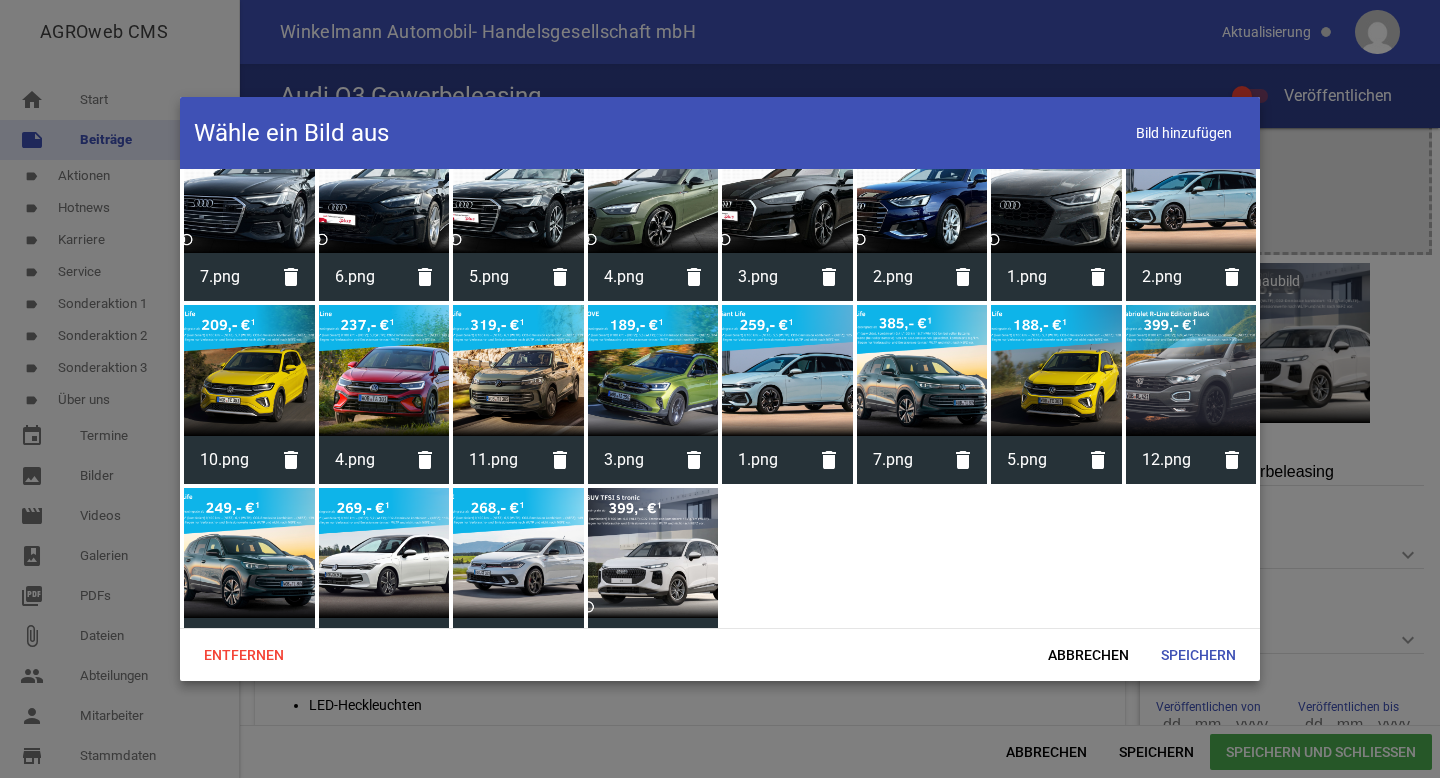 click at bounding box center (653, 553) 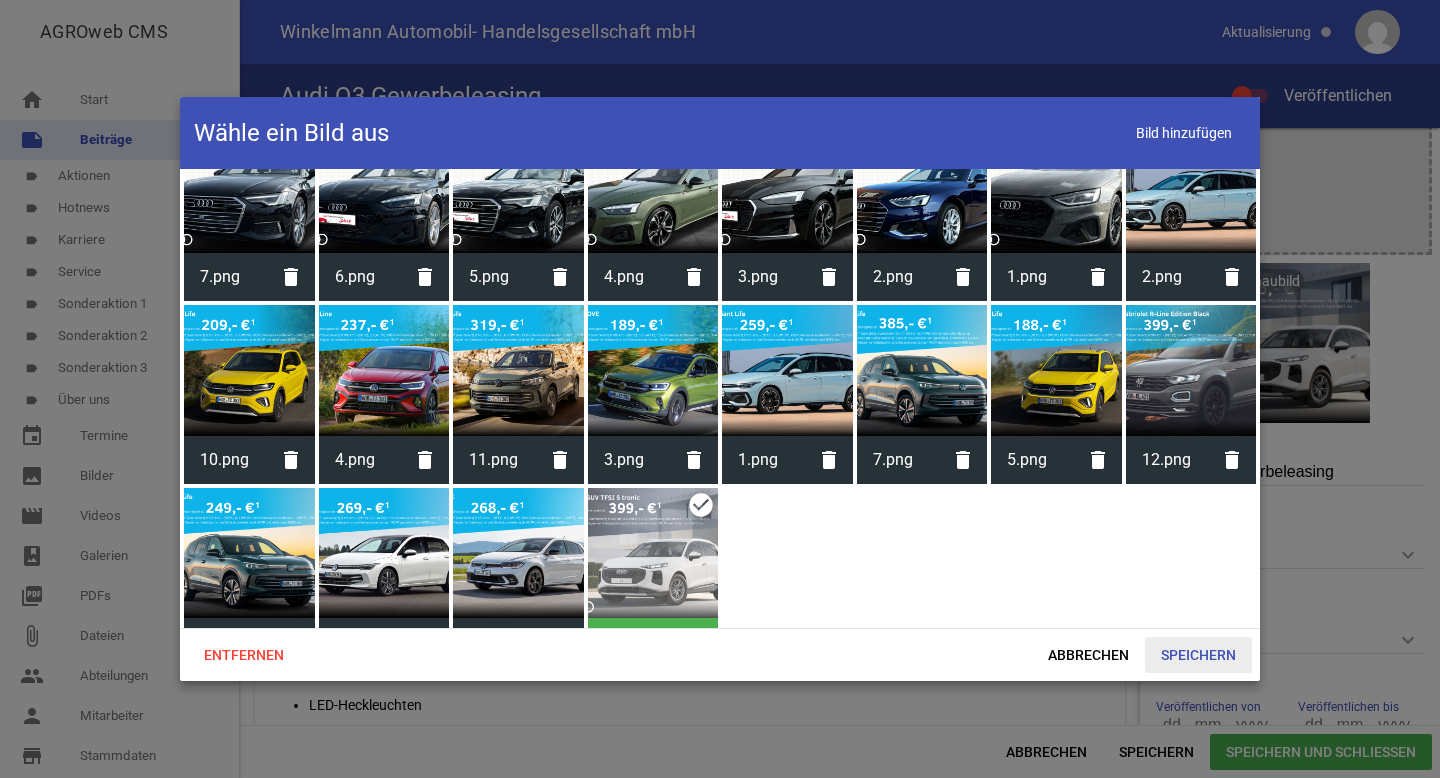 click on "Speichern" at bounding box center [1198, 655] 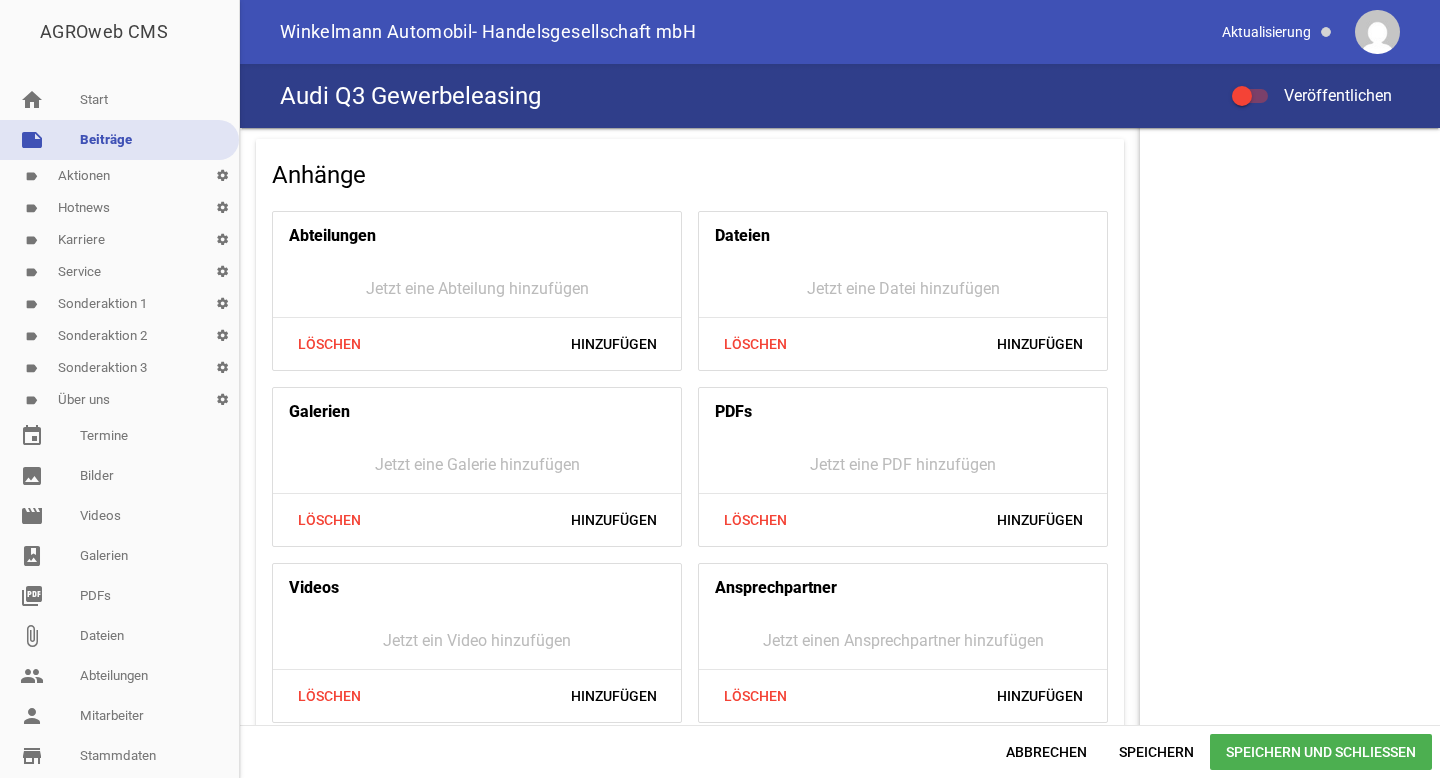 scroll, scrollTop: 2266, scrollLeft: 0, axis: vertical 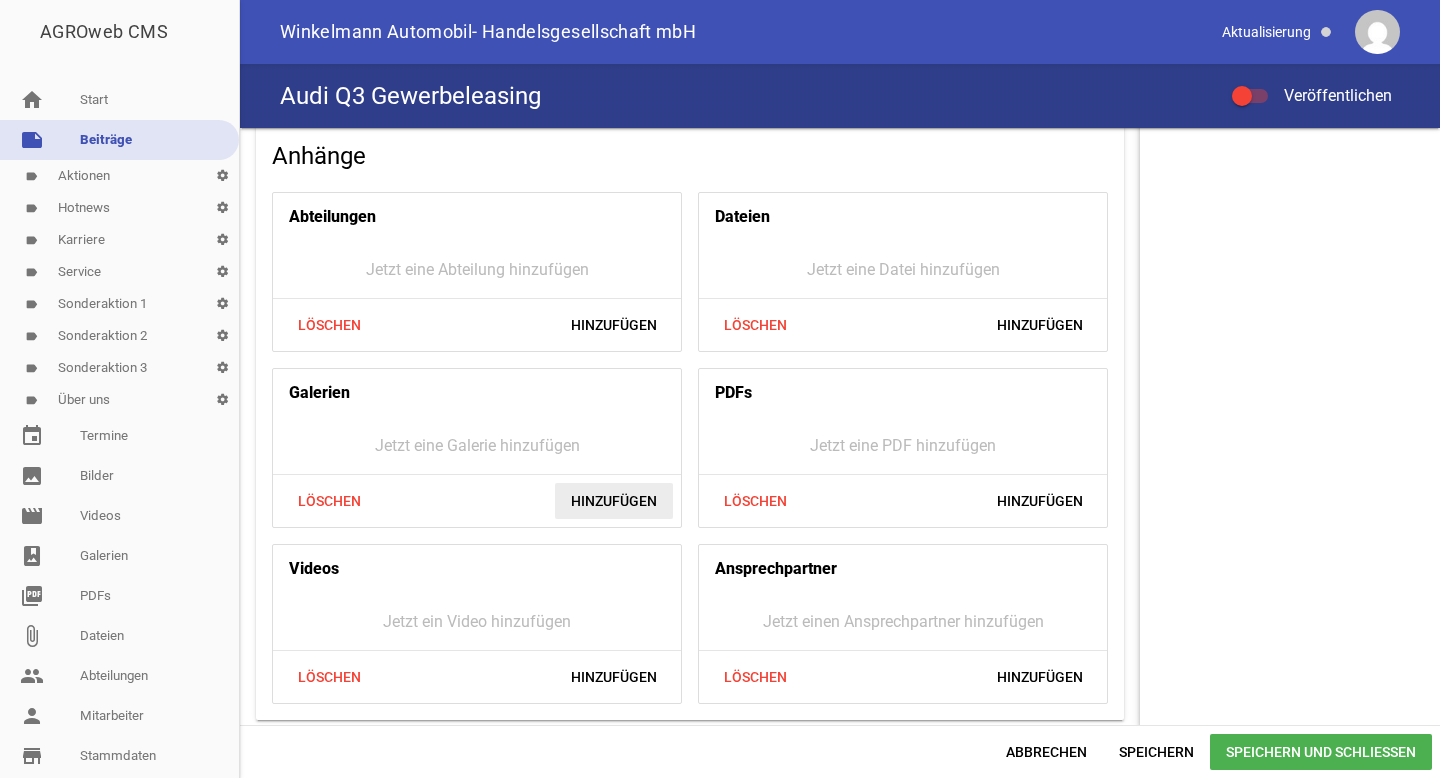 click on "Hinzufügen" at bounding box center (614, 501) 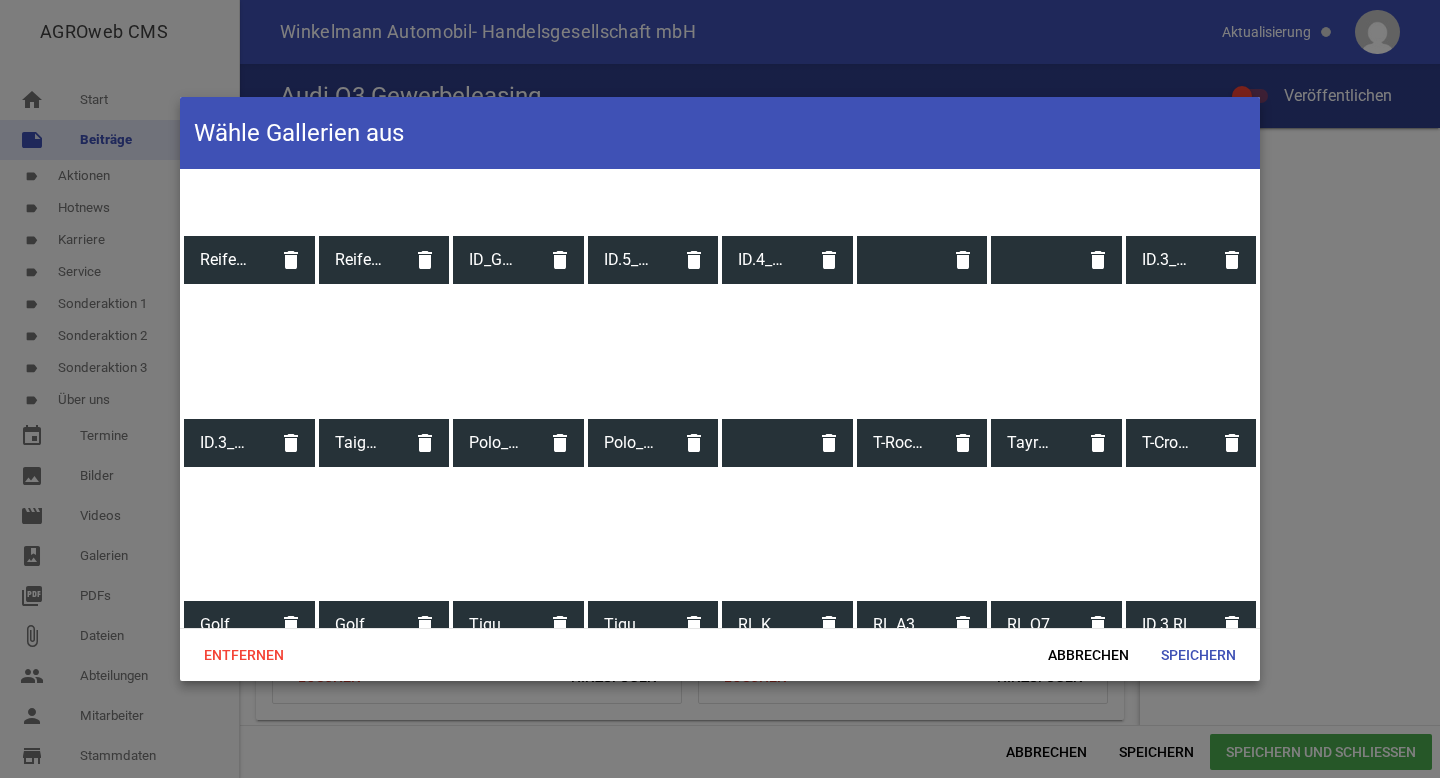 scroll, scrollTop: 1901, scrollLeft: 0, axis: vertical 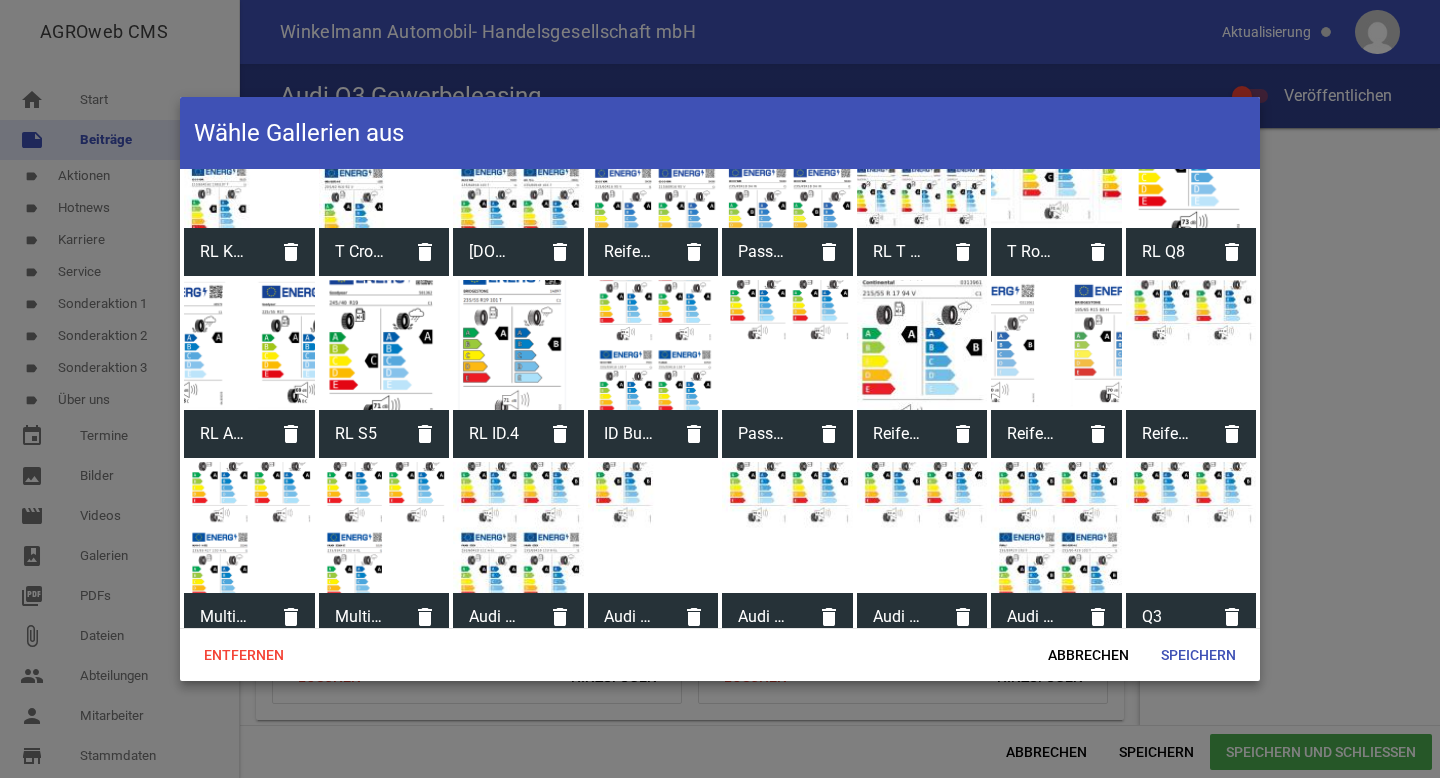 click on "Q3" at bounding box center [1167, 617] 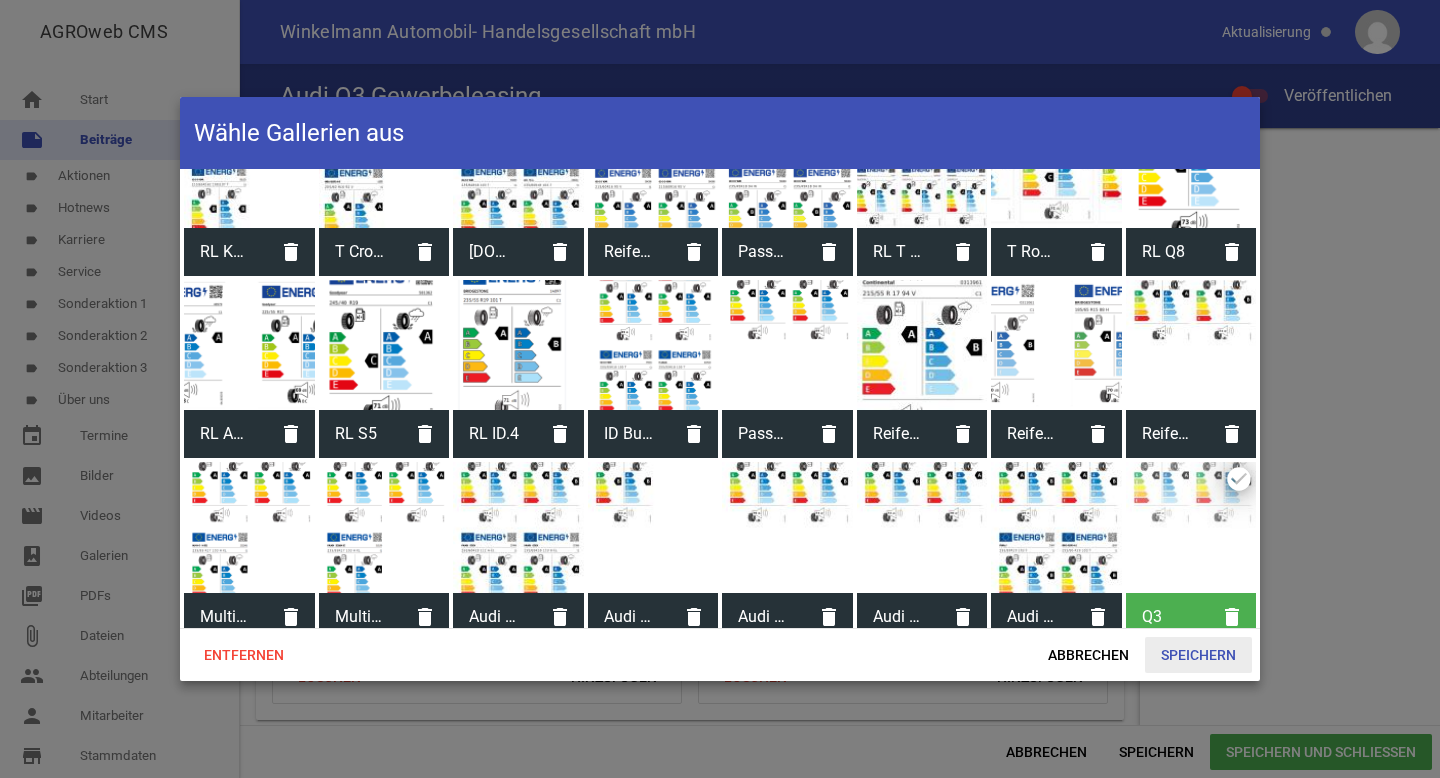 click on "Speichern" at bounding box center (1198, 655) 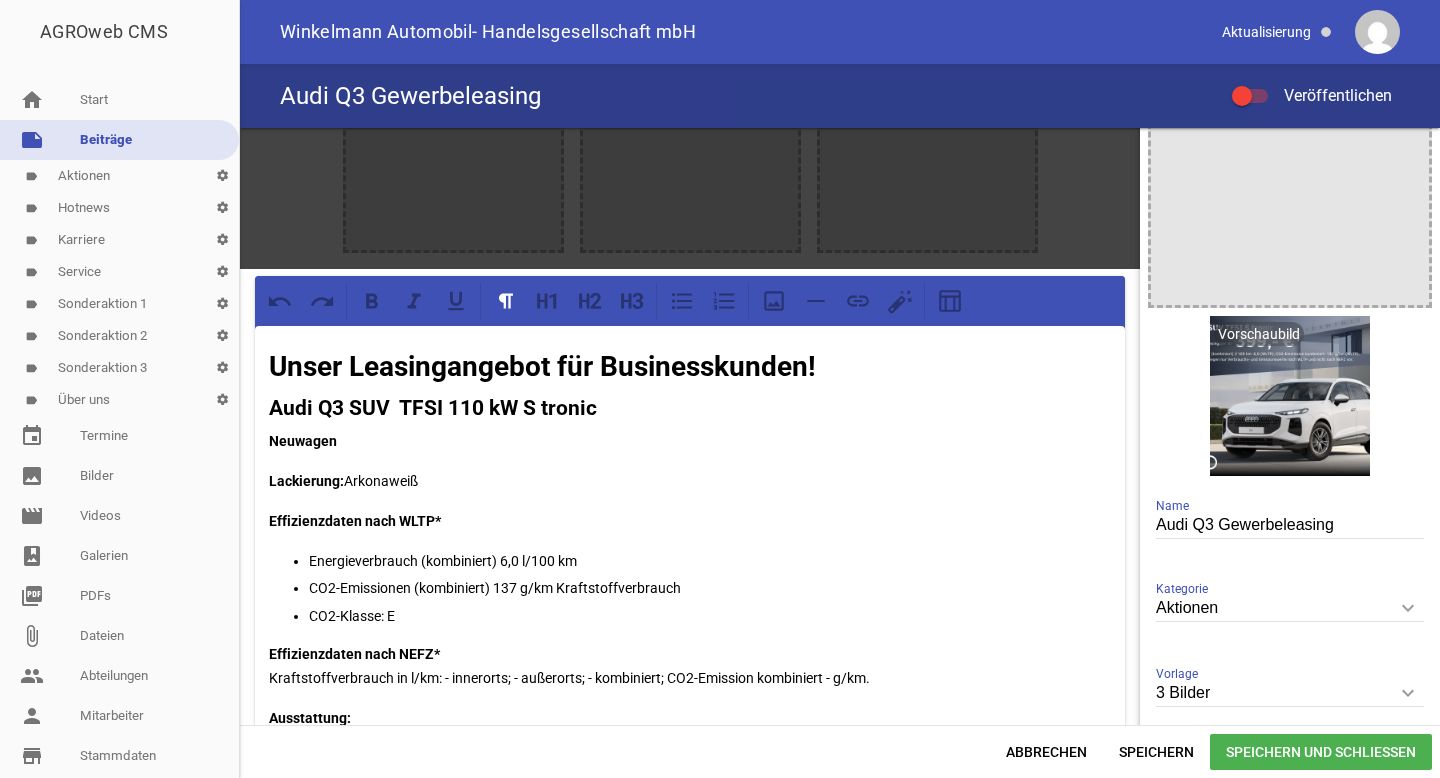 scroll, scrollTop: 100, scrollLeft: 0, axis: vertical 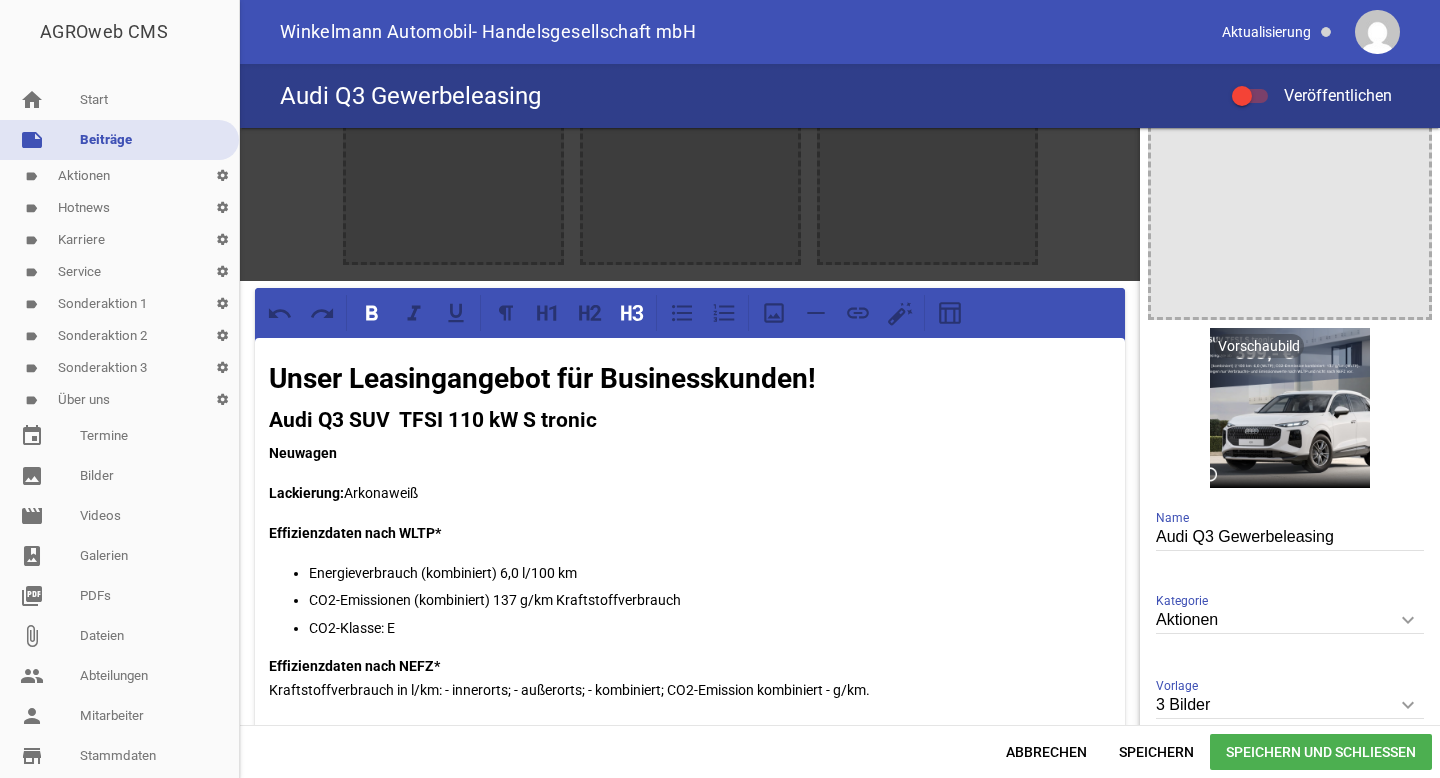click on "Audi Q3 SUV  TFSI 110 kW S tronic" at bounding box center [433, 420] 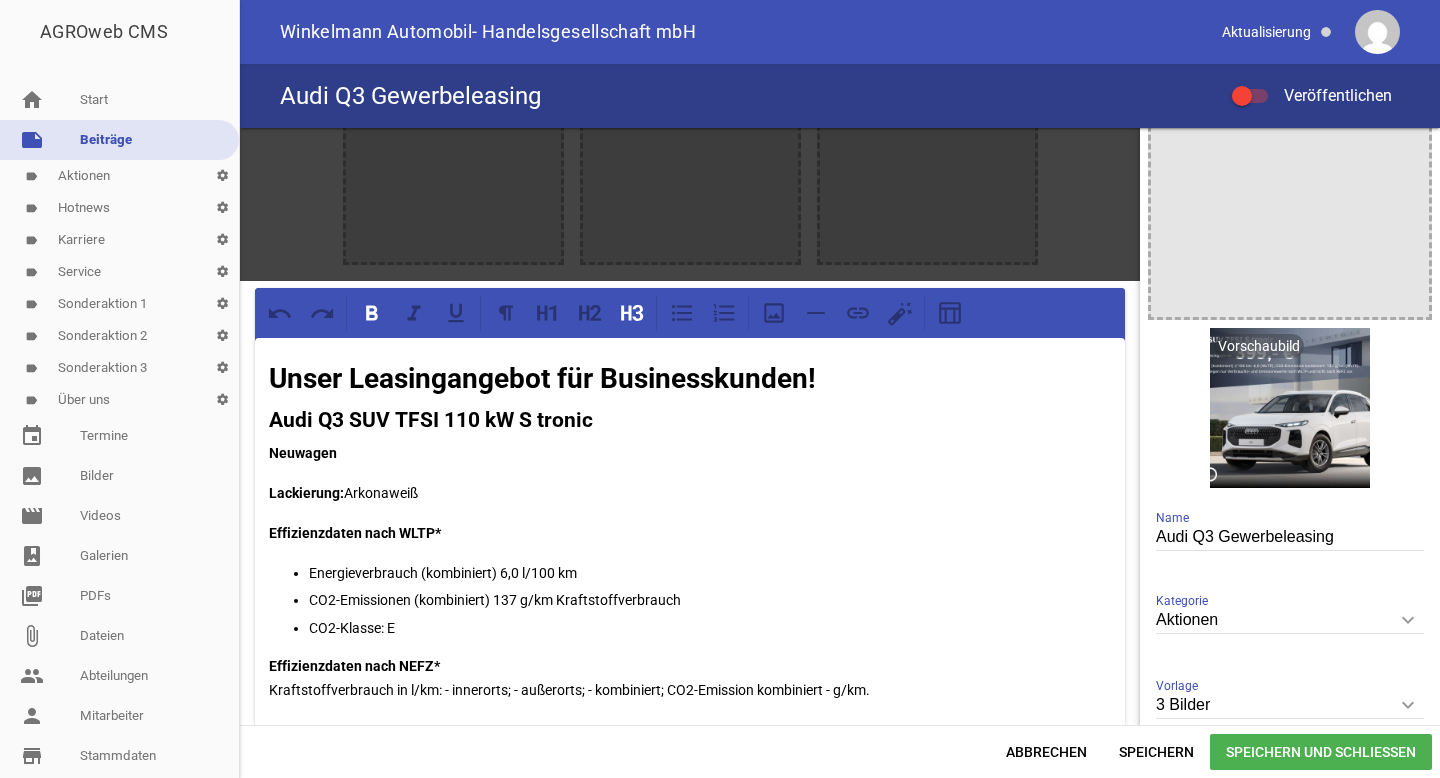 scroll, scrollTop: 0, scrollLeft: 0, axis: both 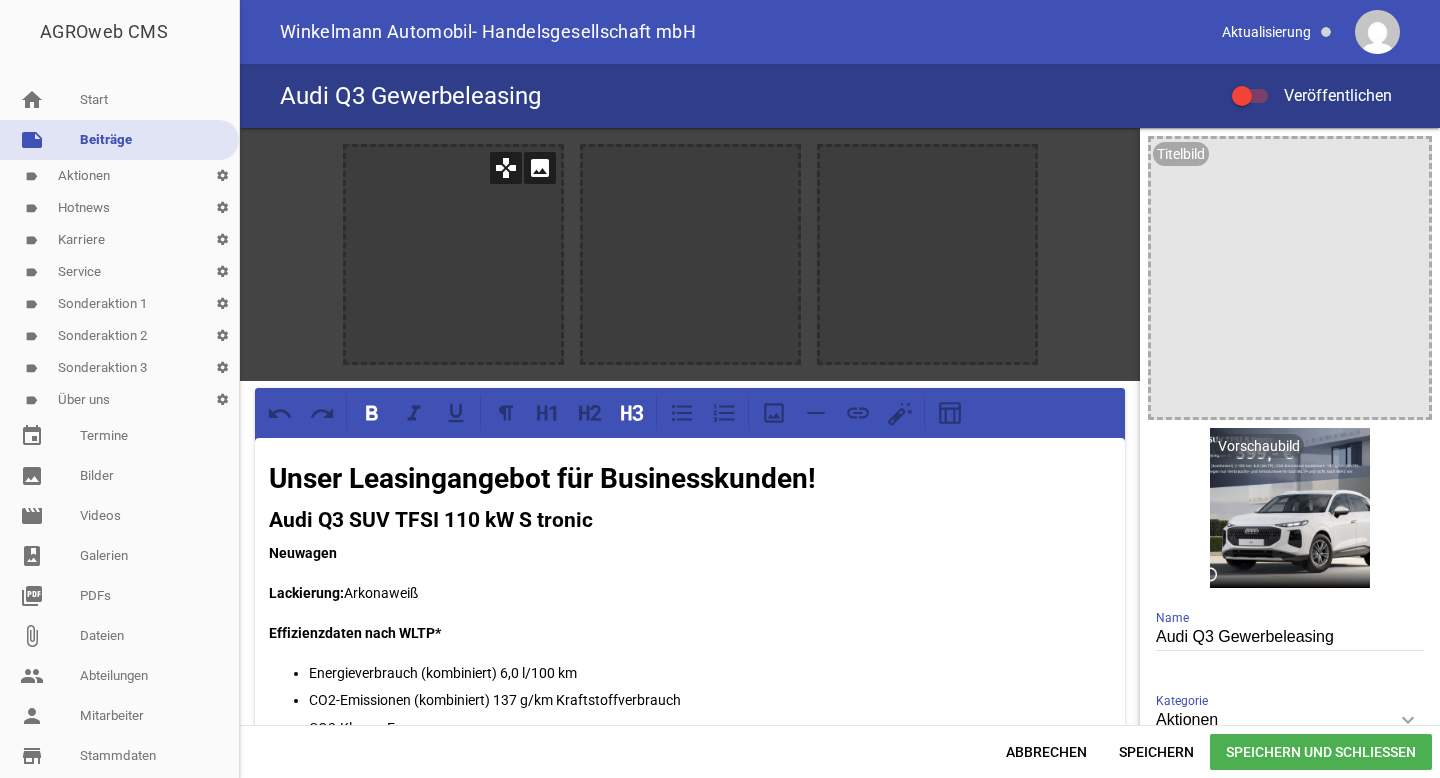 click on "image" at bounding box center [540, 168] 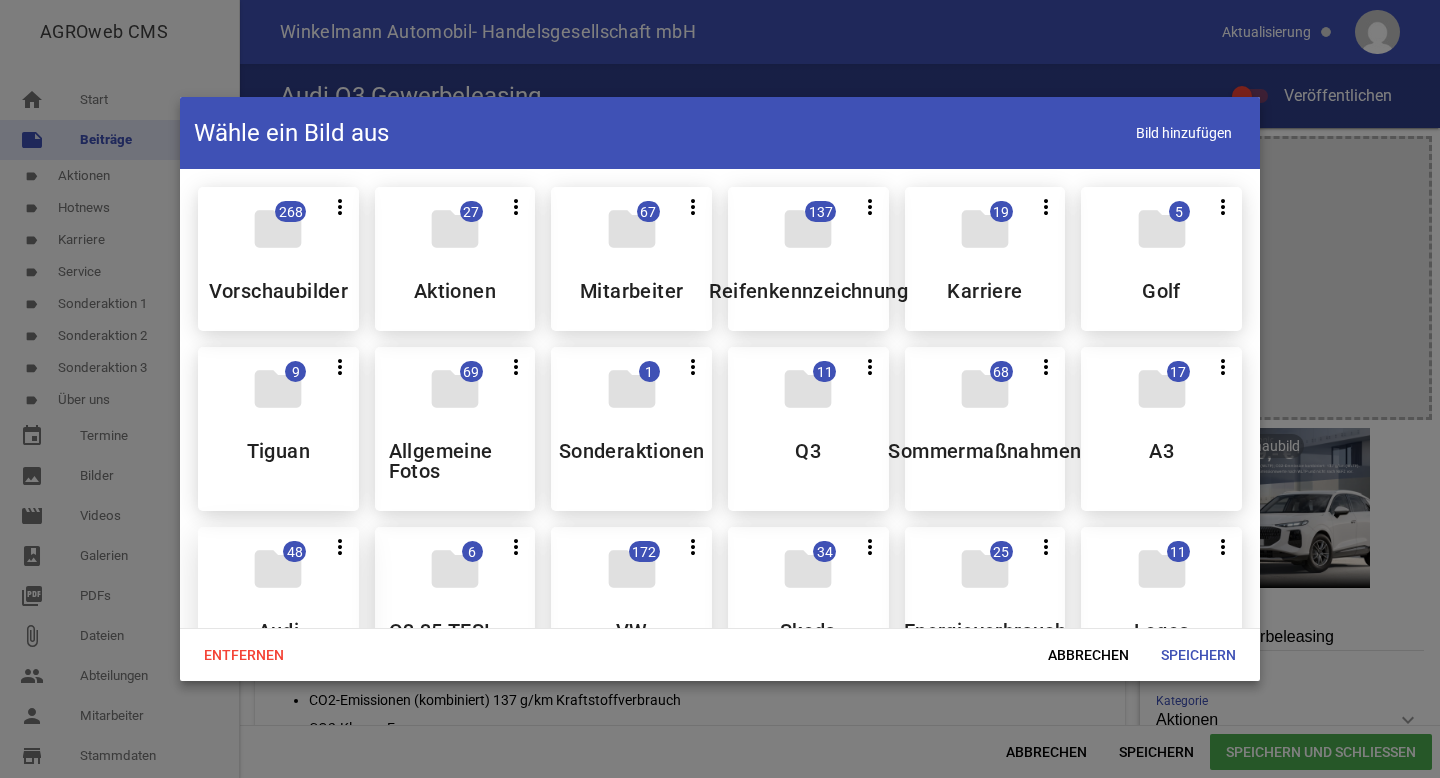 click on "folder" at bounding box center [278, 569] 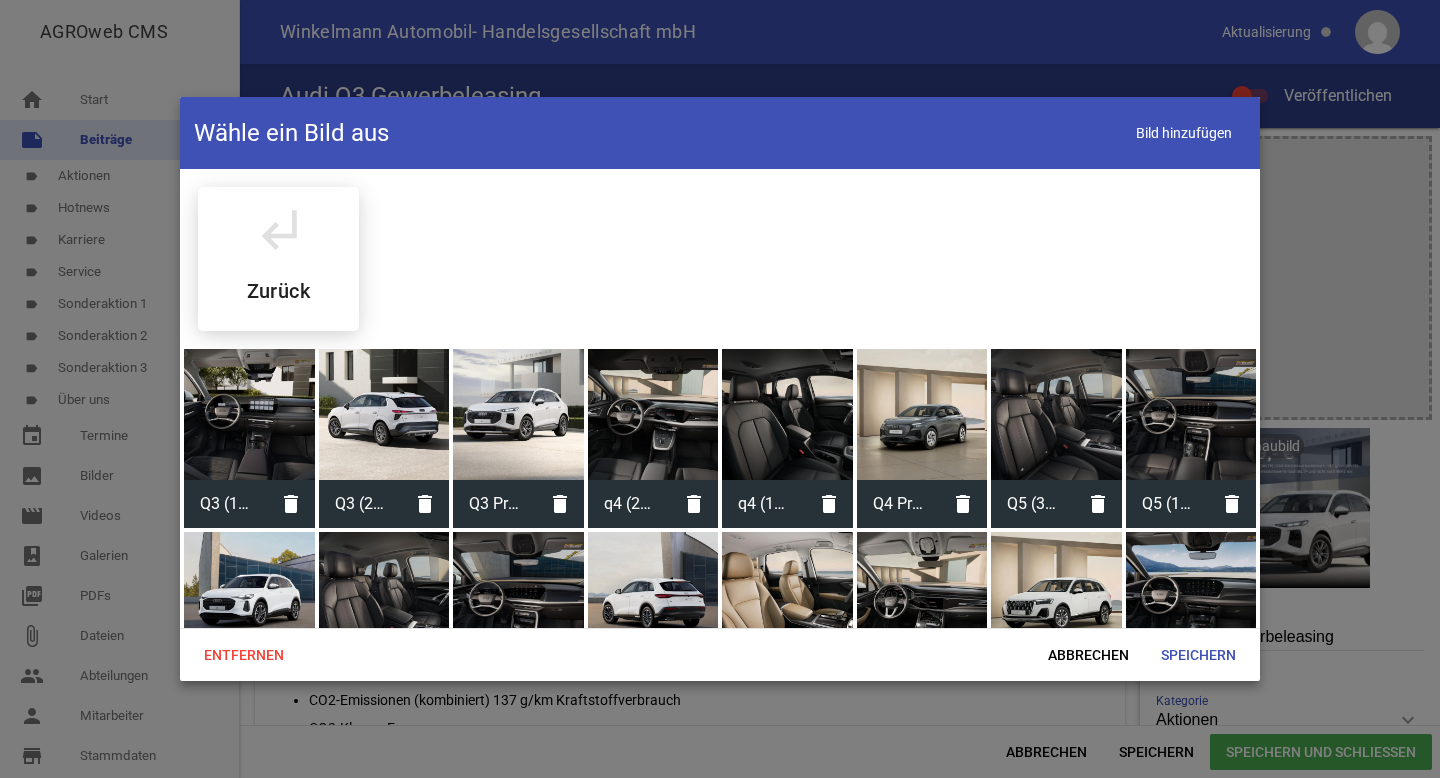 click at bounding box center [518, 414] 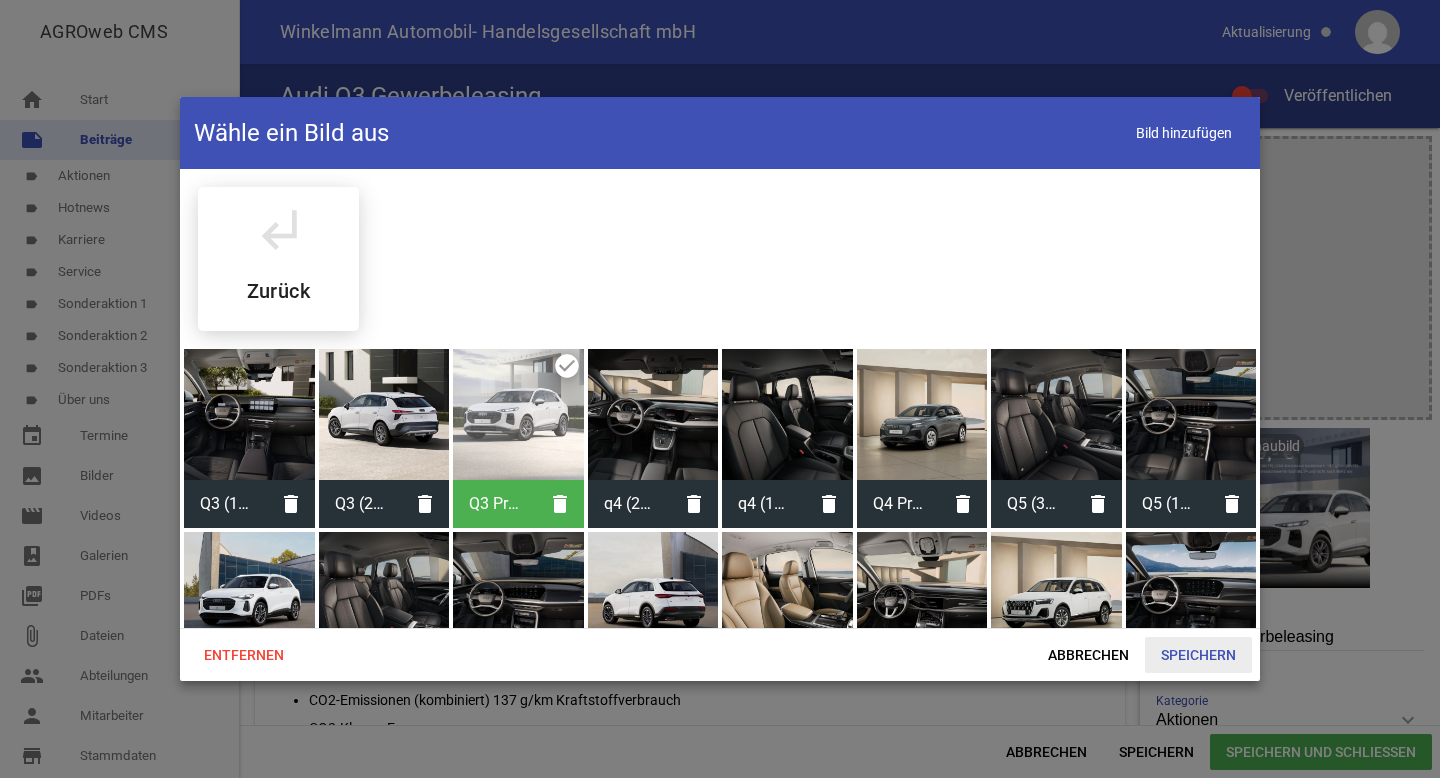 click on "Speichern" at bounding box center [1198, 655] 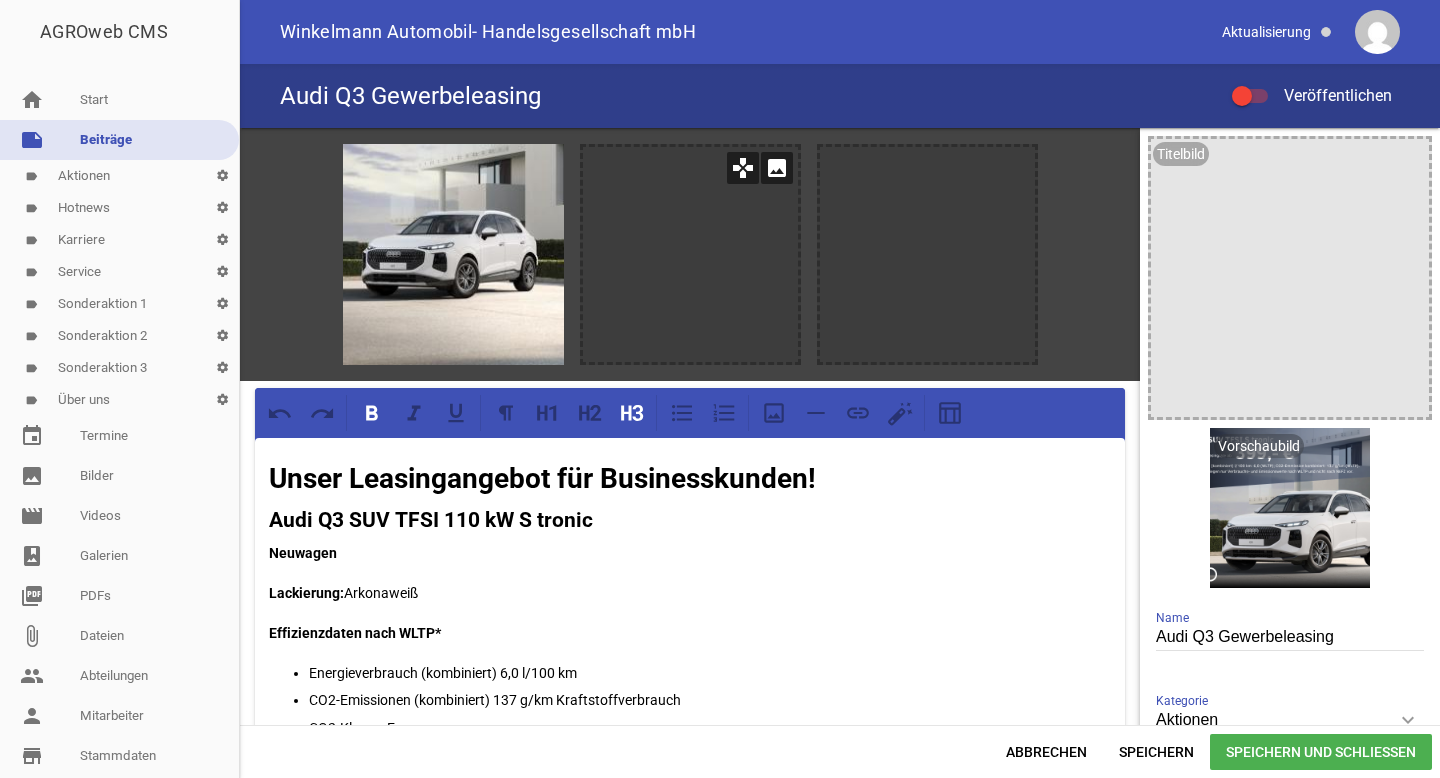 click on "image" at bounding box center [777, 168] 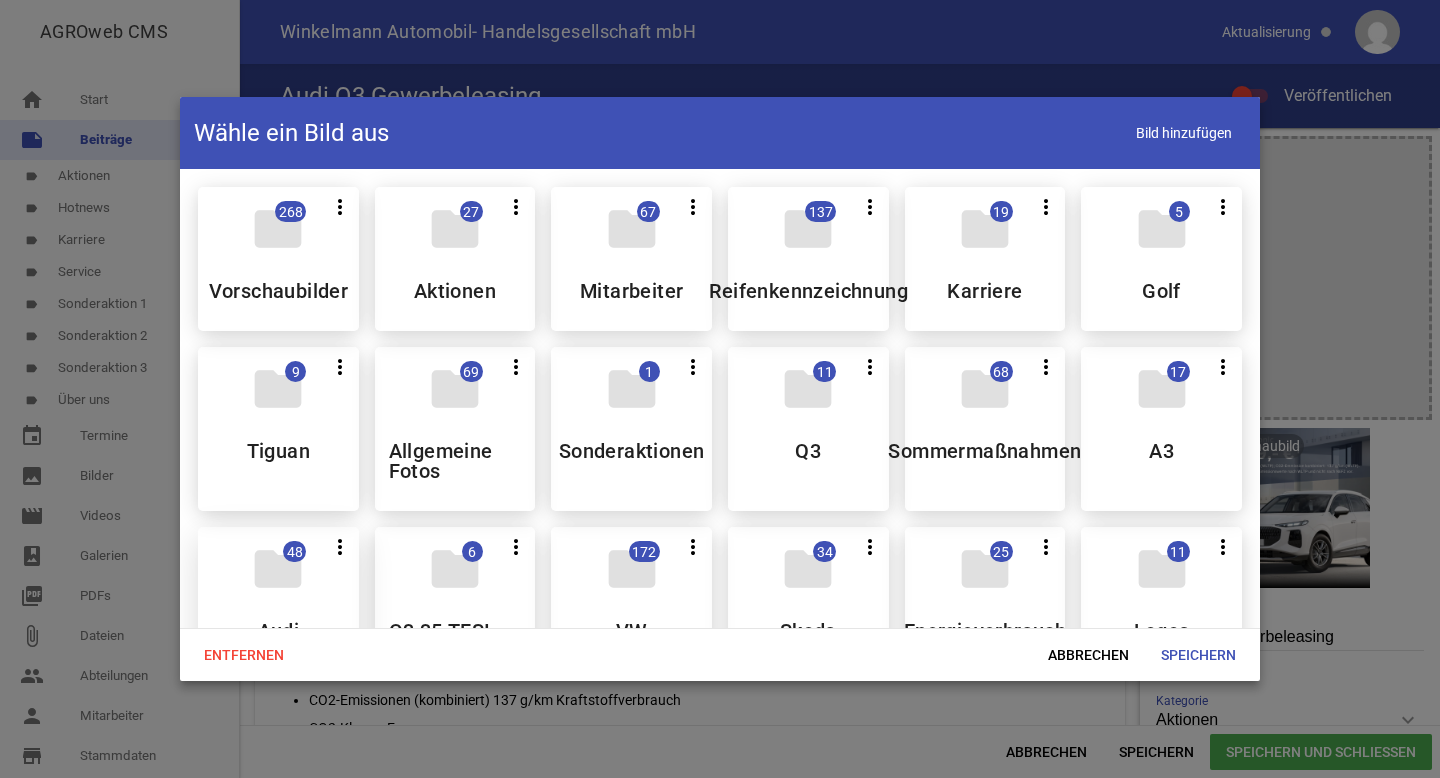 click on "folder   48   more_vert     Teilen   Bearbeiten   Löschen   Audi" at bounding box center (278, 609) 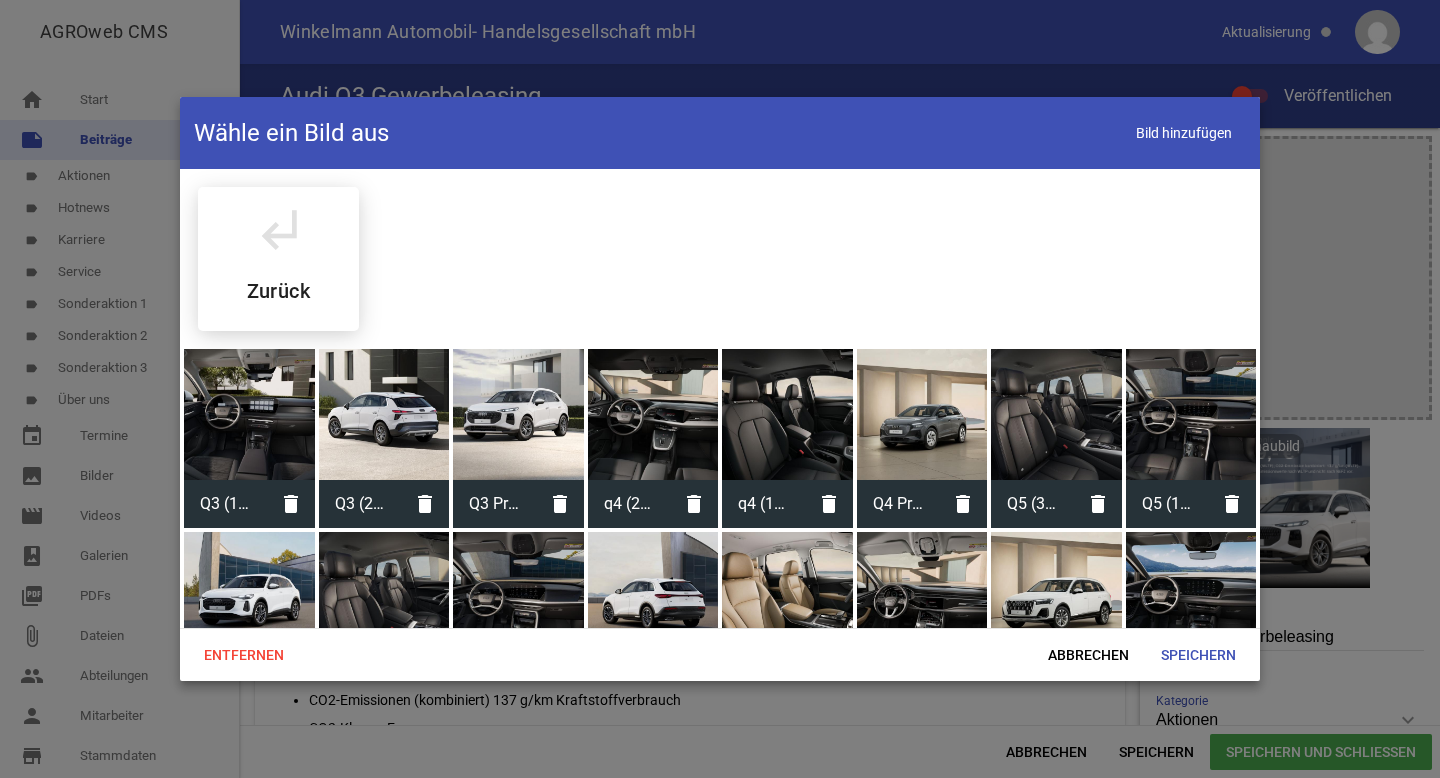 click at bounding box center (249, 414) 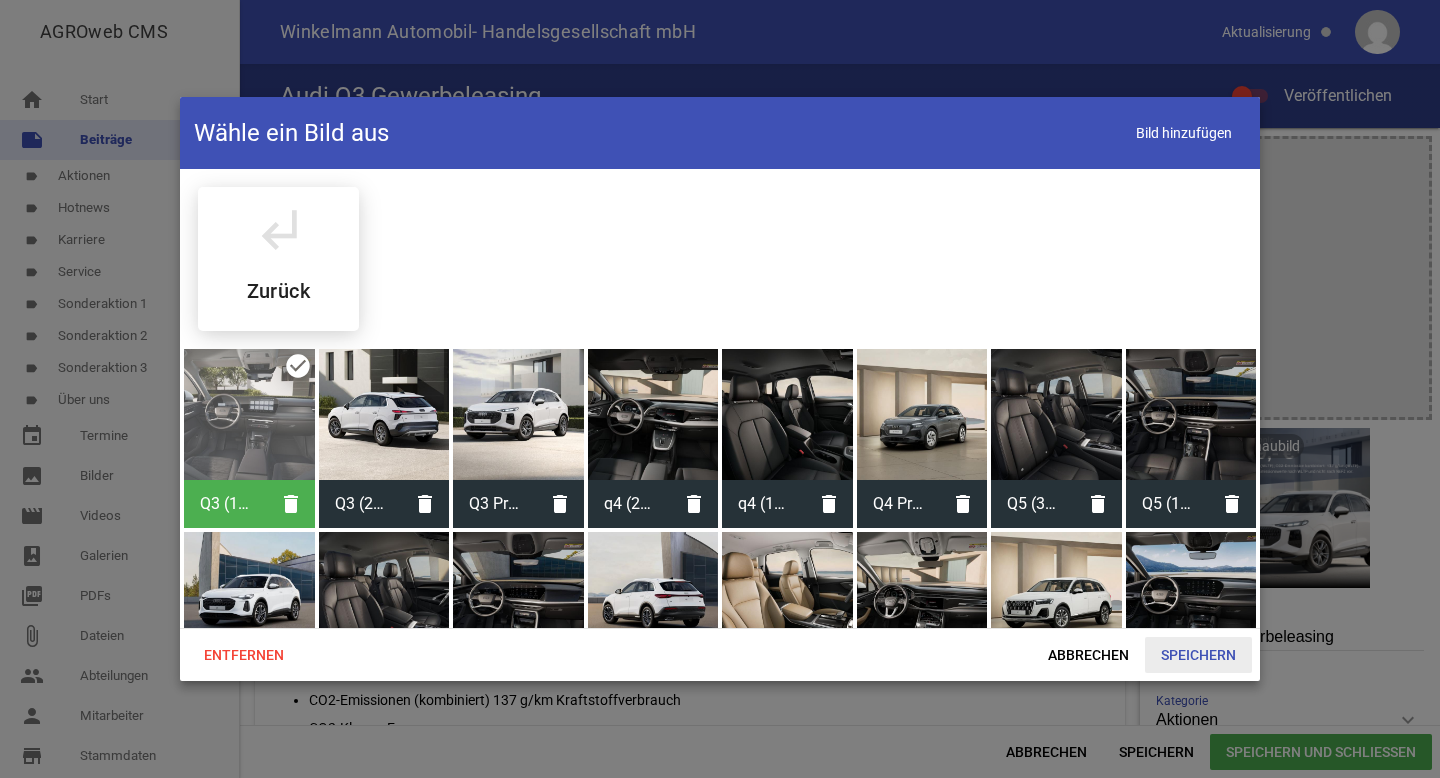 click on "Speichern" at bounding box center (1198, 655) 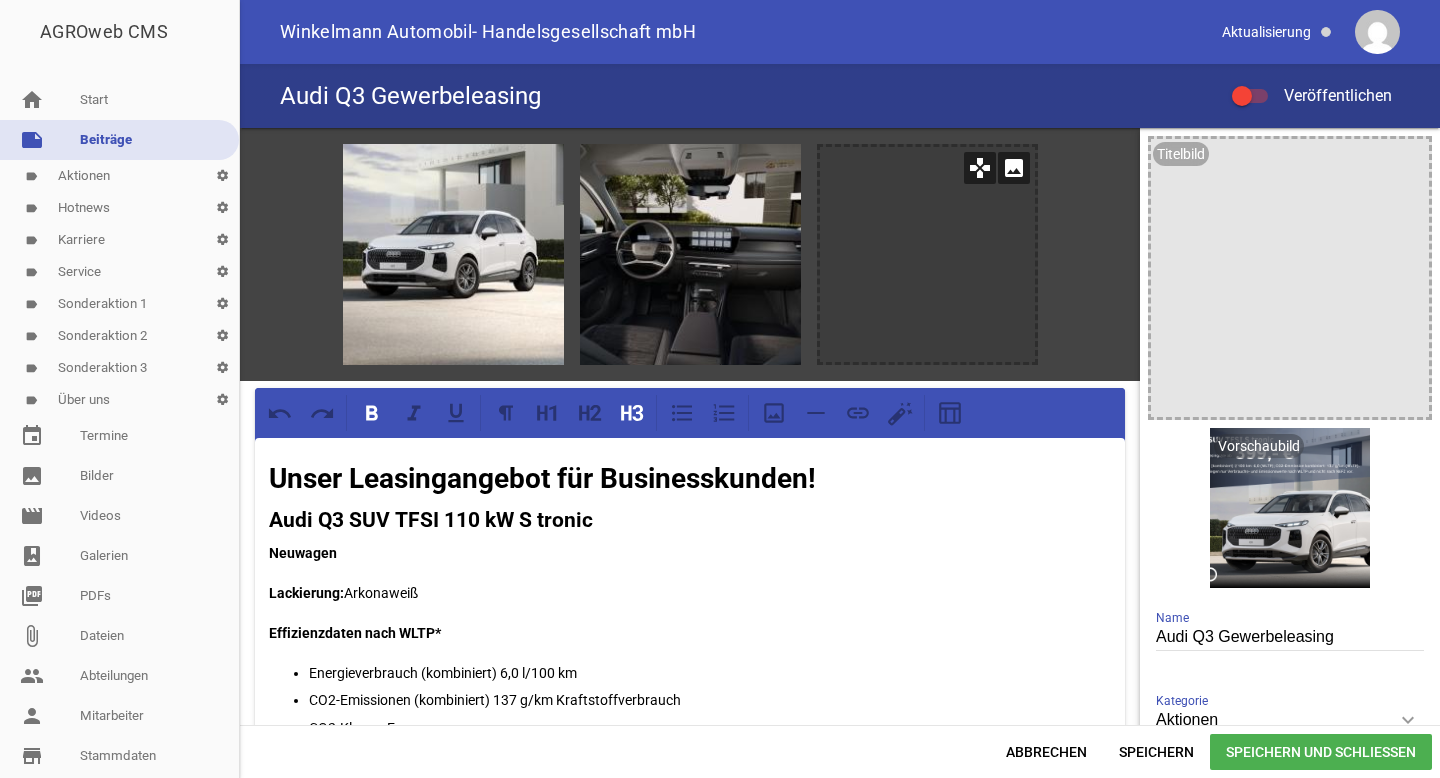 click on "image" at bounding box center [1014, 168] 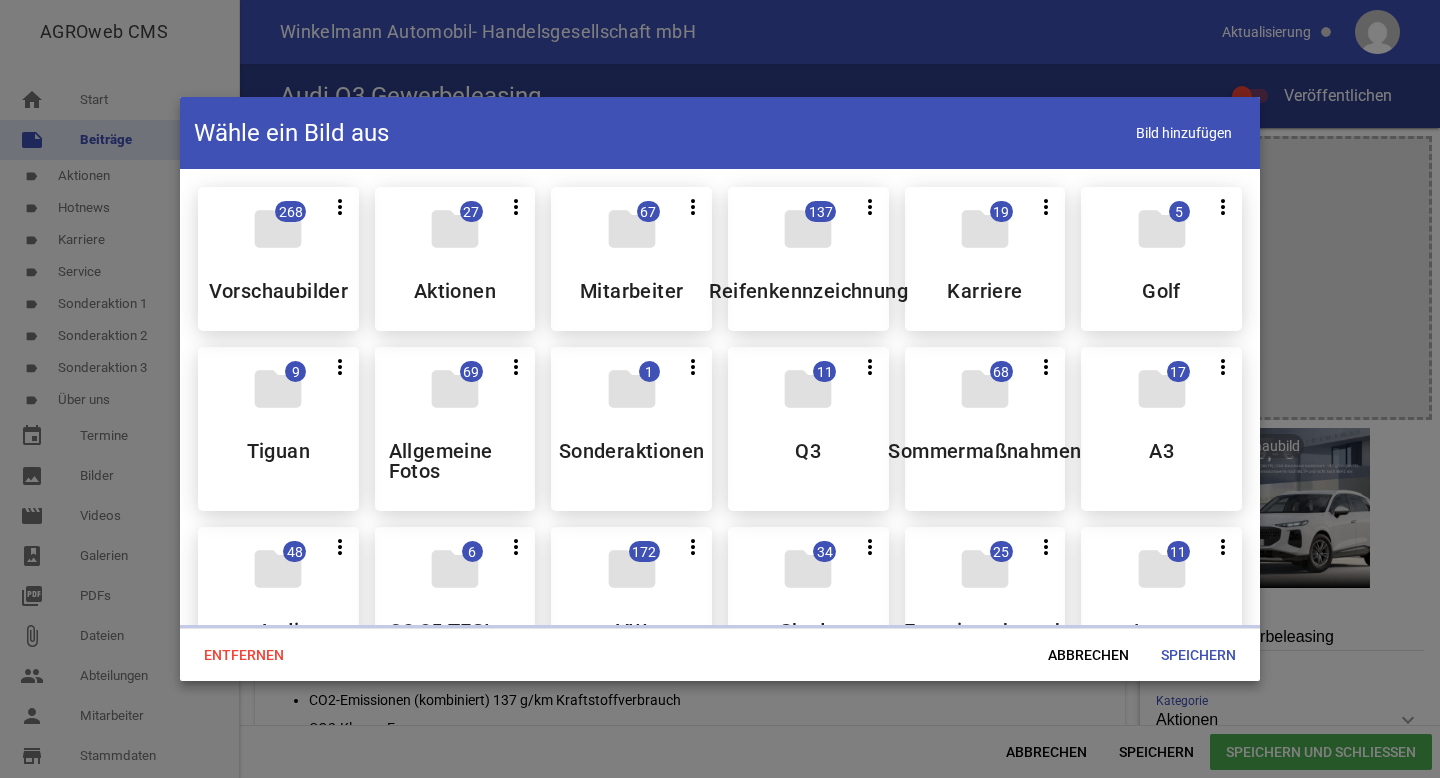 click on "folder   48   more_vert     Teilen   Bearbeiten   Löschen   Audi" at bounding box center [278, 609] 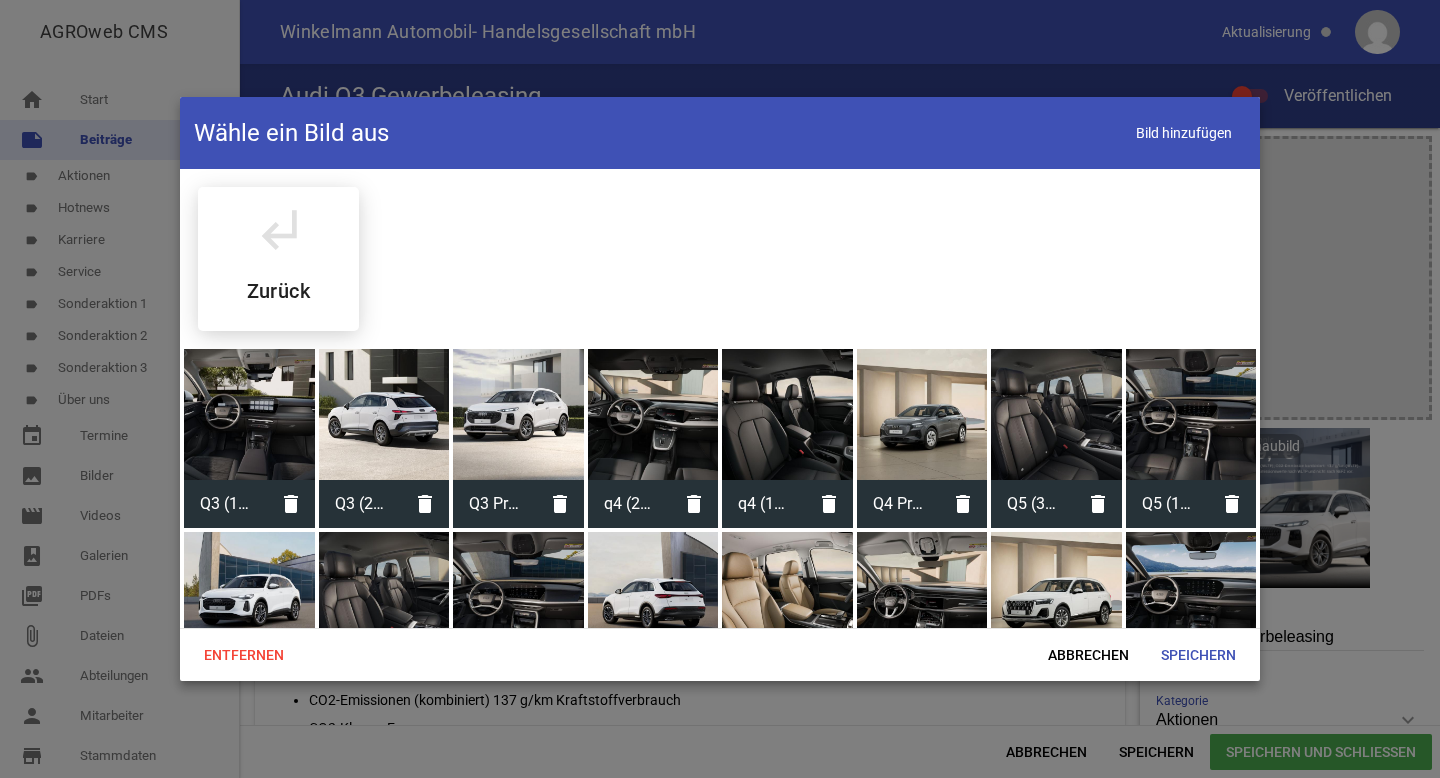 click at bounding box center (384, 414) 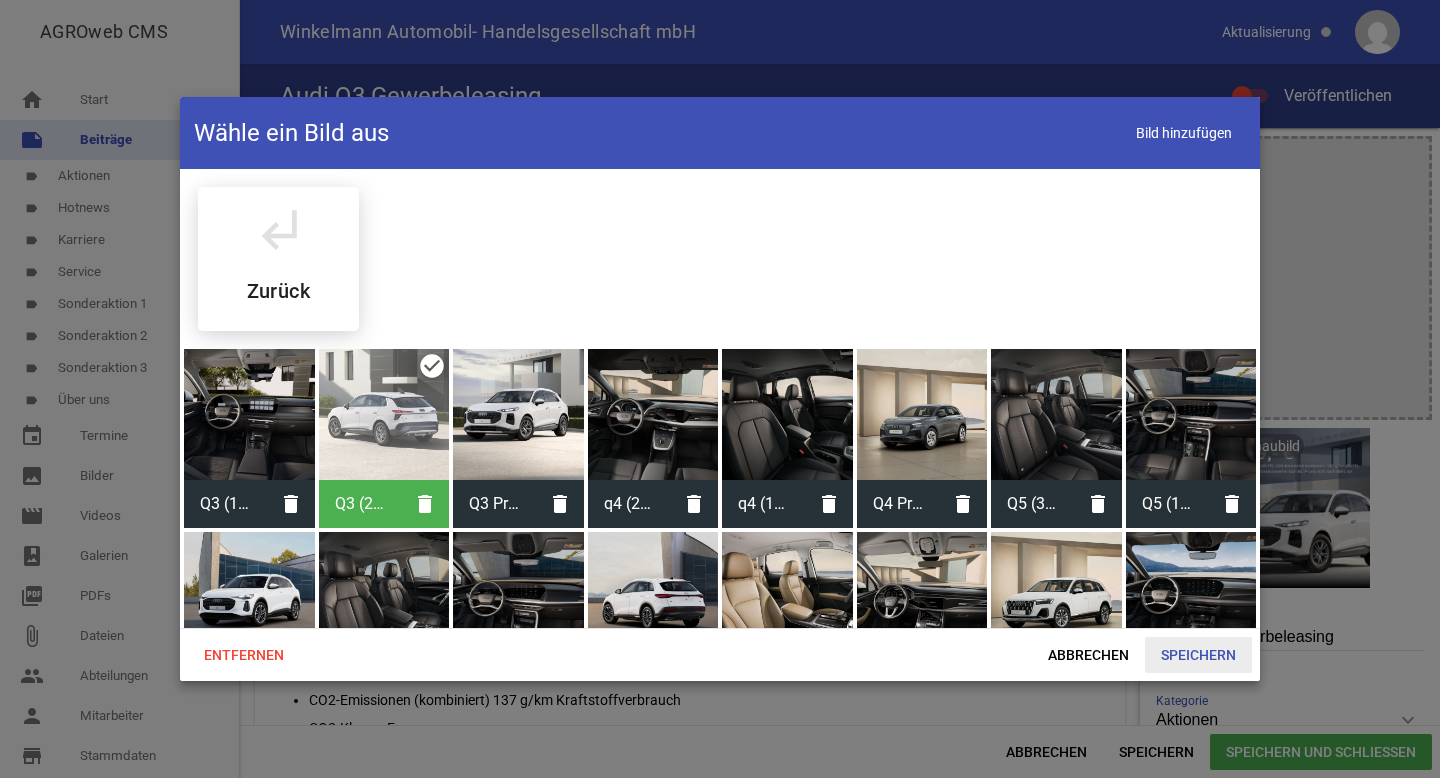click on "Speichern" at bounding box center (1198, 655) 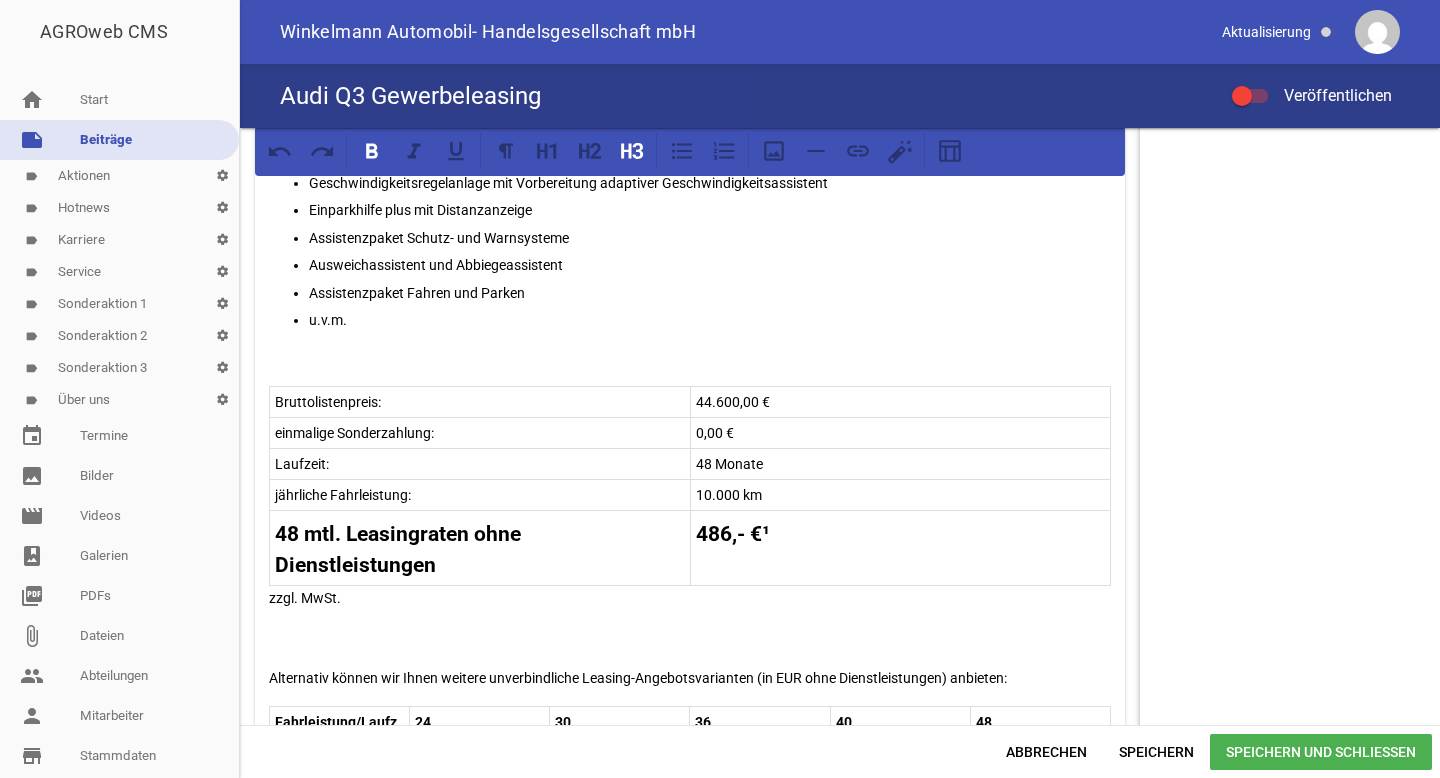 click on "48 mtl. Leasingraten ohne Dienstleistungen 486,- €¹" at bounding box center (690, 548) 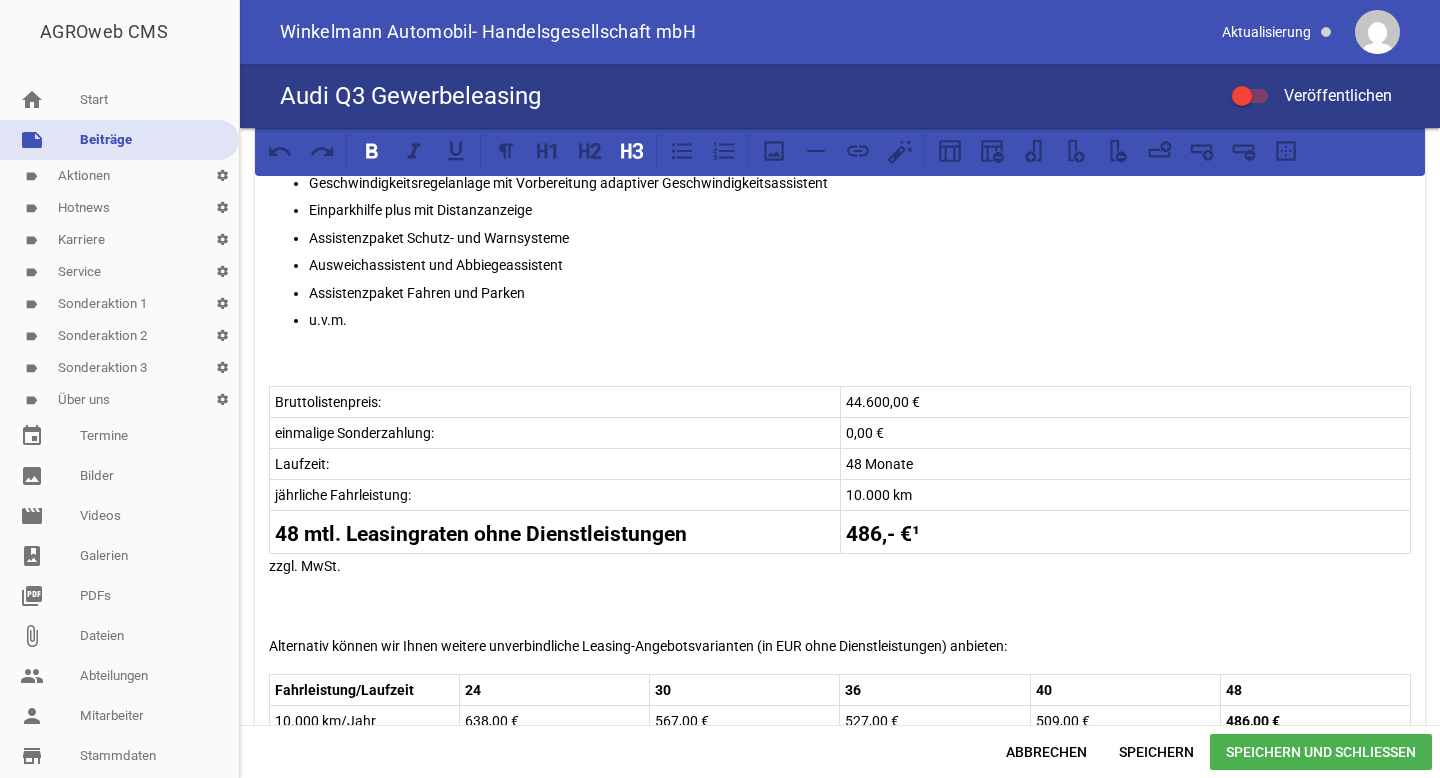 click on "486,- €¹" at bounding box center (883, 534) 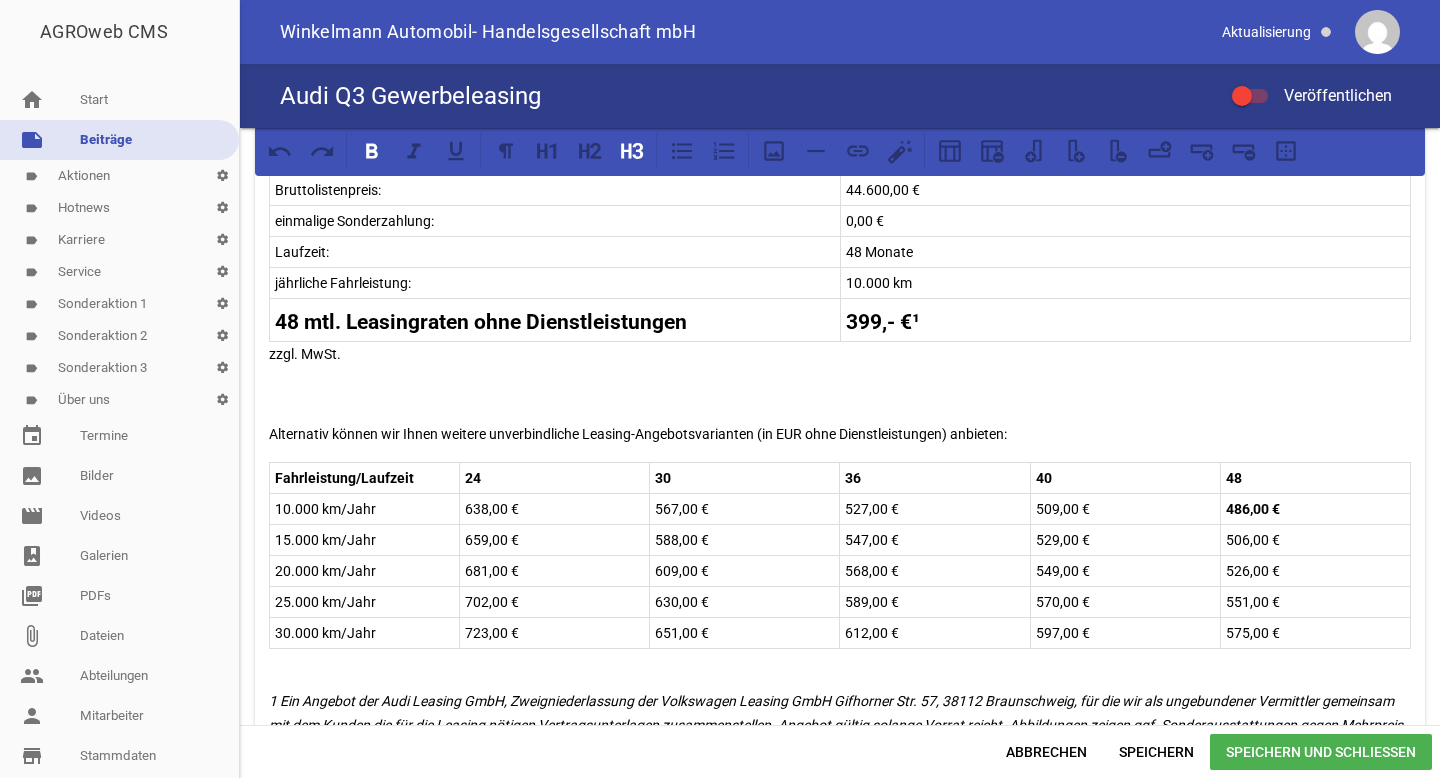scroll, scrollTop: 1306, scrollLeft: 0, axis: vertical 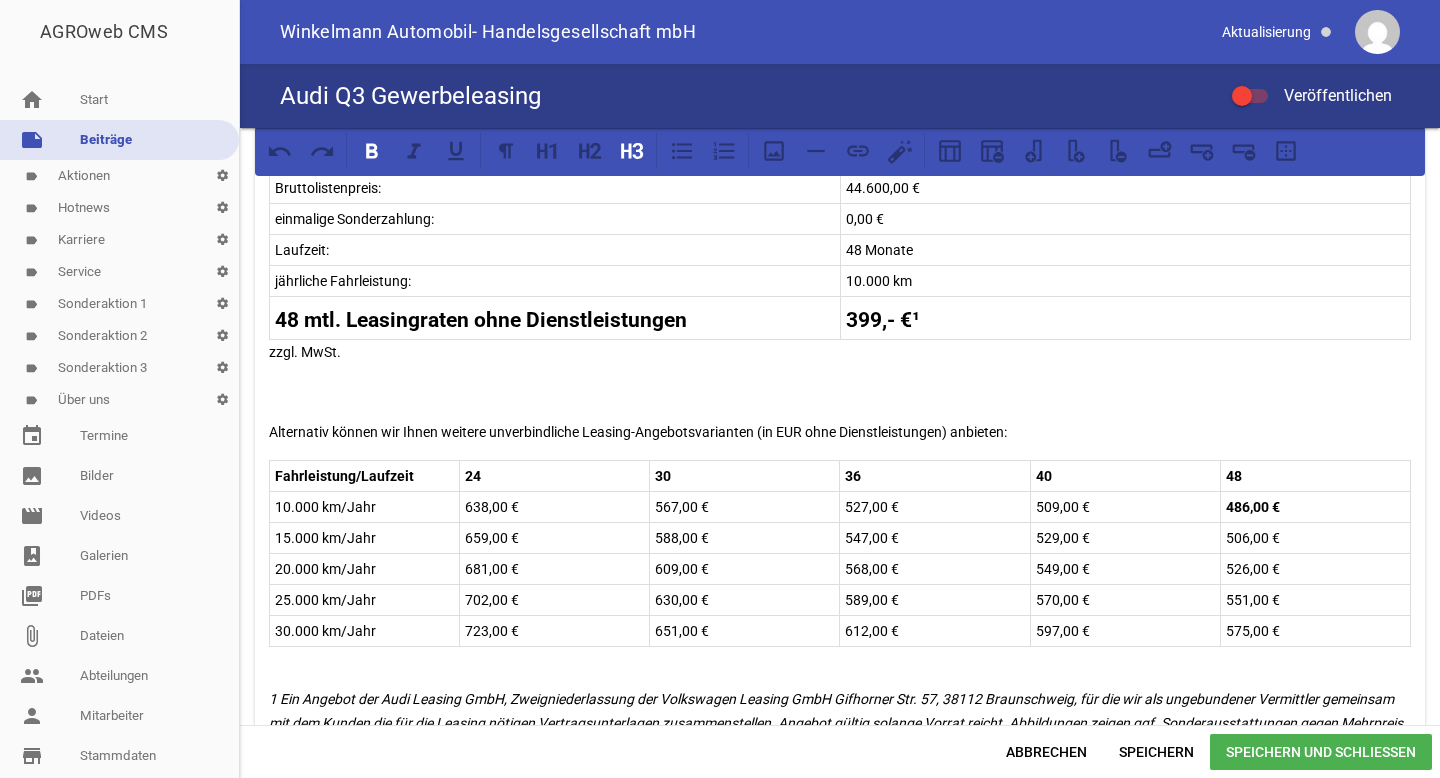 click on "638,00 €" at bounding box center (554, 507) 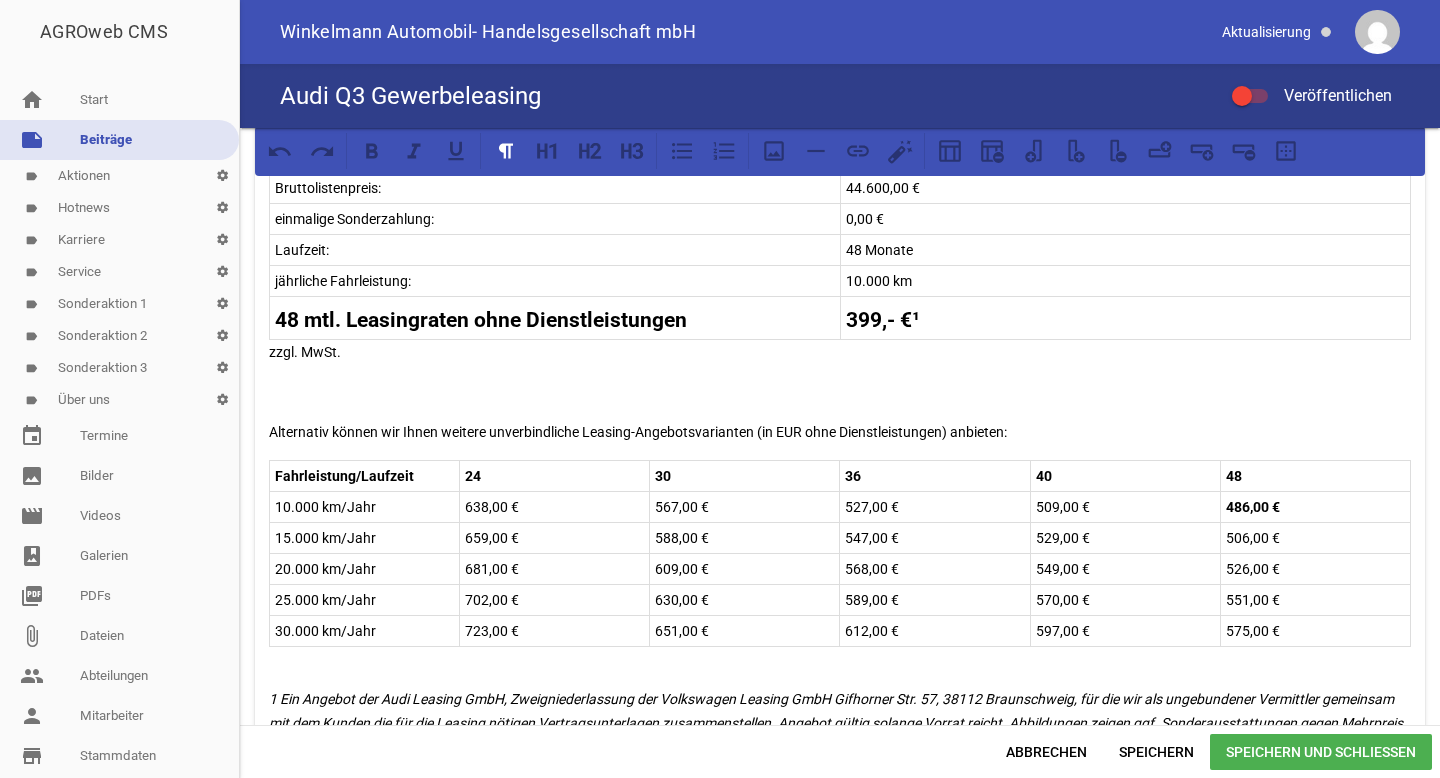 click on "575,00 €" at bounding box center [1315, 631] 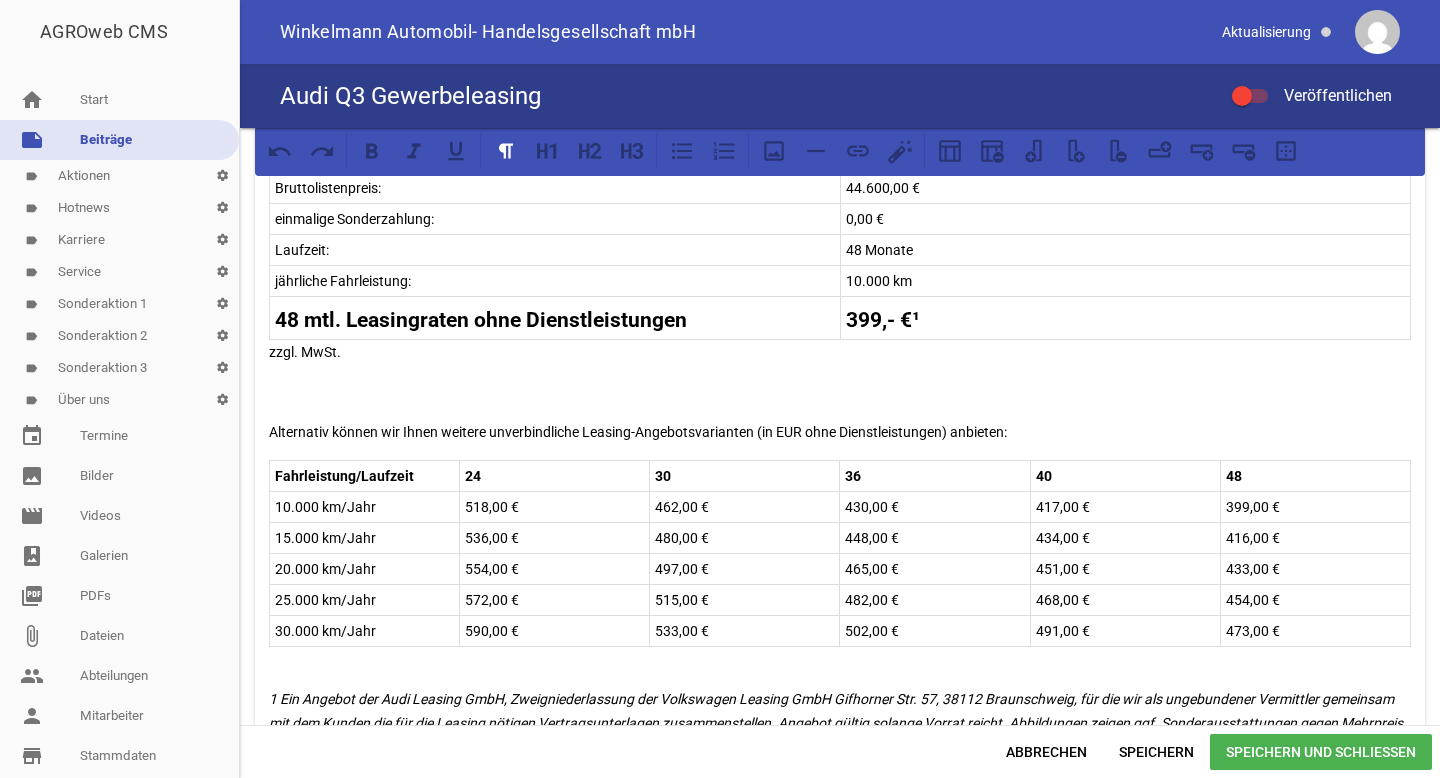 click on "515,00 €" at bounding box center (744, 600) 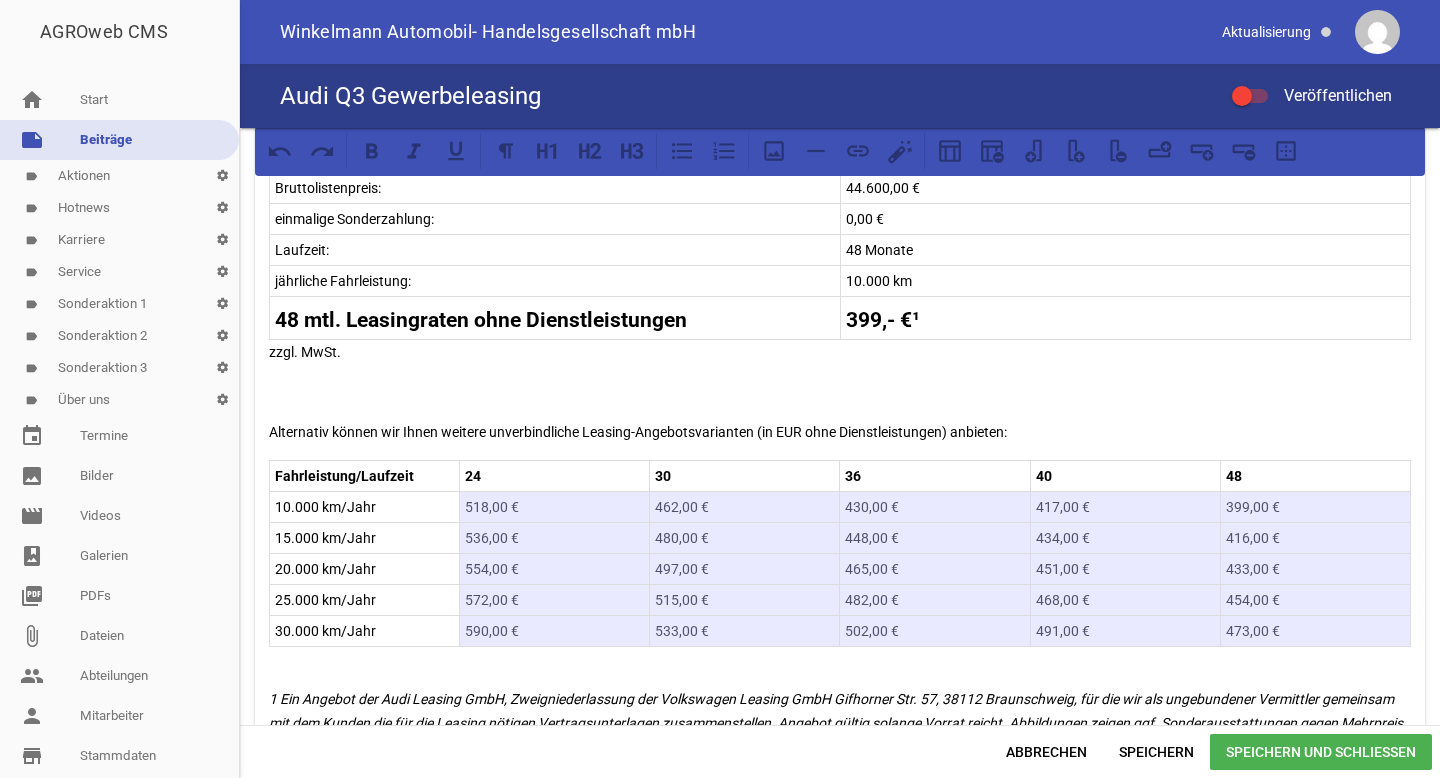 click on "473,00 €" at bounding box center [1315, 631] 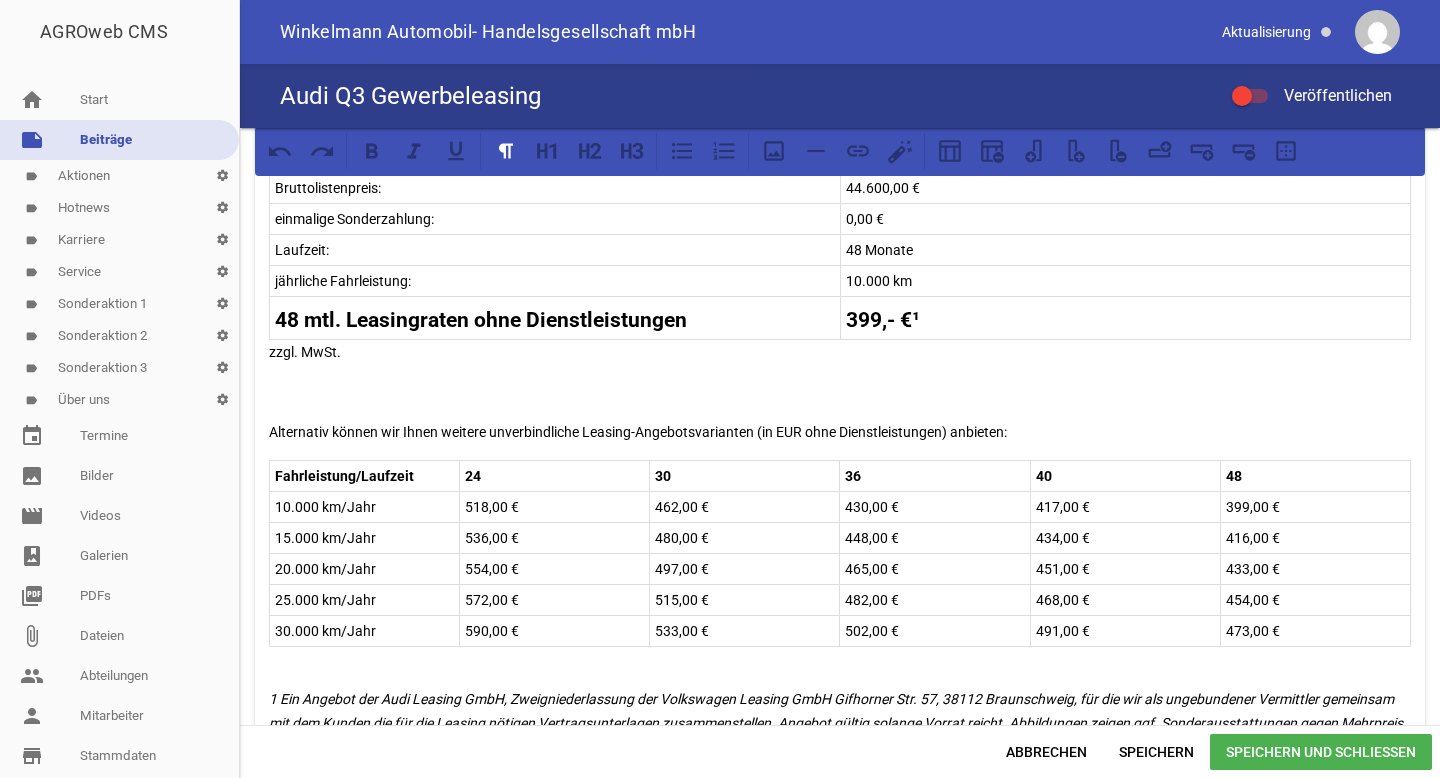 click on "473,00 €" at bounding box center (1315, 631) 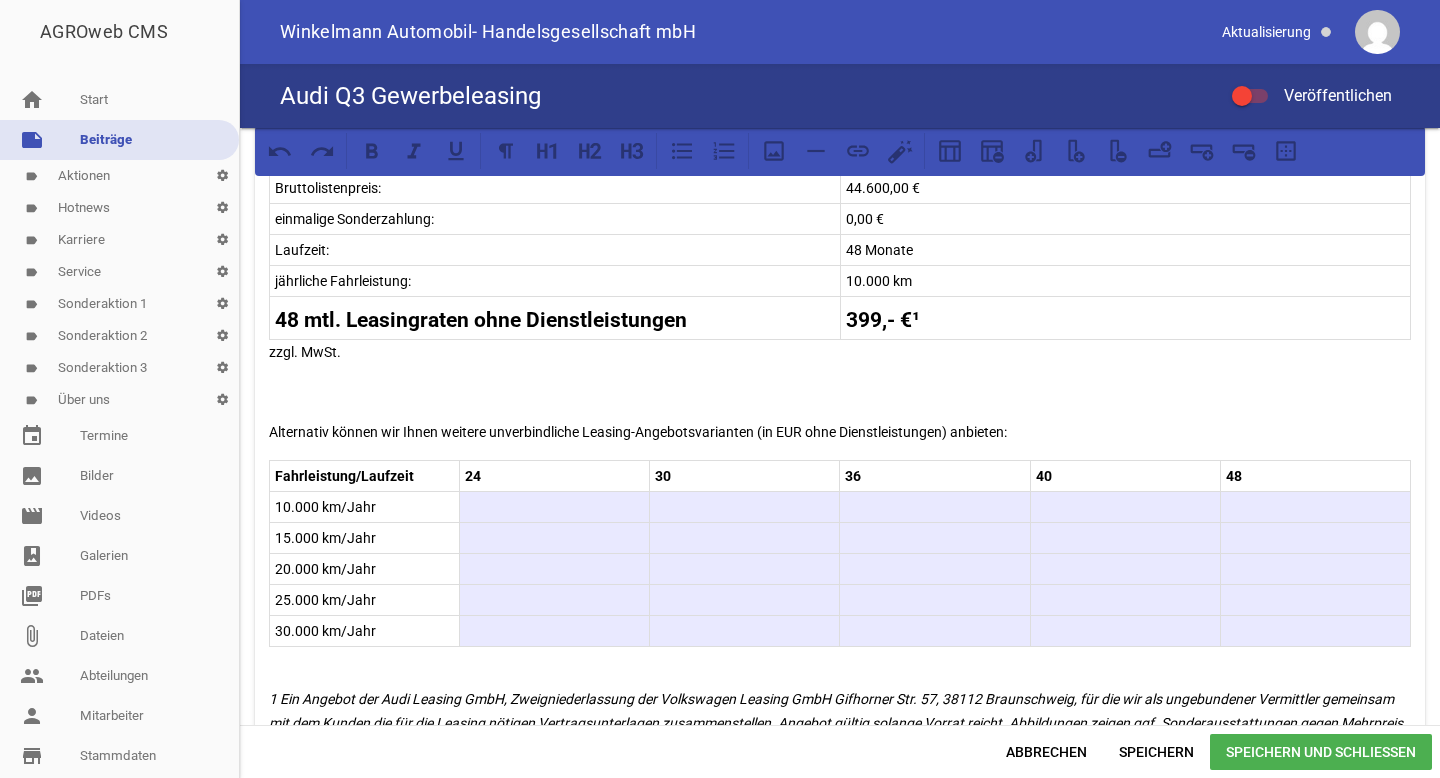 click at bounding box center [934, 600] 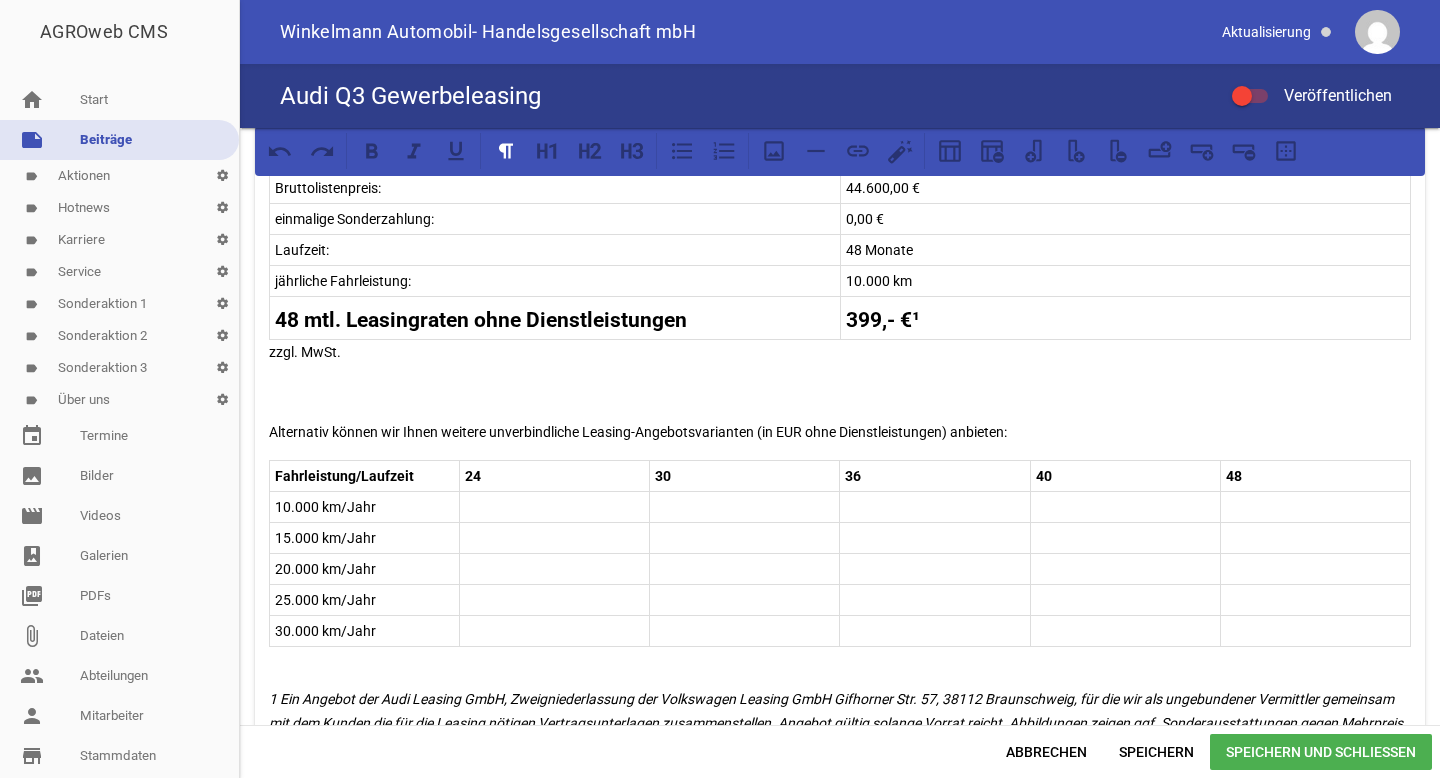 click at bounding box center (554, 507) 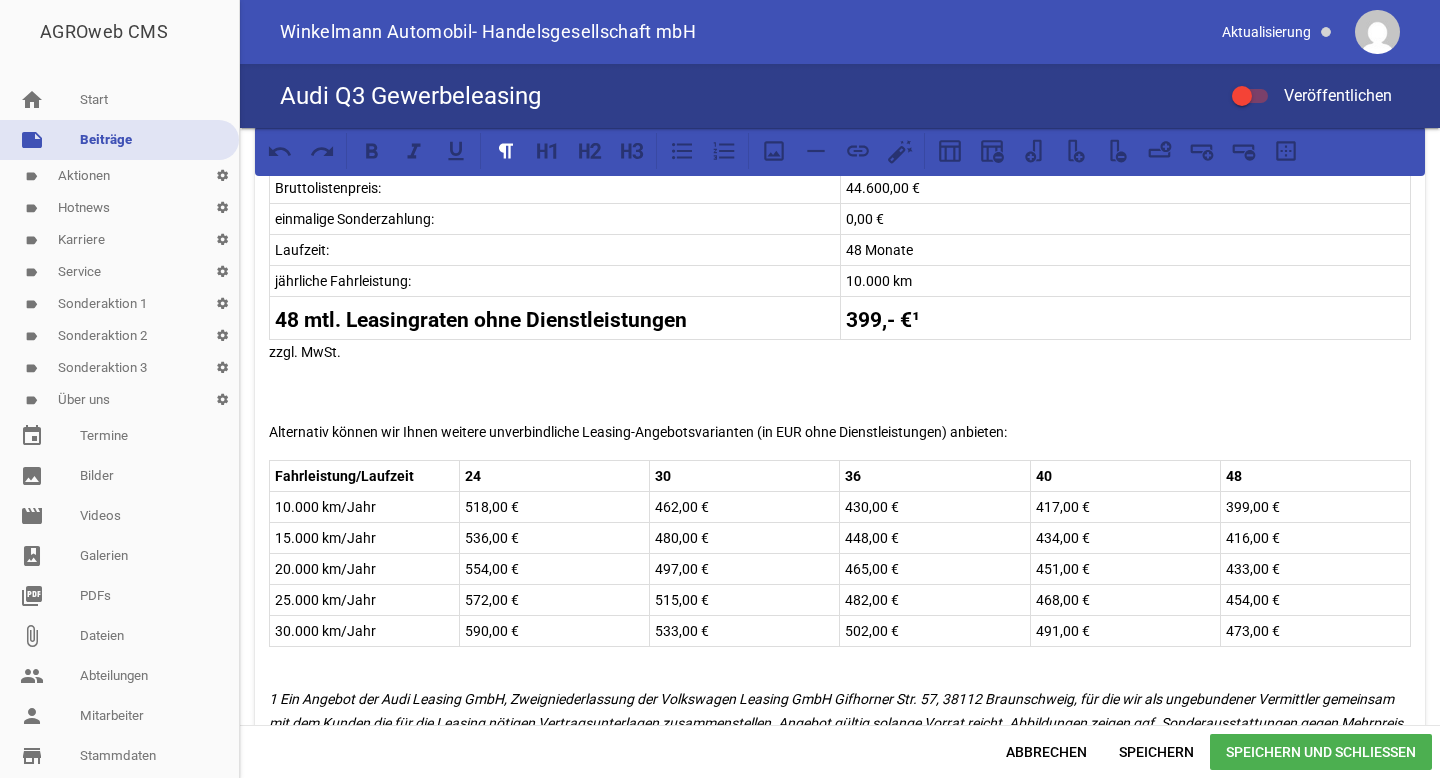 click on "399,00 €" at bounding box center (1315, 507) 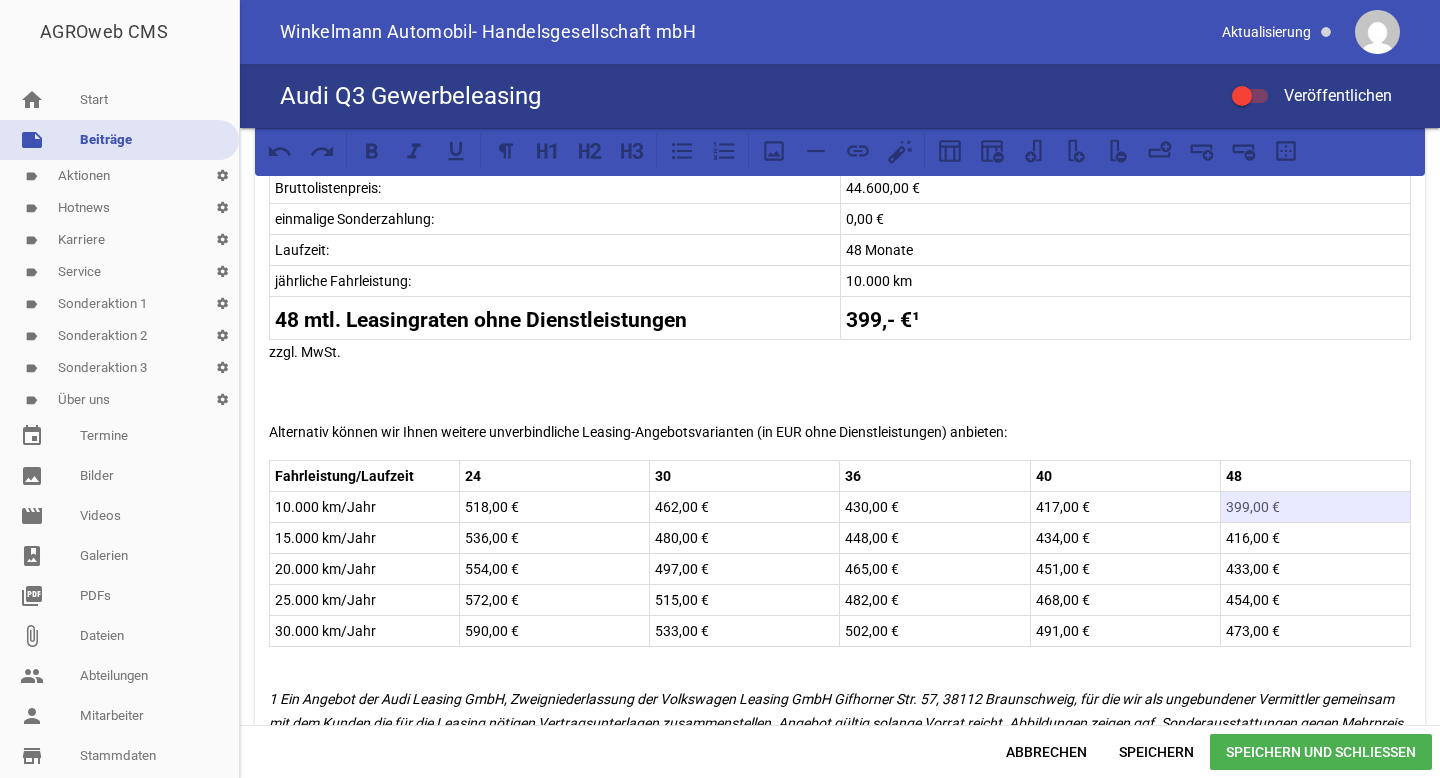click on "399,00 €" at bounding box center (1315, 507) 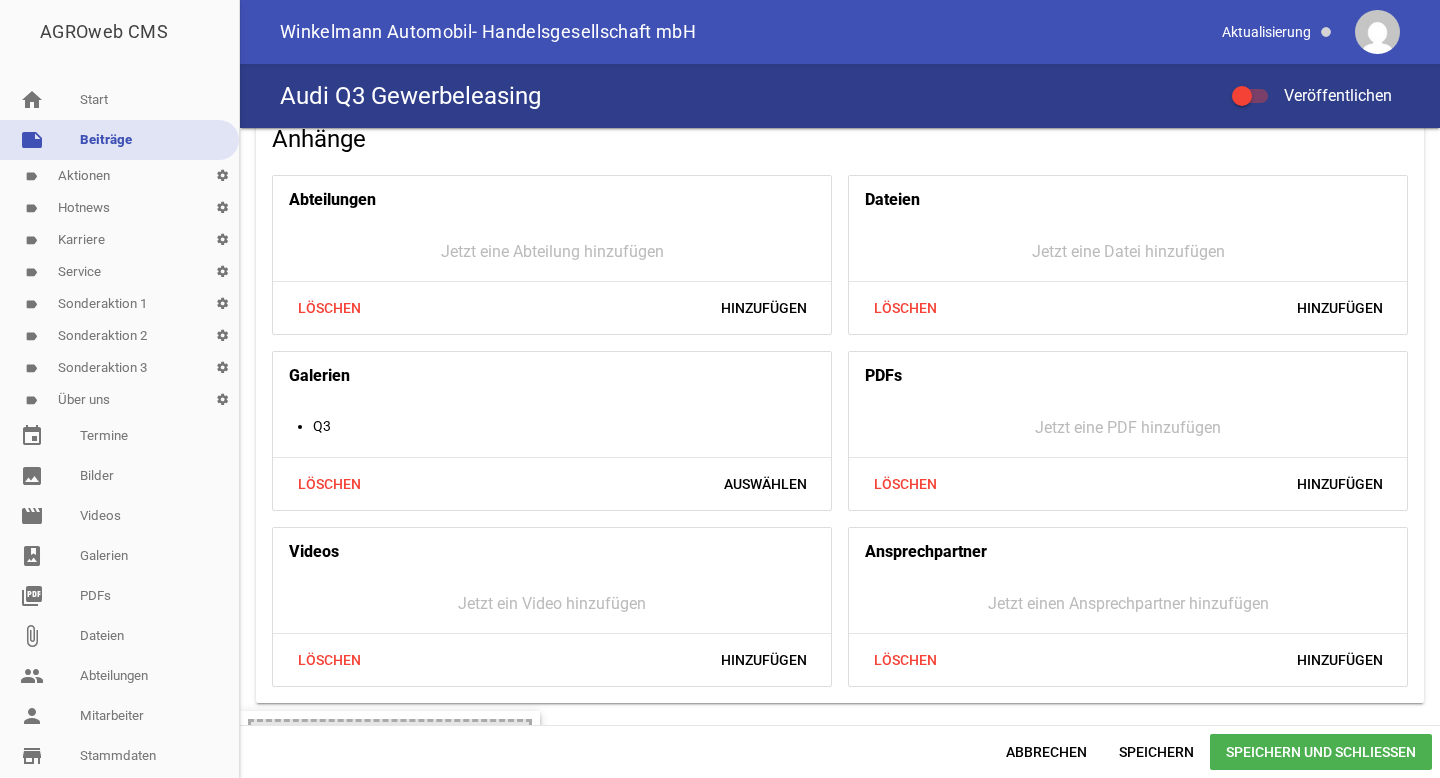 scroll, scrollTop: 2271, scrollLeft: 0, axis: vertical 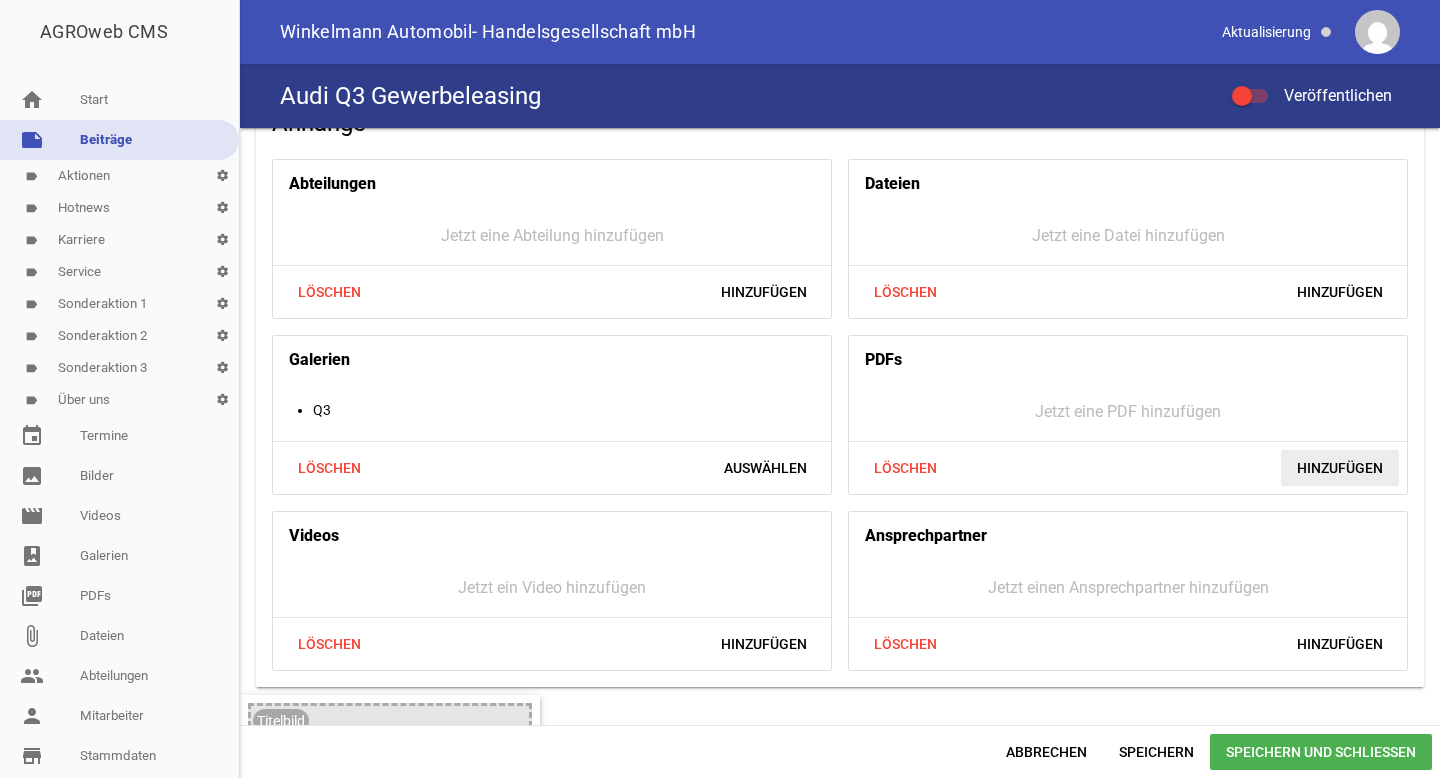 click on "Hinzufügen" at bounding box center [1340, 468] 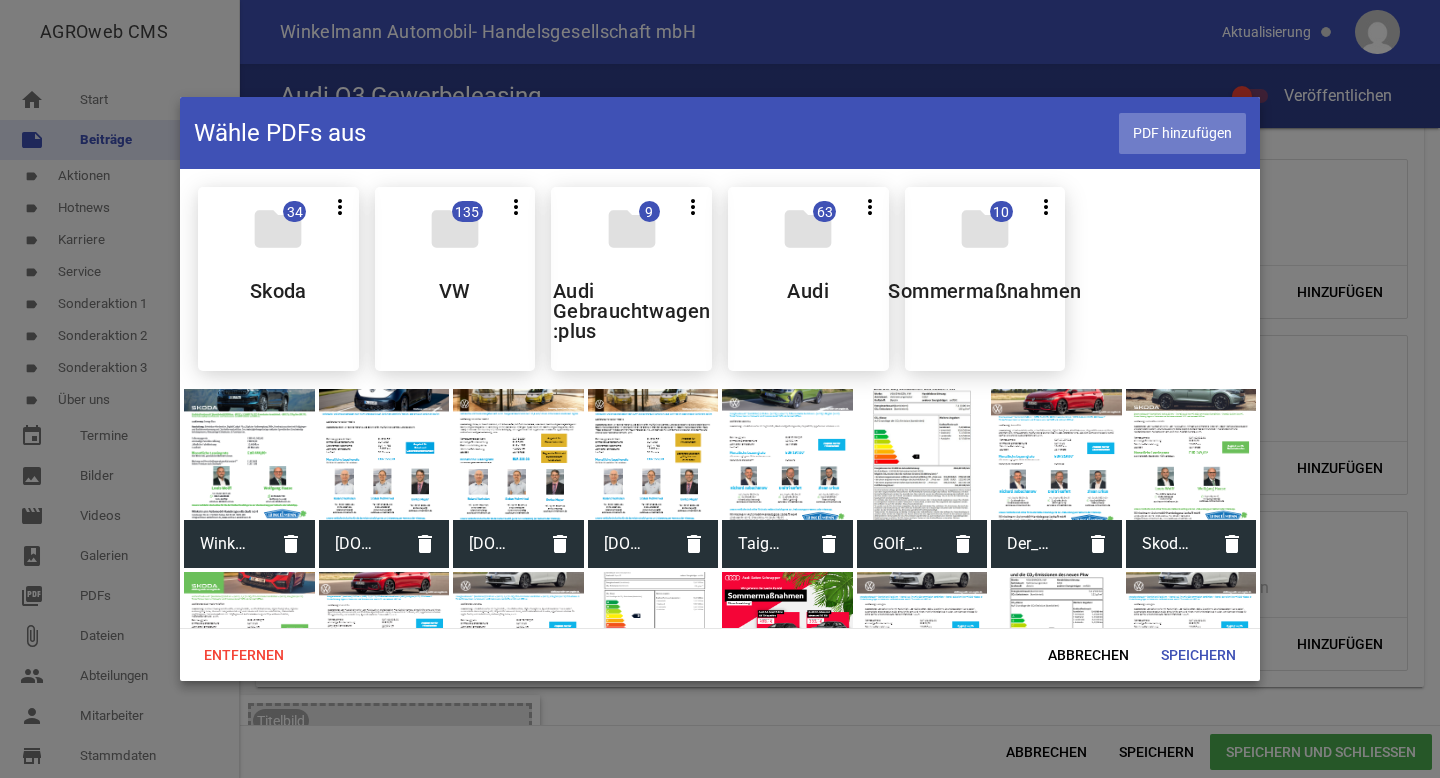 click on "PDF hinzufügen" at bounding box center [1182, 133] 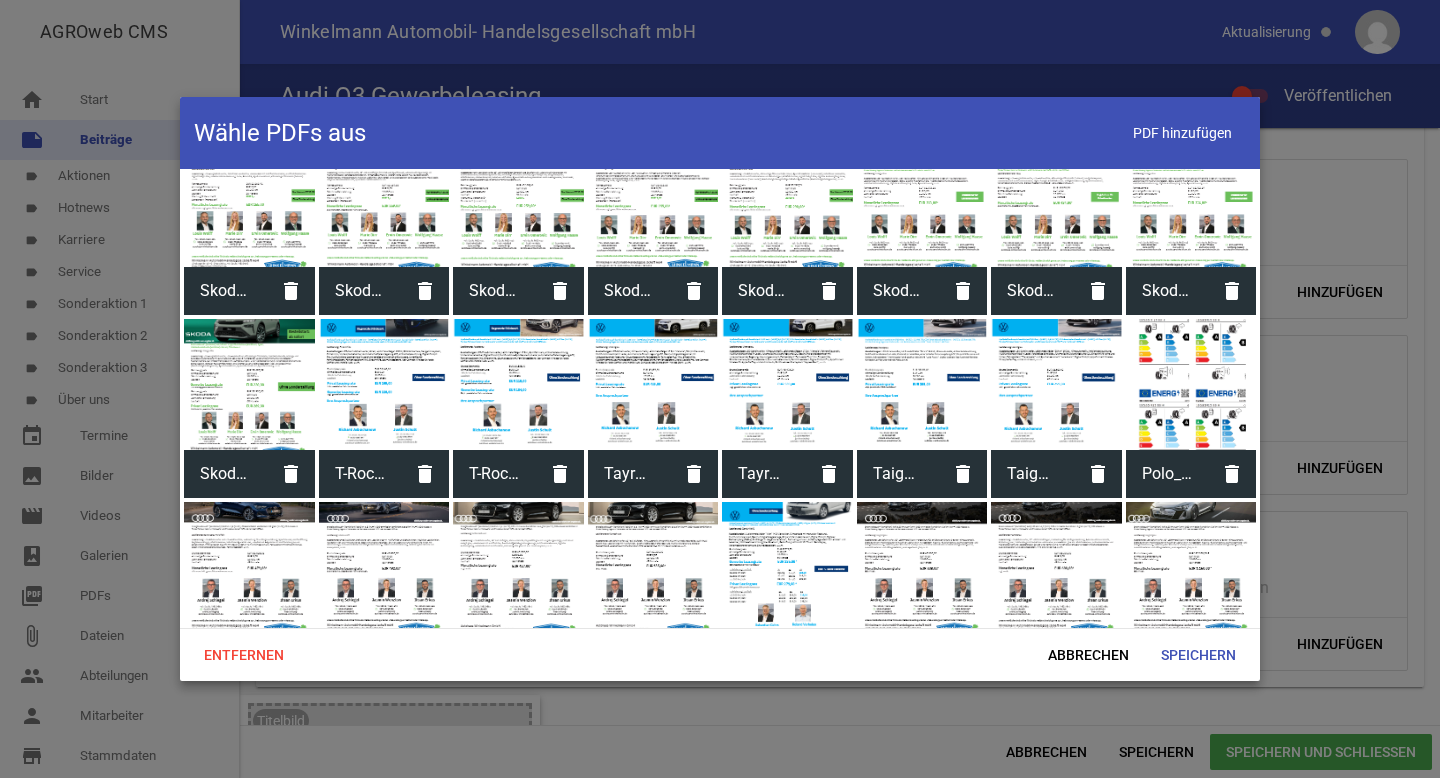 scroll, scrollTop: 2299, scrollLeft: 0, axis: vertical 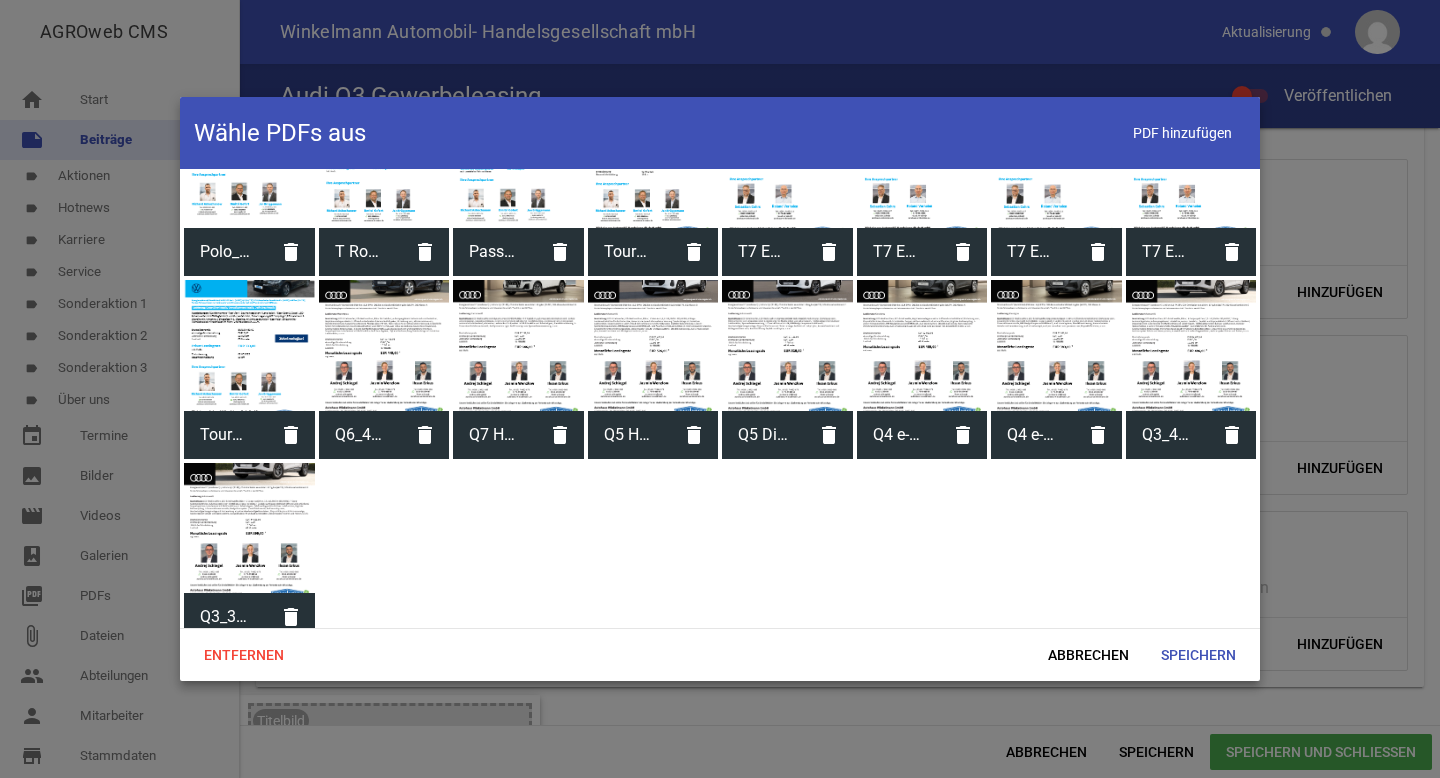 click on "Q3_399_Gewerbe" at bounding box center [225, 617] 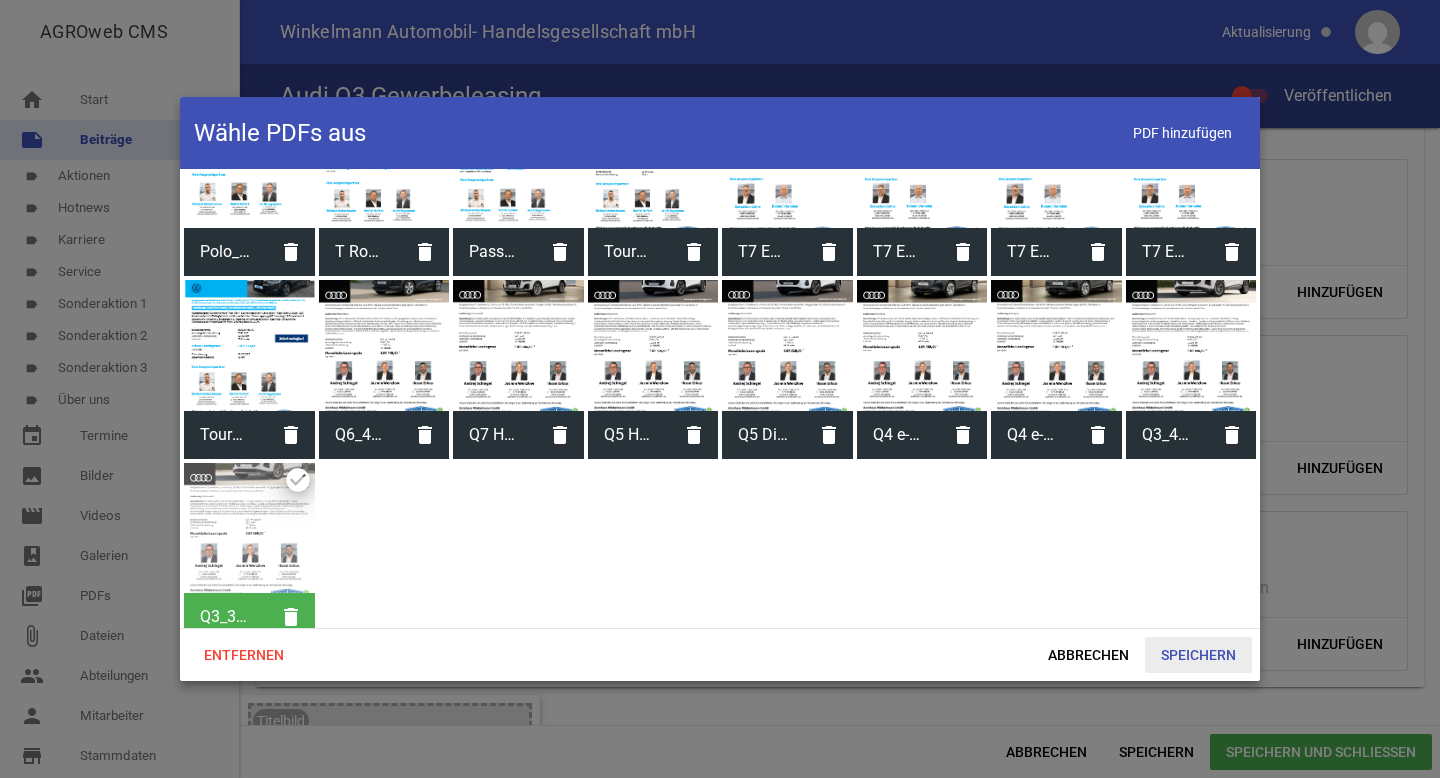 click on "Speichern" at bounding box center [1198, 655] 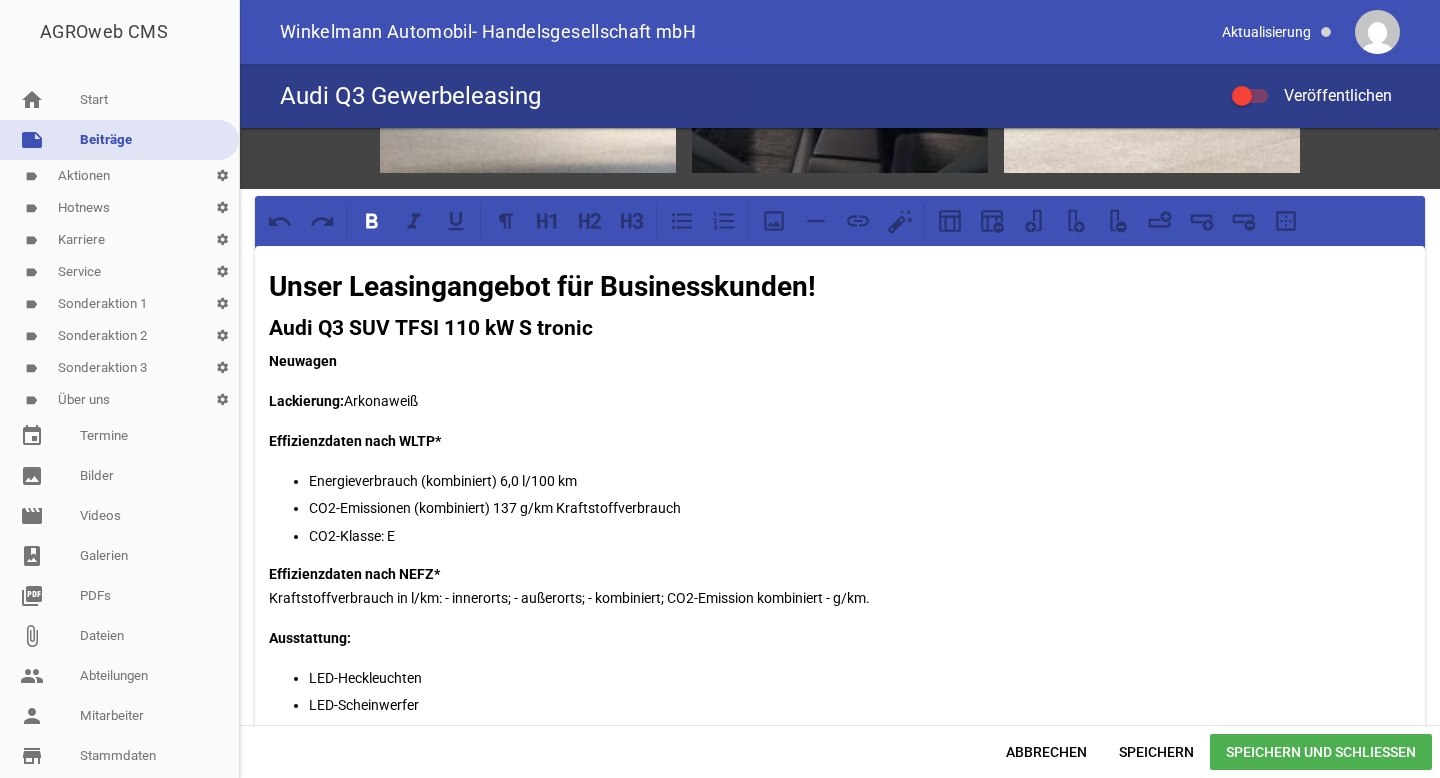 scroll, scrollTop: 0, scrollLeft: 0, axis: both 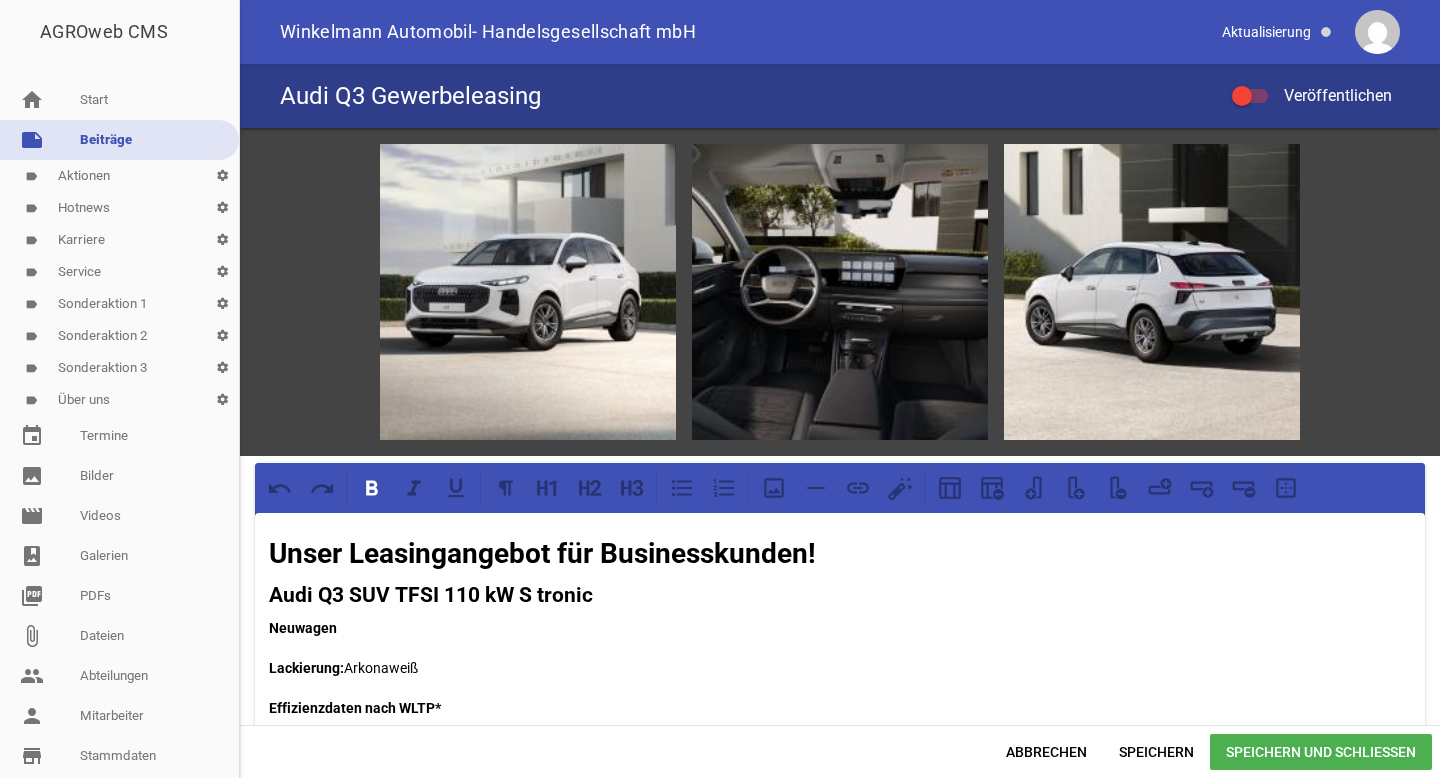 click on "Speichern und Schließen" at bounding box center (1321, 752) 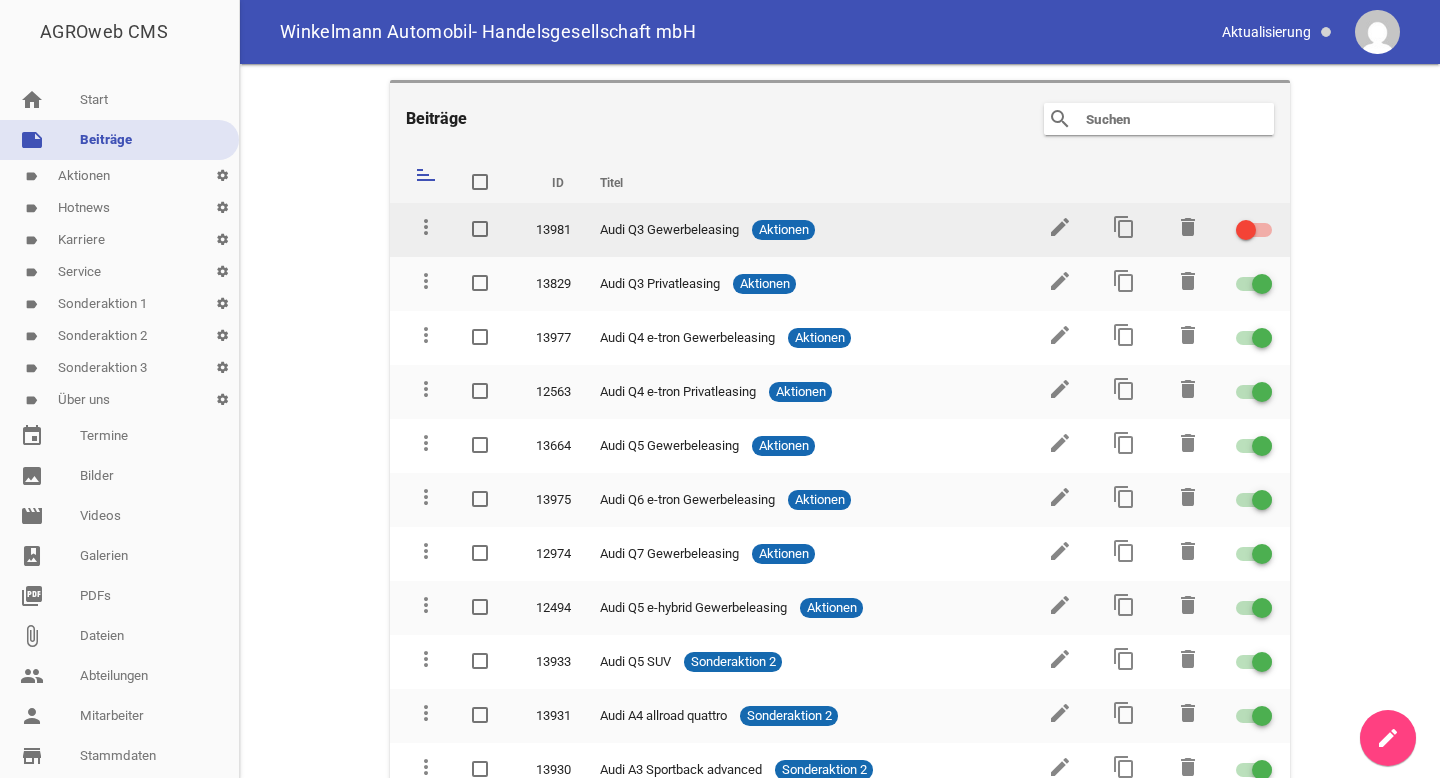 click at bounding box center [1246, 230] 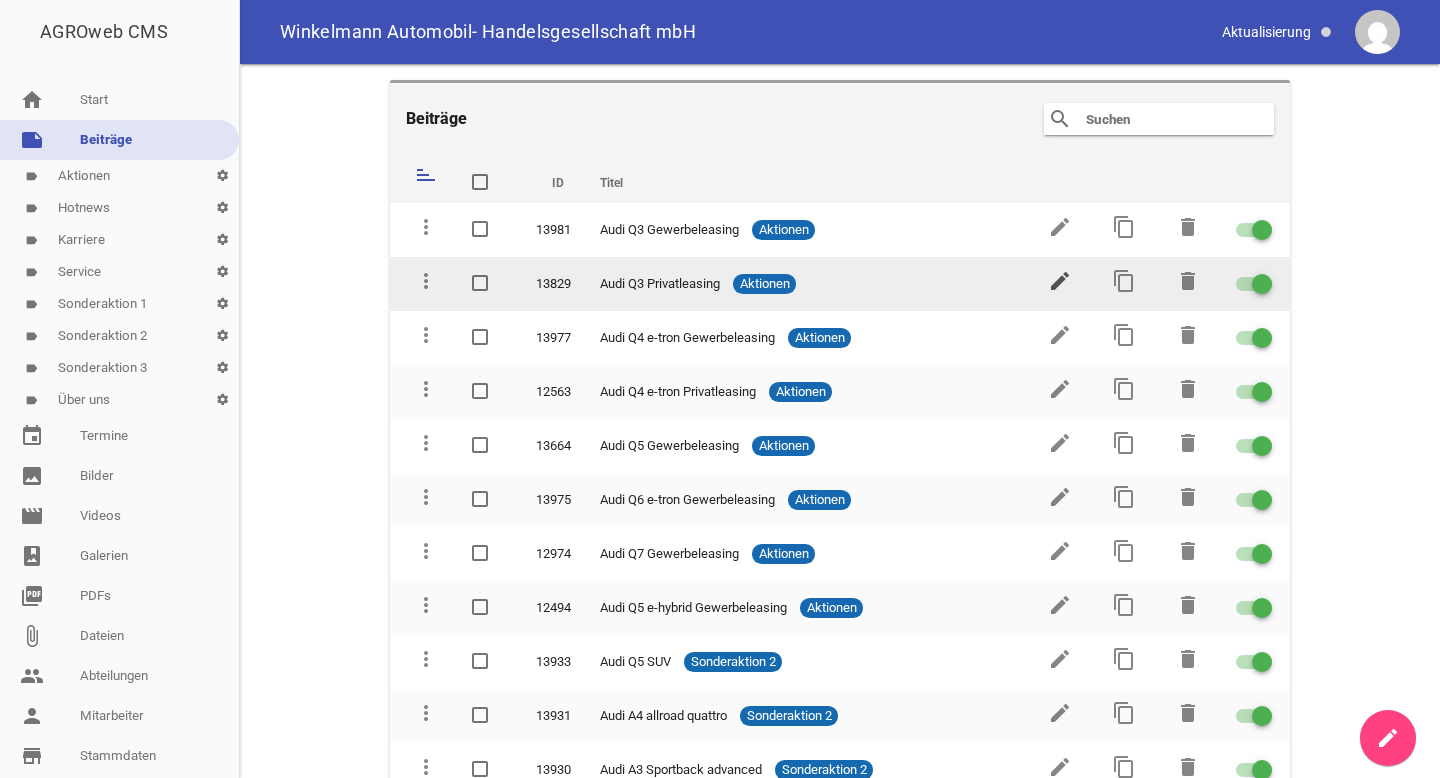 click on "edit" at bounding box center (1060, 281) 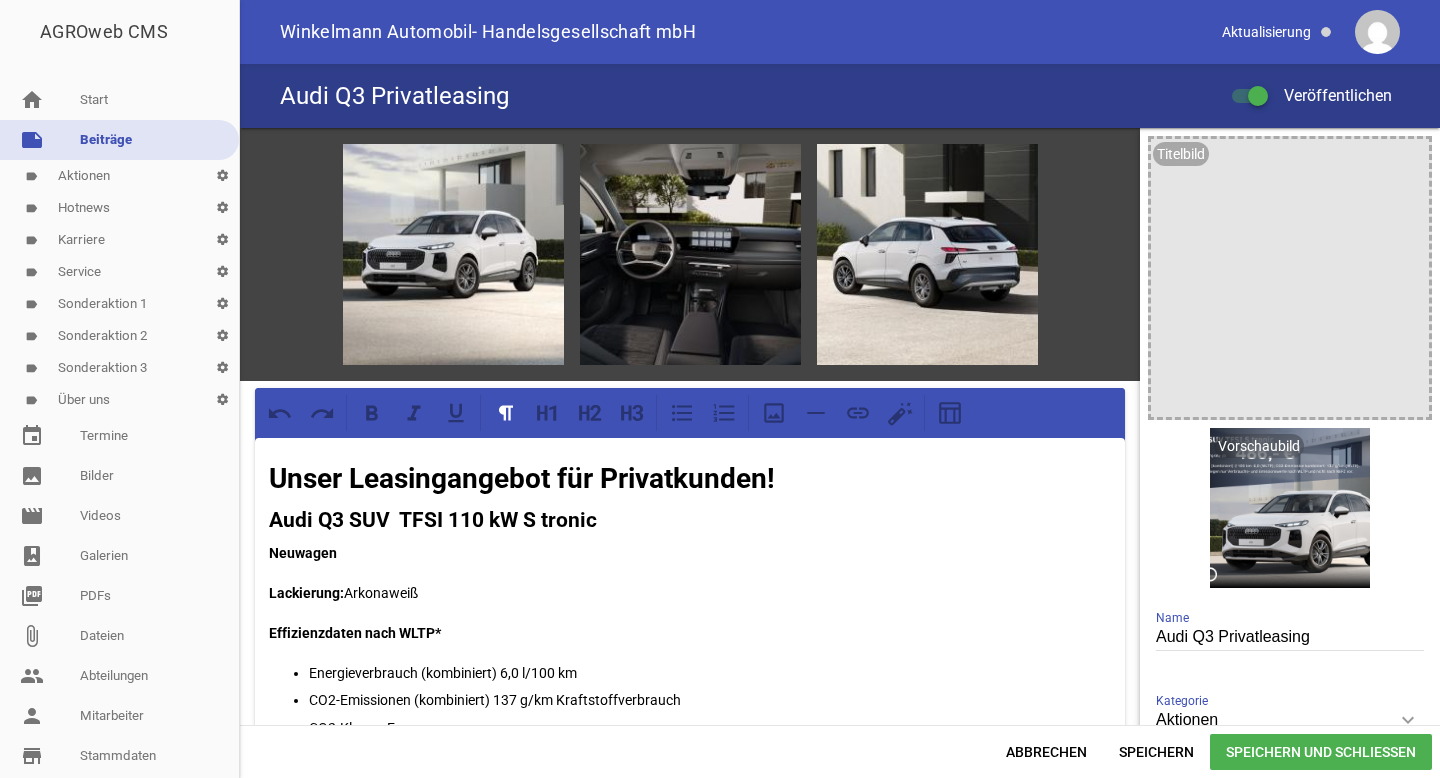scroll, scrollTop: 27, scrollLeft: 0, axis: vertical 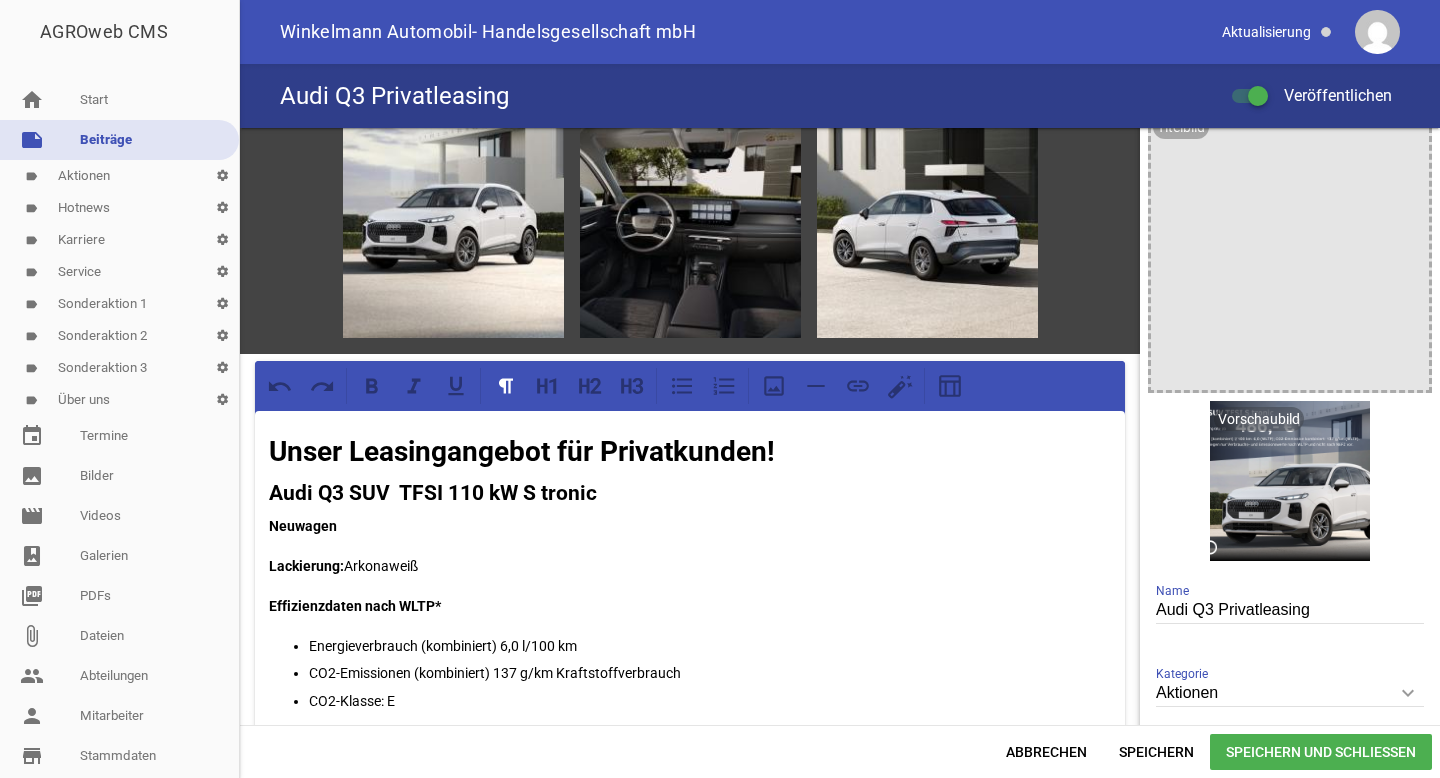 click on "Audi Q3 SUV  TFSI 110 kW S tronic" at bounding box center (433, 493) 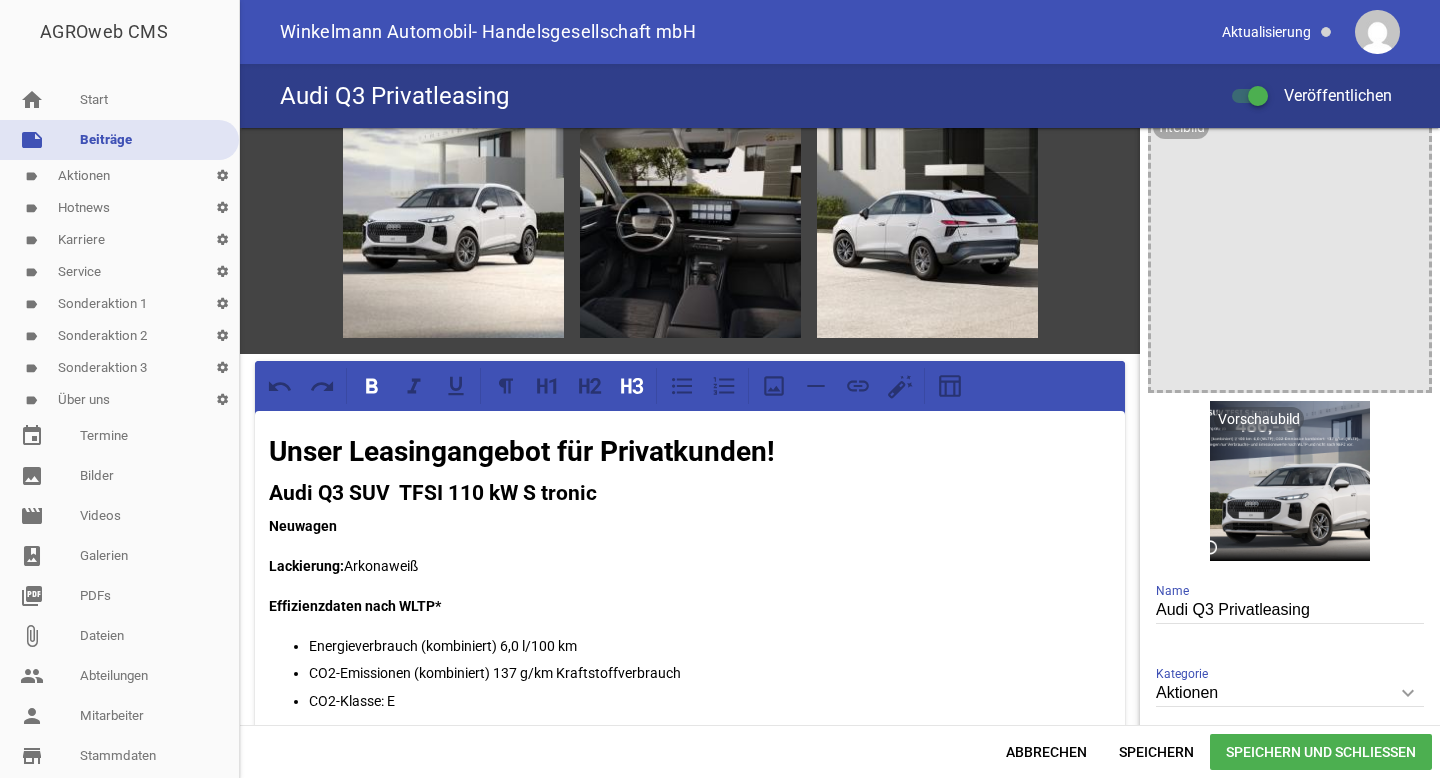 type 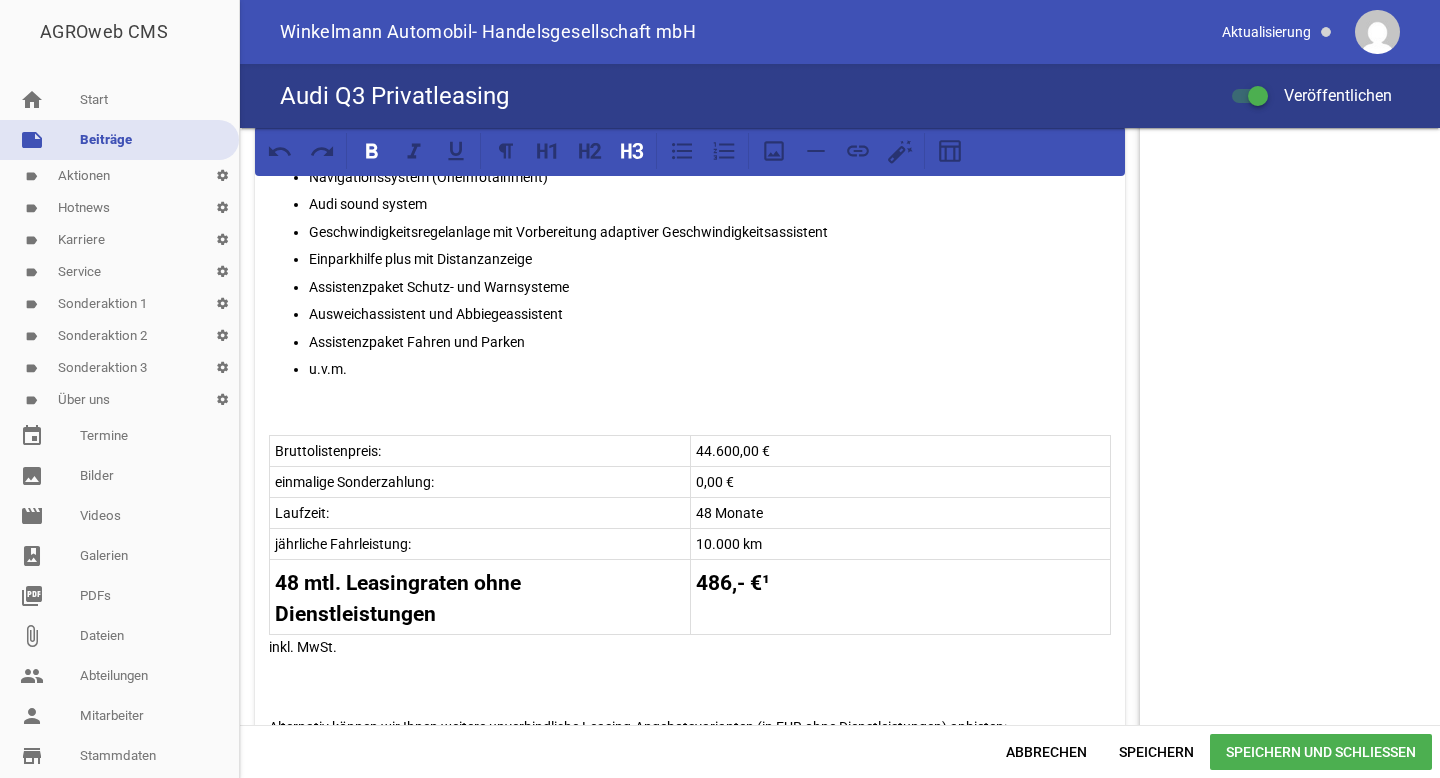 scroll, scrollTop: 1038, scrollLeft: 0, axis: vertical 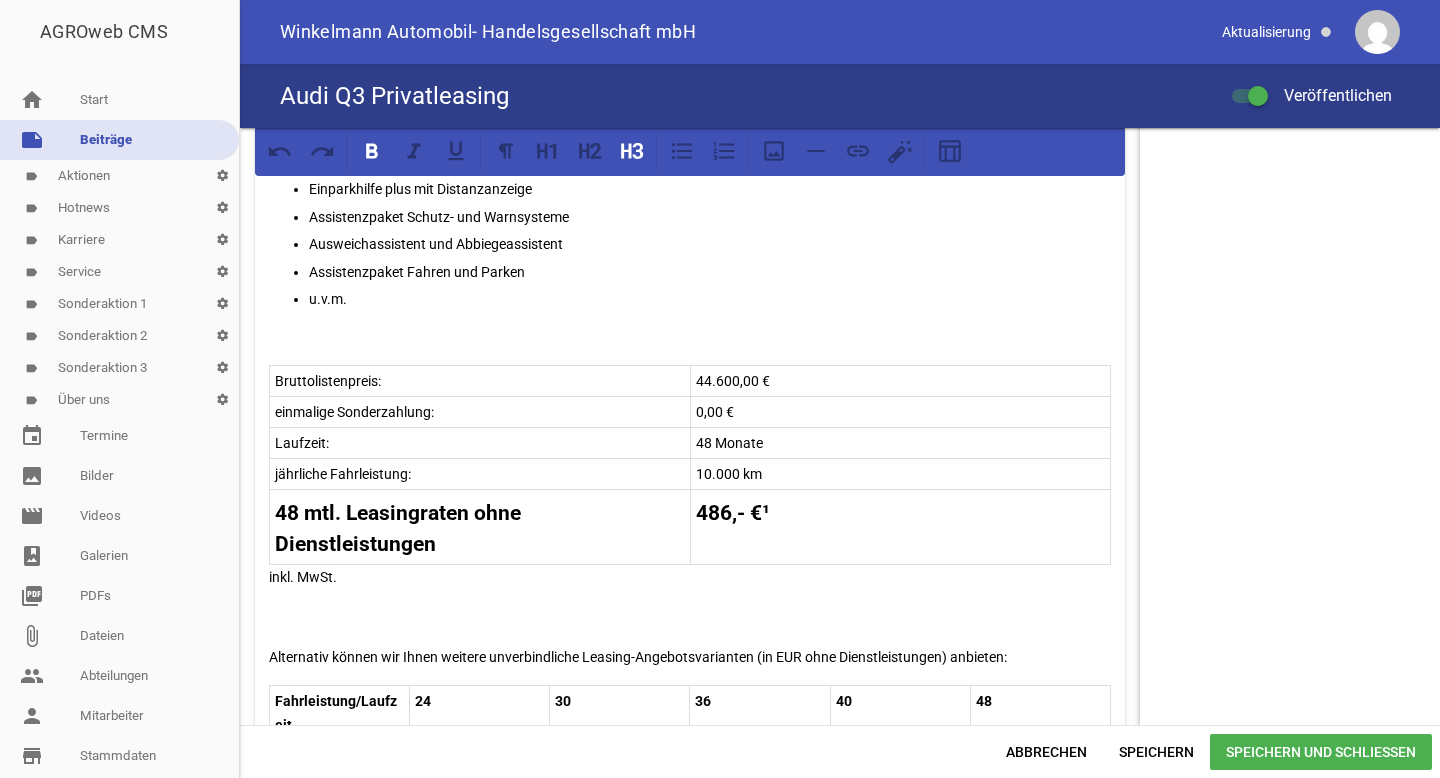 click on "Speichern und Schließen" at bounding box center (1321, 752) 